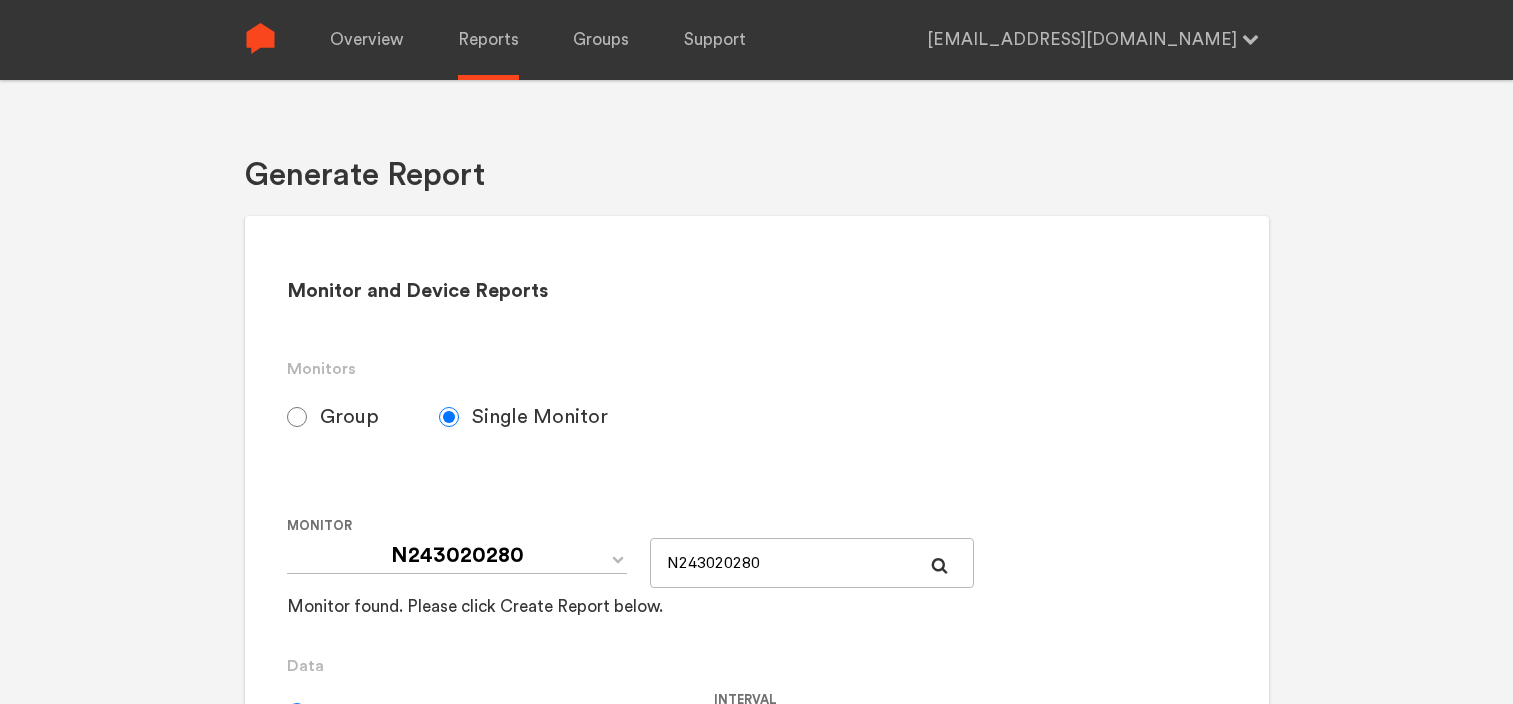 scroll, scrollTop: 523, scrollLeft: 0, axis: vertical 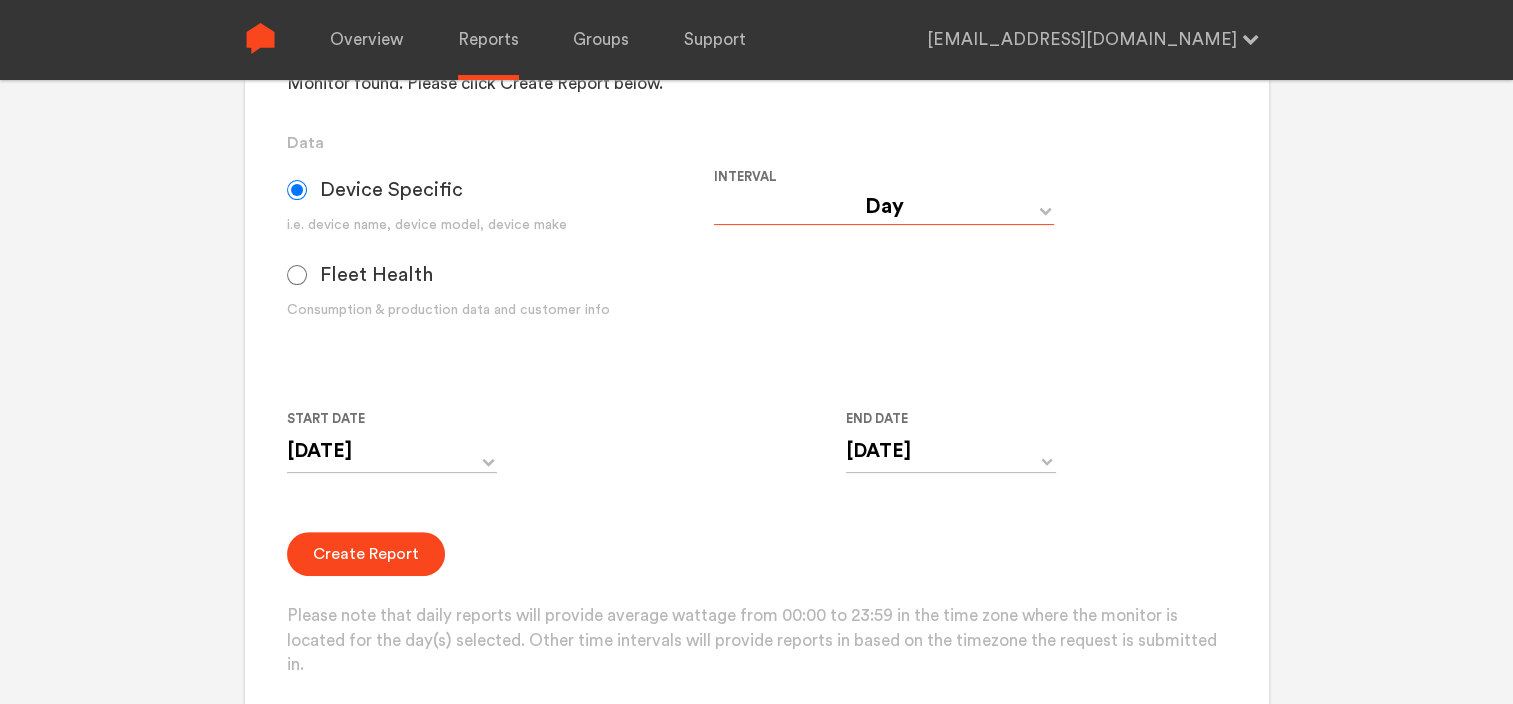 click on "Day Year Month Week Hour 30 Minute 15 Minute 5 Minute Minute" at bounding box center (884, 207) 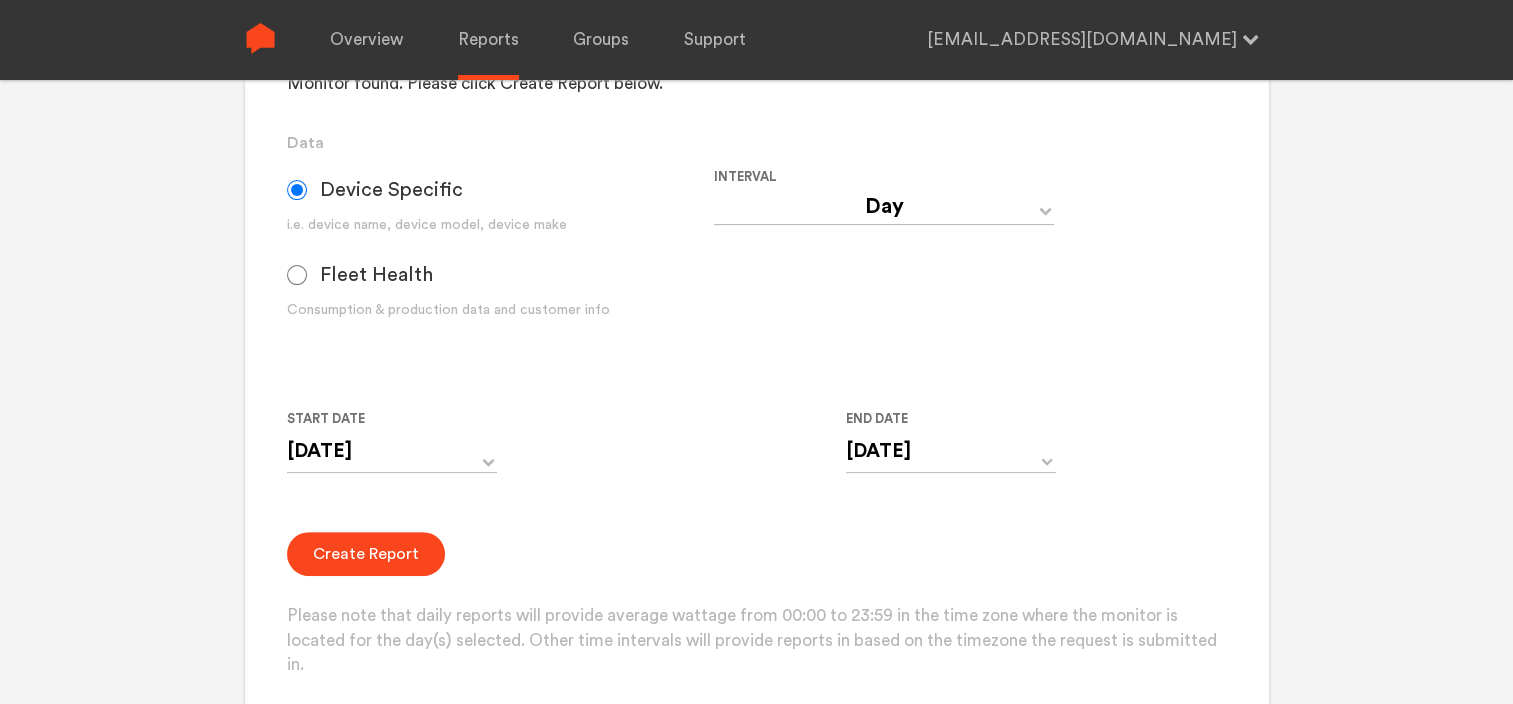 click on "Start Date [DATE] ‹ [DATE] › Su Mo Tu We Th Fr Sa 29 30 1 2 3 4 5 6 7 8 9 10 11 12 13 14 15 16 17 18 19 20 21 22 23 24 25 26 27 28 29 30 31 1 2 3 4 5 6 7 8 9 End Date [DATE] ‹ [DATE] › Su Mo Tu We Th Fr Sa 29 30 1 2 3 4 5 6 7 8 9 10 11 12 13 14 15 16 17 18 19 20 21 22 23 24 25 26 27 28 29 30 31 1 2 3 4 5 6 7 8 9" at bounding box center [714, 452] 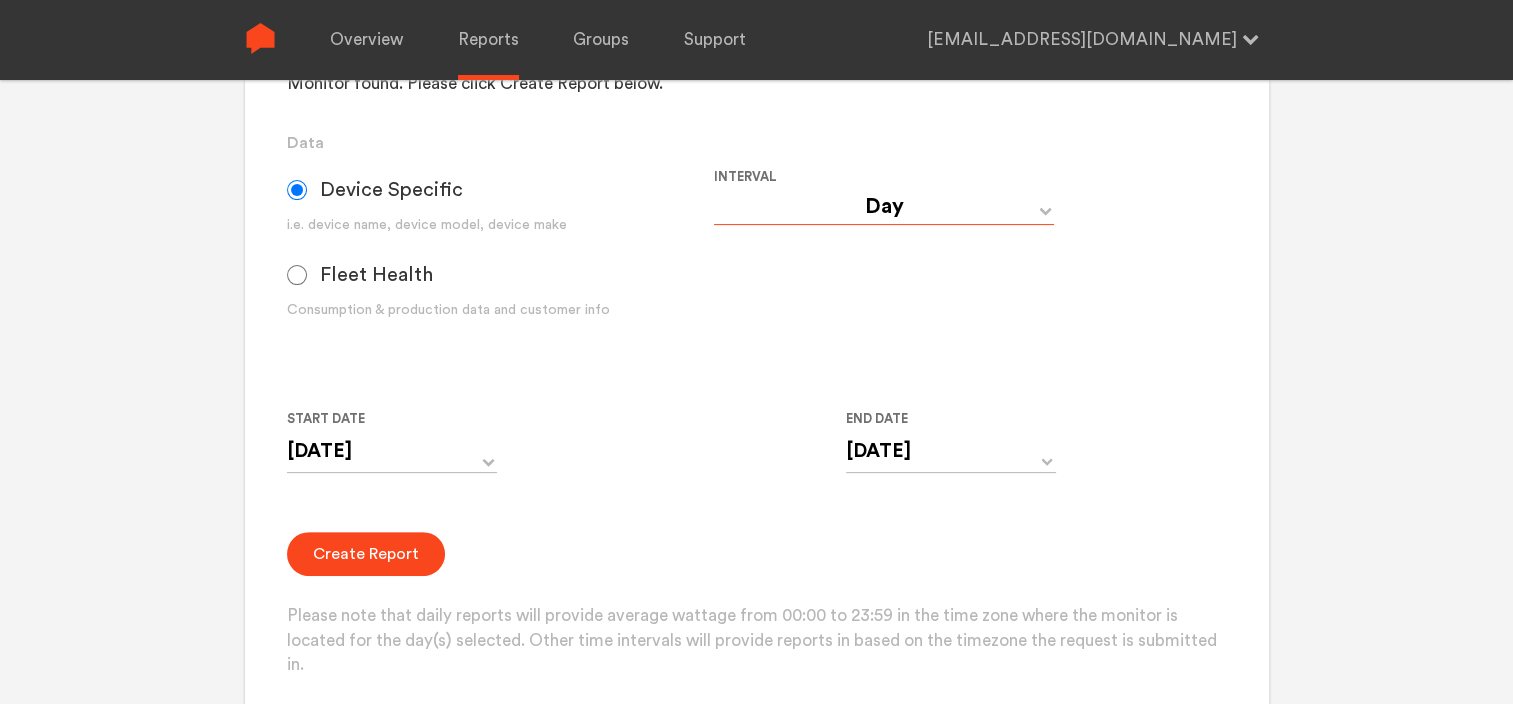 click on "Day Year Month Week Hour 30 Minute 15 Minute 5 Minute Minute" at bounding box center (884, 207) 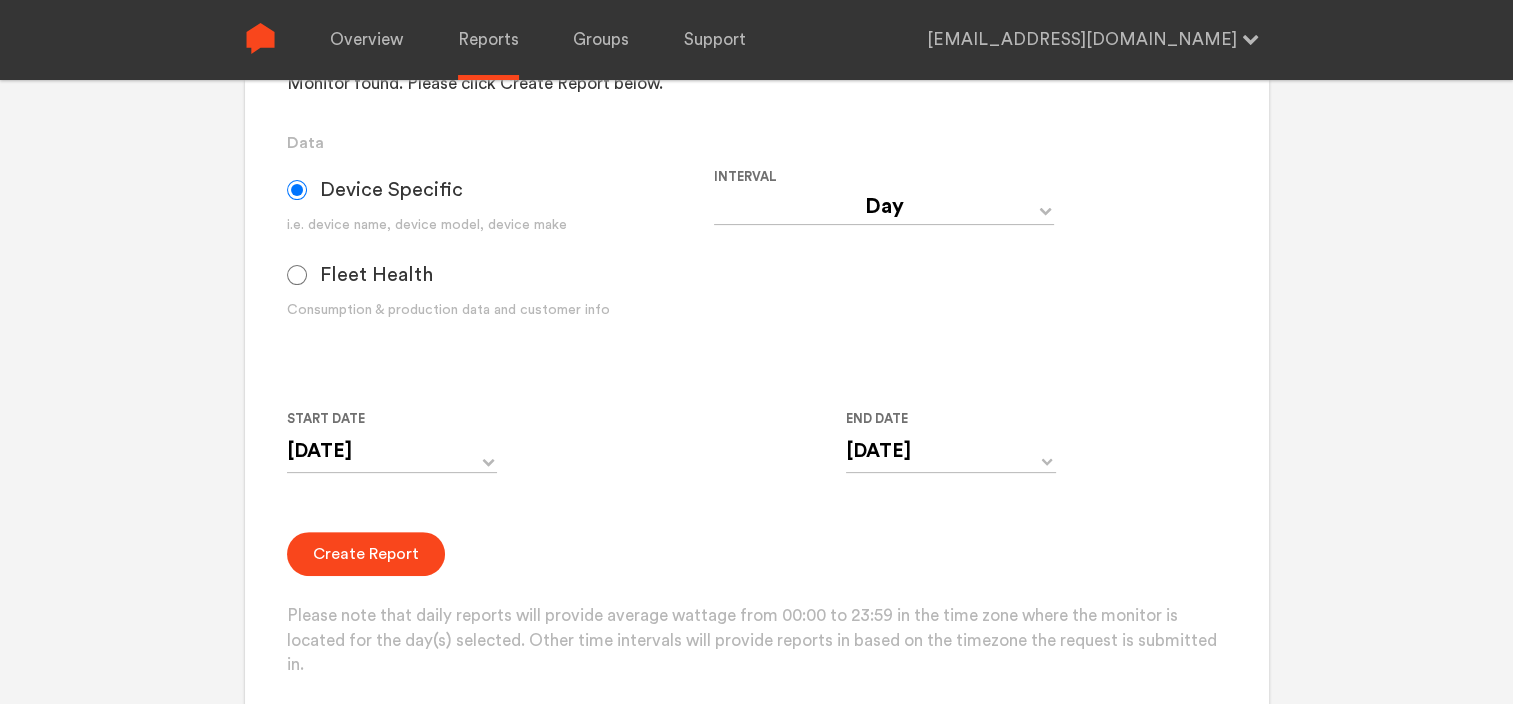 click on "Your Report is Ready to be Downloaded!  Download Clear Generate Report Monitor and Device Reports Monitors Group Single Monitor Monitor Group Chugoku Electrical Instruments Default Group CHK Orange Box Pilot CHK Gray Box Group Monitor N243020280 For large monitor counts N243020280 Monitor found. Please click Create Report below. Data Device Specific i.e. device name, device model, device make Fleet Health Consumption & production data and customer info Interval Day Year Month Week Hour 30 Minute 15 Minute 5 Minute Minute Start Date [DATE] ‹ [DATE] › Su Mo Tu We Th Fr Sa 29 30 1 2 3 4 5 6 7 8 9 10 11 12 13 14 15 16 17 18 19 20 21 22 23 24 25 26 27 28 29 30 31 1 2 3 4 5 6 7 8 9 End Date [DATE] ‹ [DATE] › Su Mo Tu We Th Fr Sa 29 30 1 2 3 4 5 6 7 8 9 10 11 12 13 14 15 16 17 18 19 20 21 22 23 24 25 26 27 28 29 30 31 1 2 3 4 5 6 7 8 9 Create Report Activity Reports Monitors Group Single Monitor Monitor Group Chugoku Electrical Instruments Default Group CHK Orange Box Pilot CHK Gray Box Group" at bounding box center [756, -91] 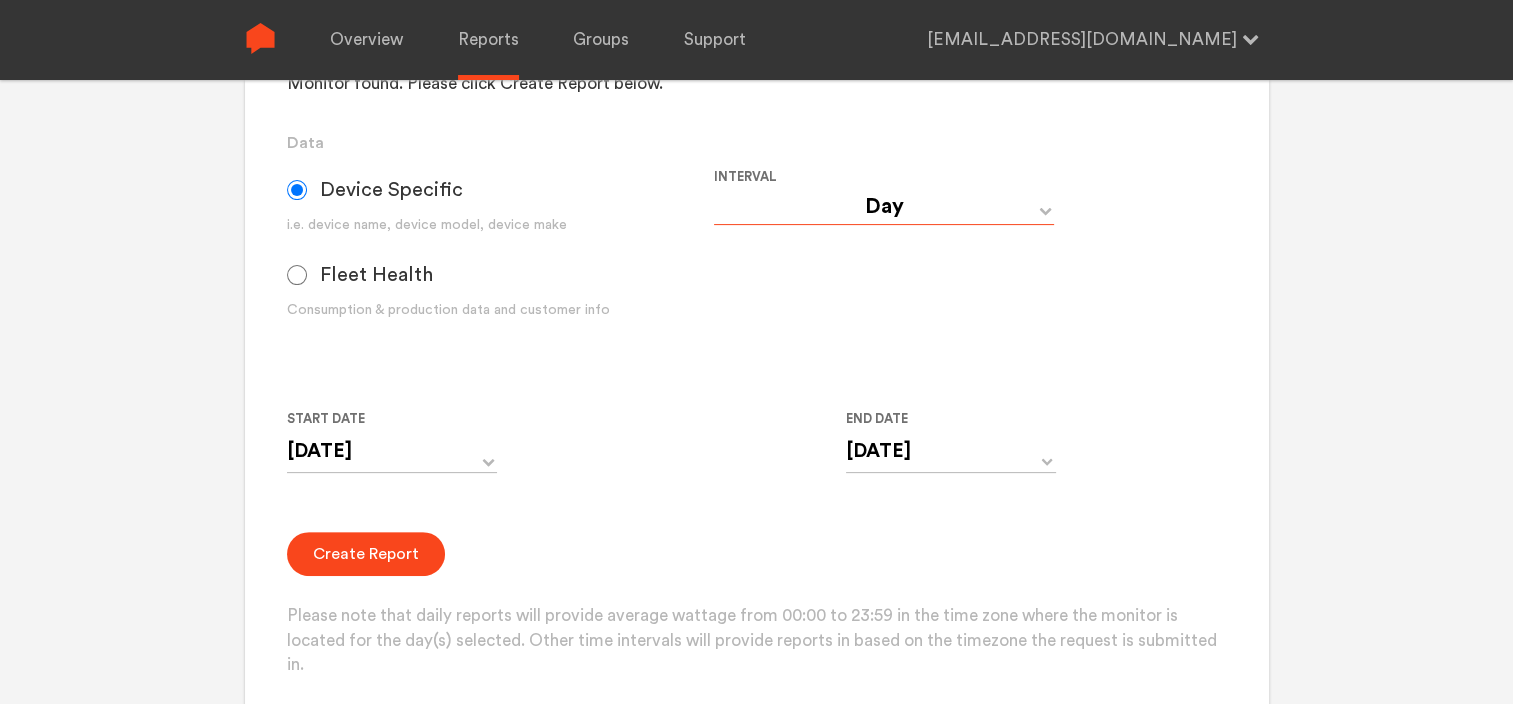 click on "Day Year Month Week Hour 30 Minute 15 Minute 5 Minute Minute" at bounding box center [884, 207] 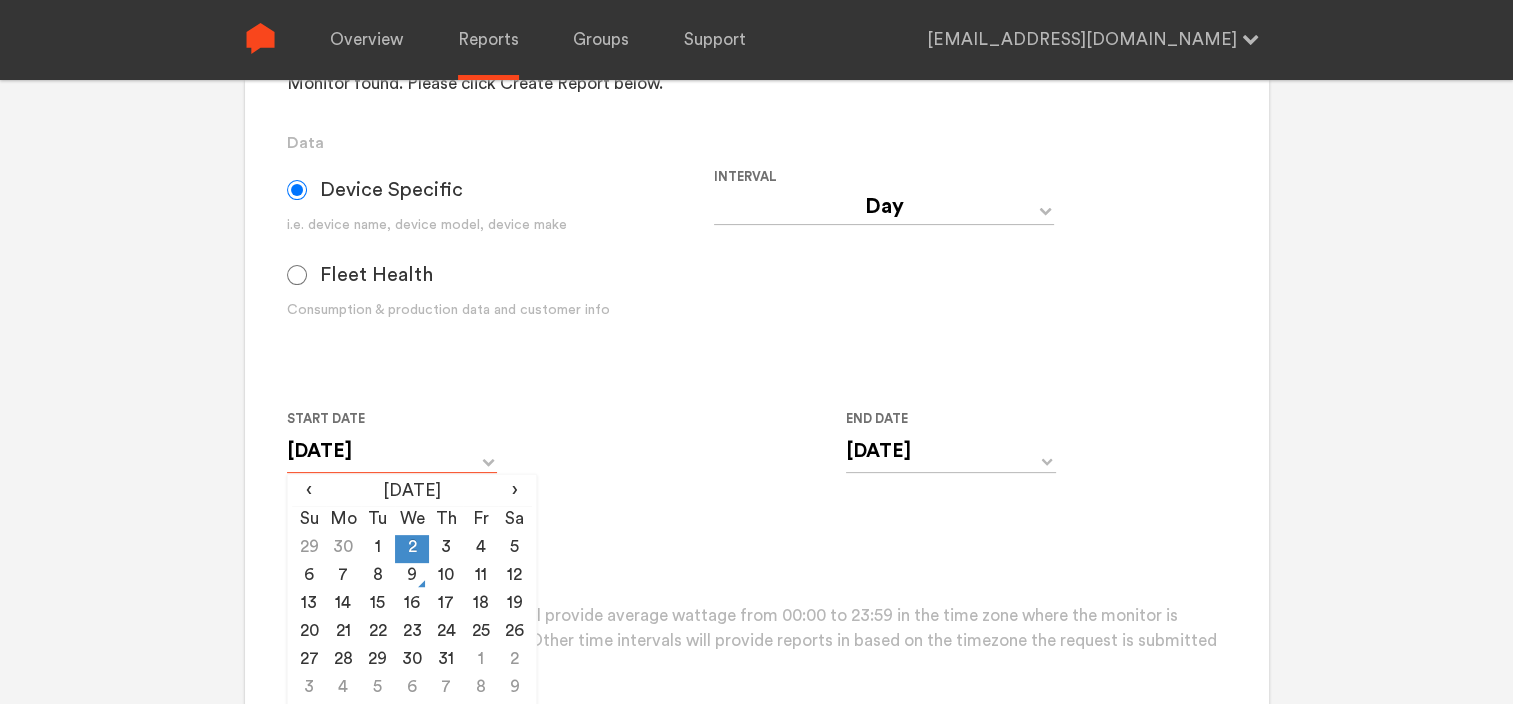 click on "[DATE]" at bounding box center (392, 451) 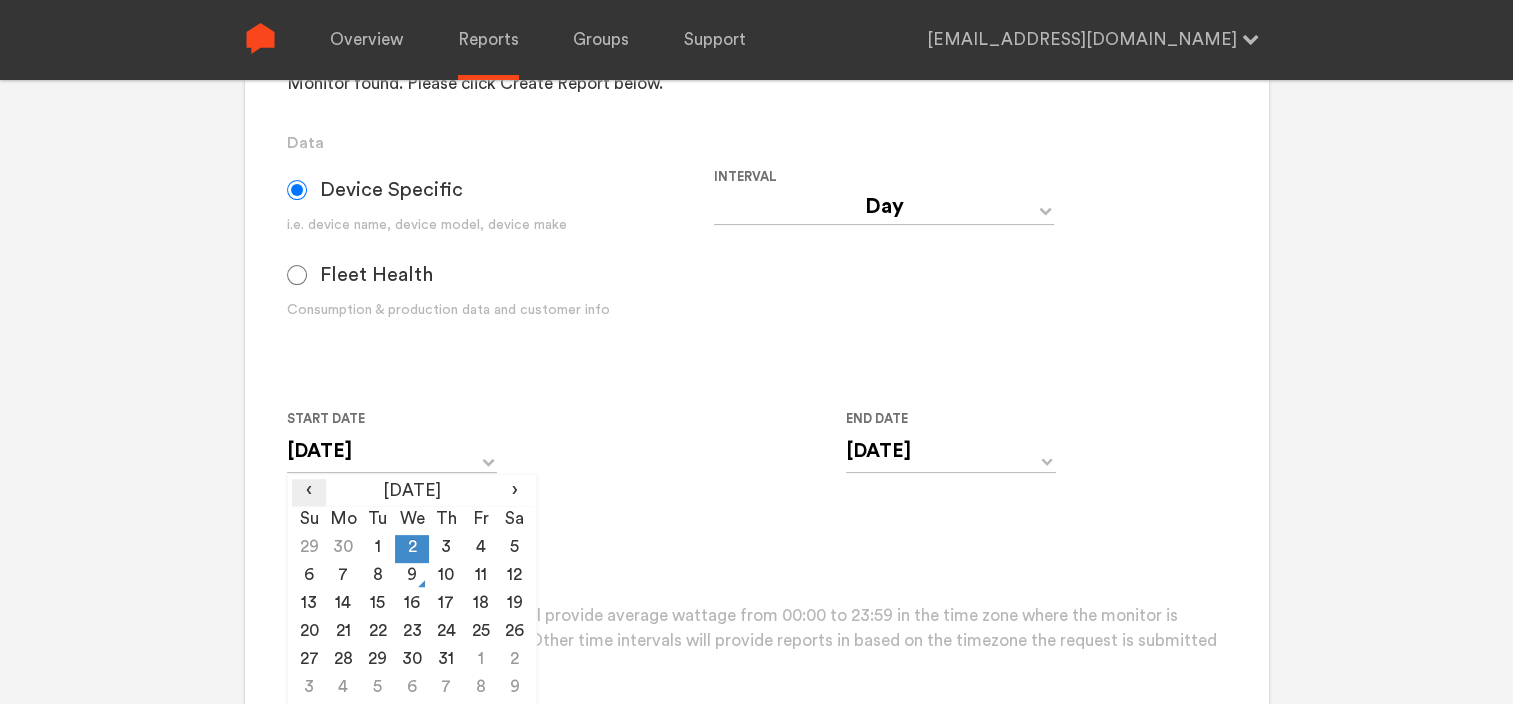 click on "‹" at bounding box center (309, 491) 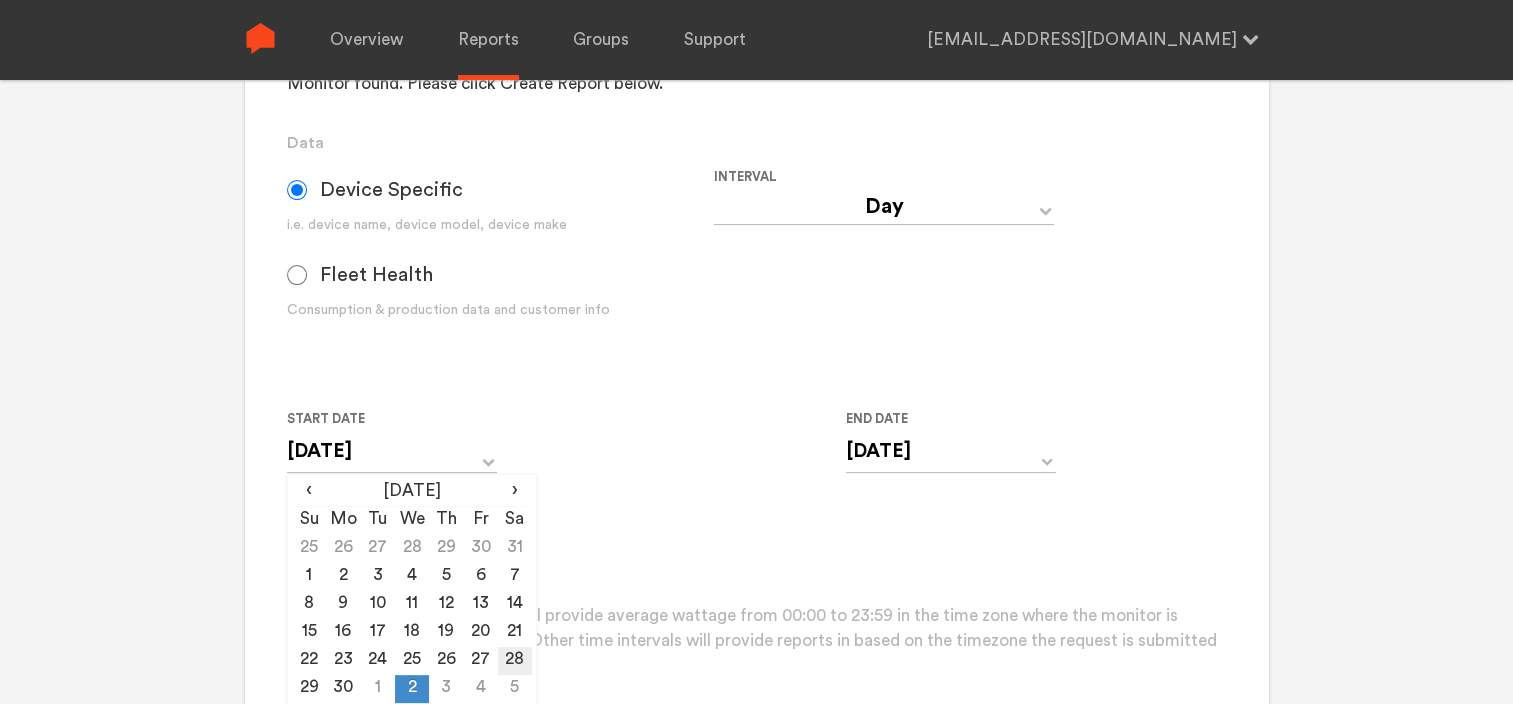 click on "28" at bounding box center [515, 661] 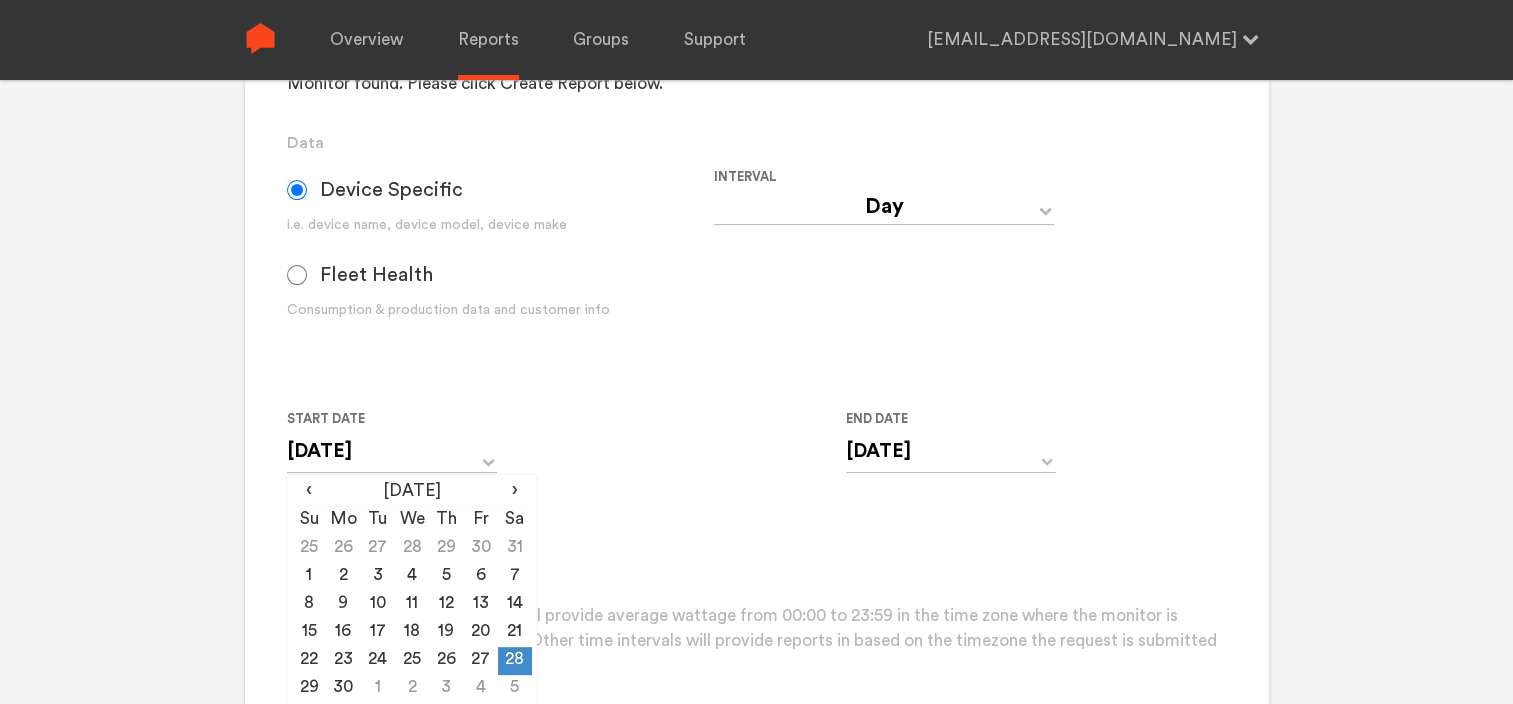 click on "Create Report Please note that daily reports will provide average wattage from 00:00 to 23:59 in the time zone where the monitor is located for the day(s) selected. Other time intervals will provide reports in based on the timezone the request is submitted in." at bounding box center (756, 605) 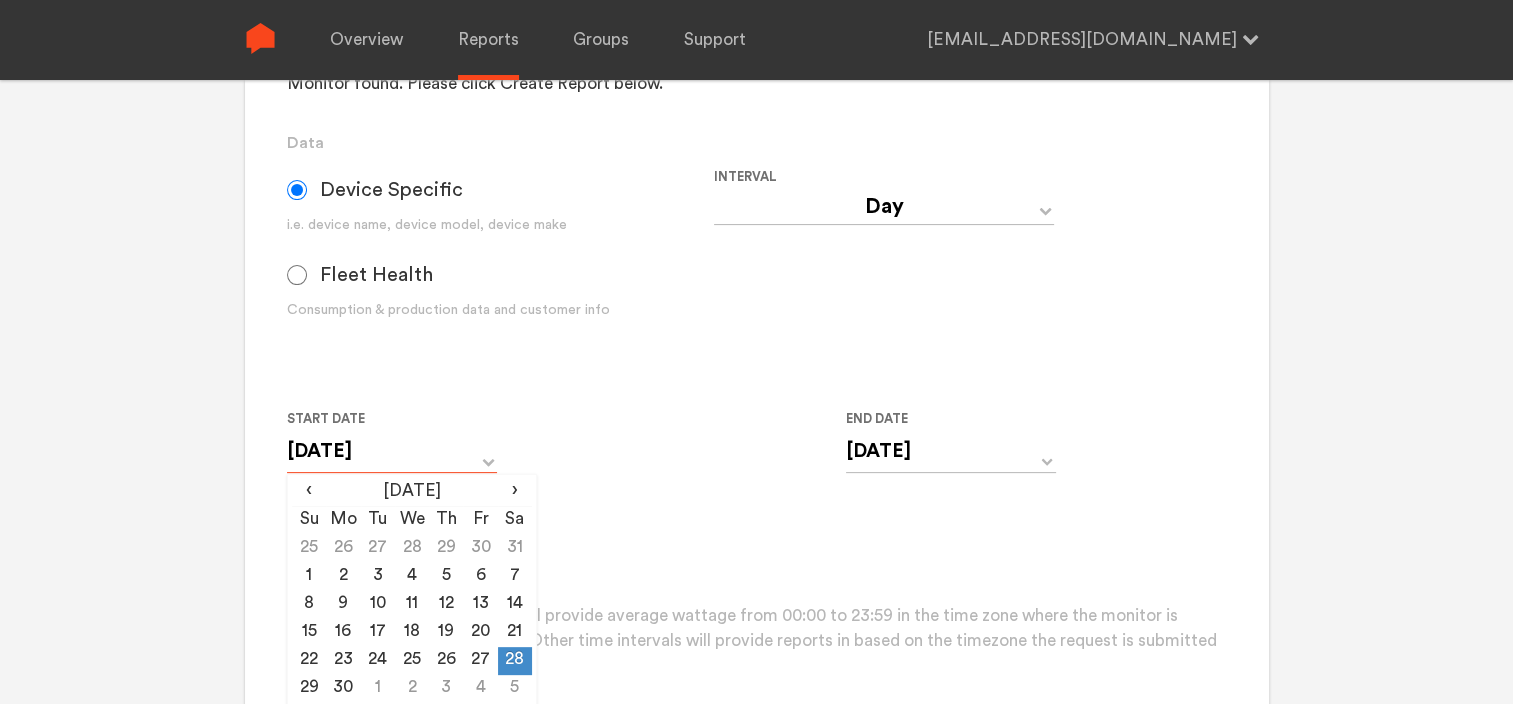click on "[DATE]" at bounding box center [392, 451] 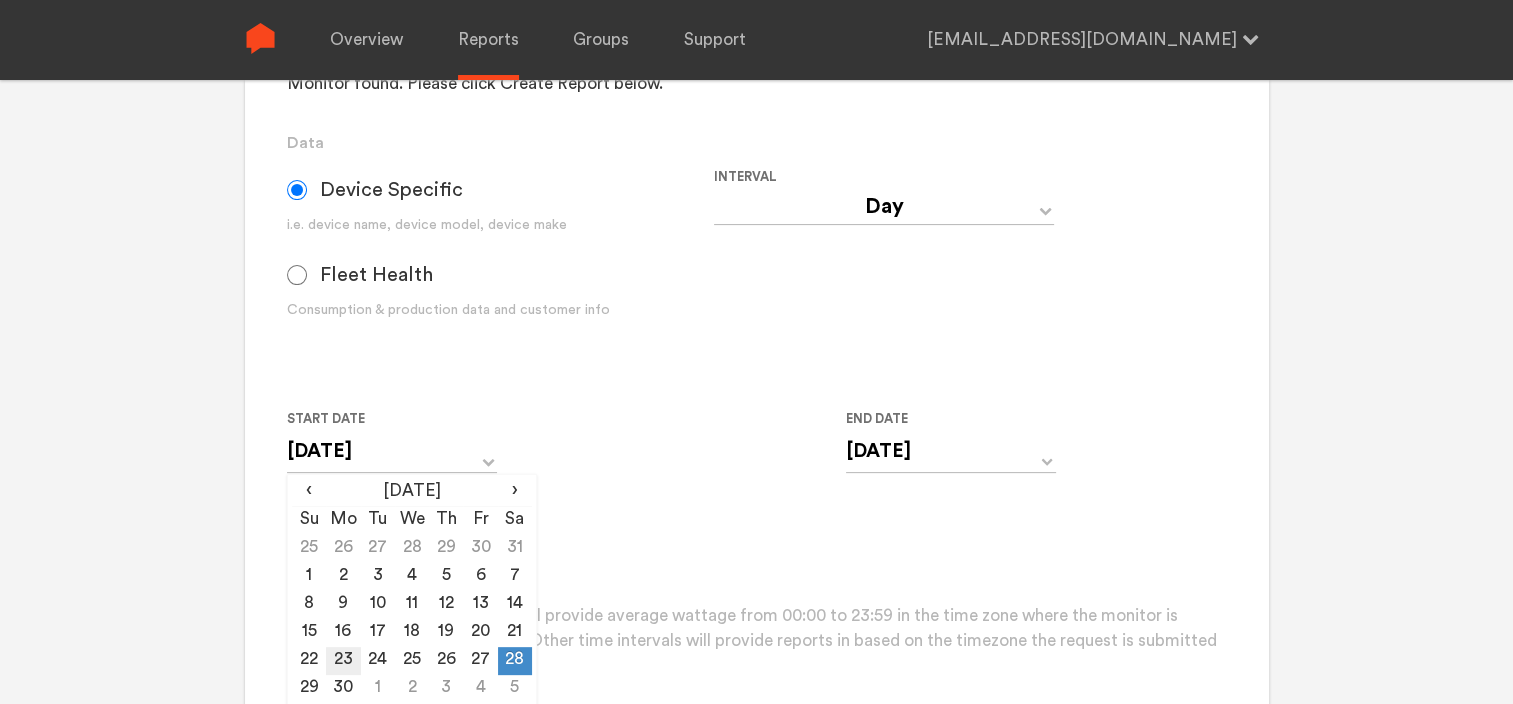 click on "23" at bounding box center [343, 661] 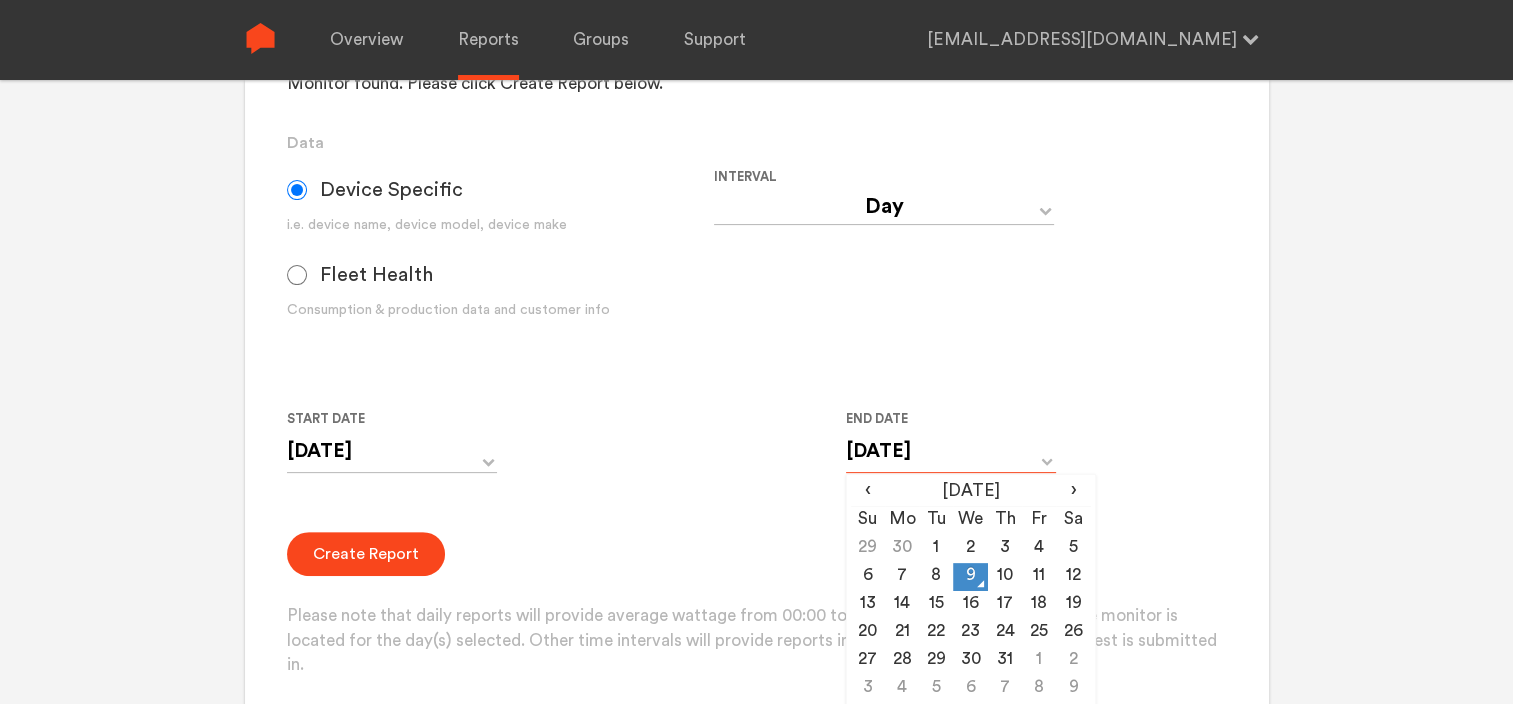 click on "[DATE]" at bounding box center (951, 451) 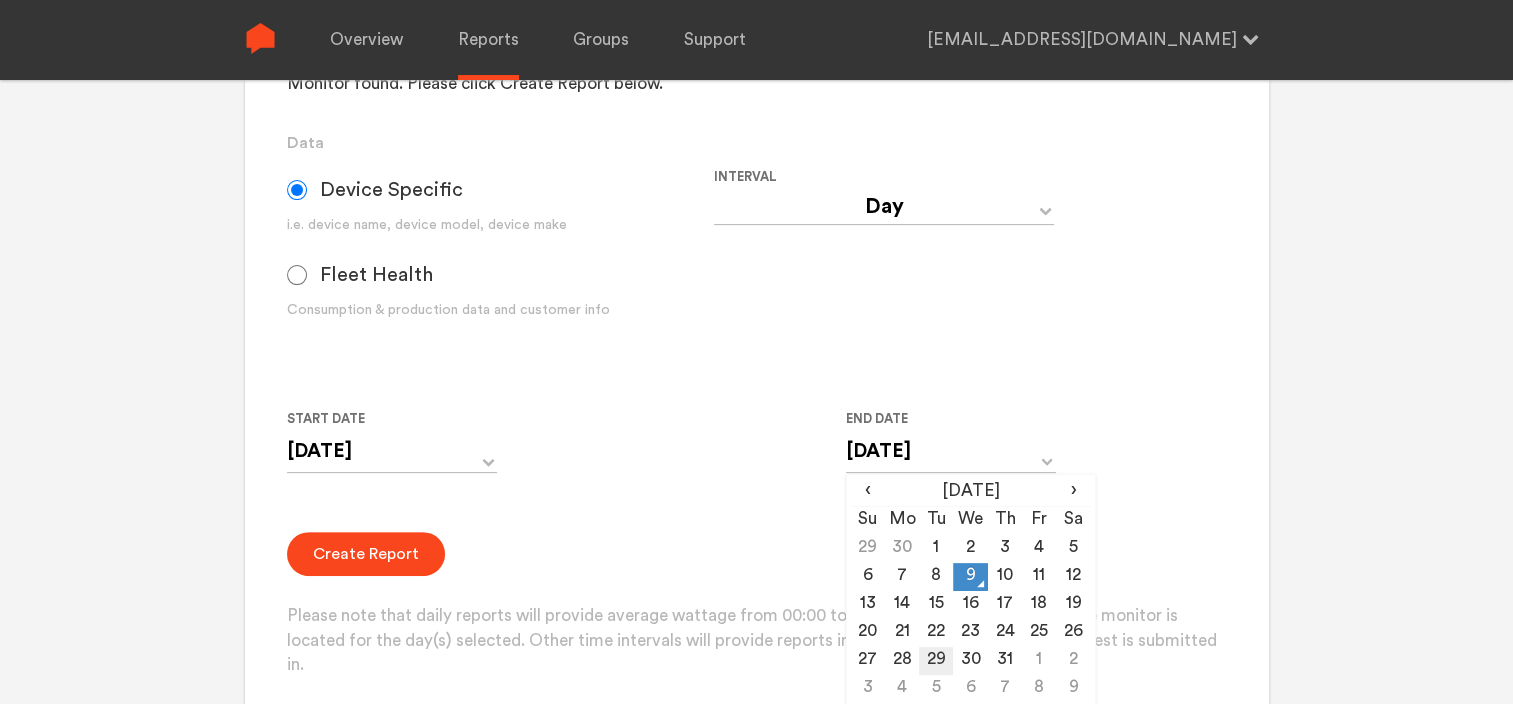 click on "29" at bounding box center (936, 661) 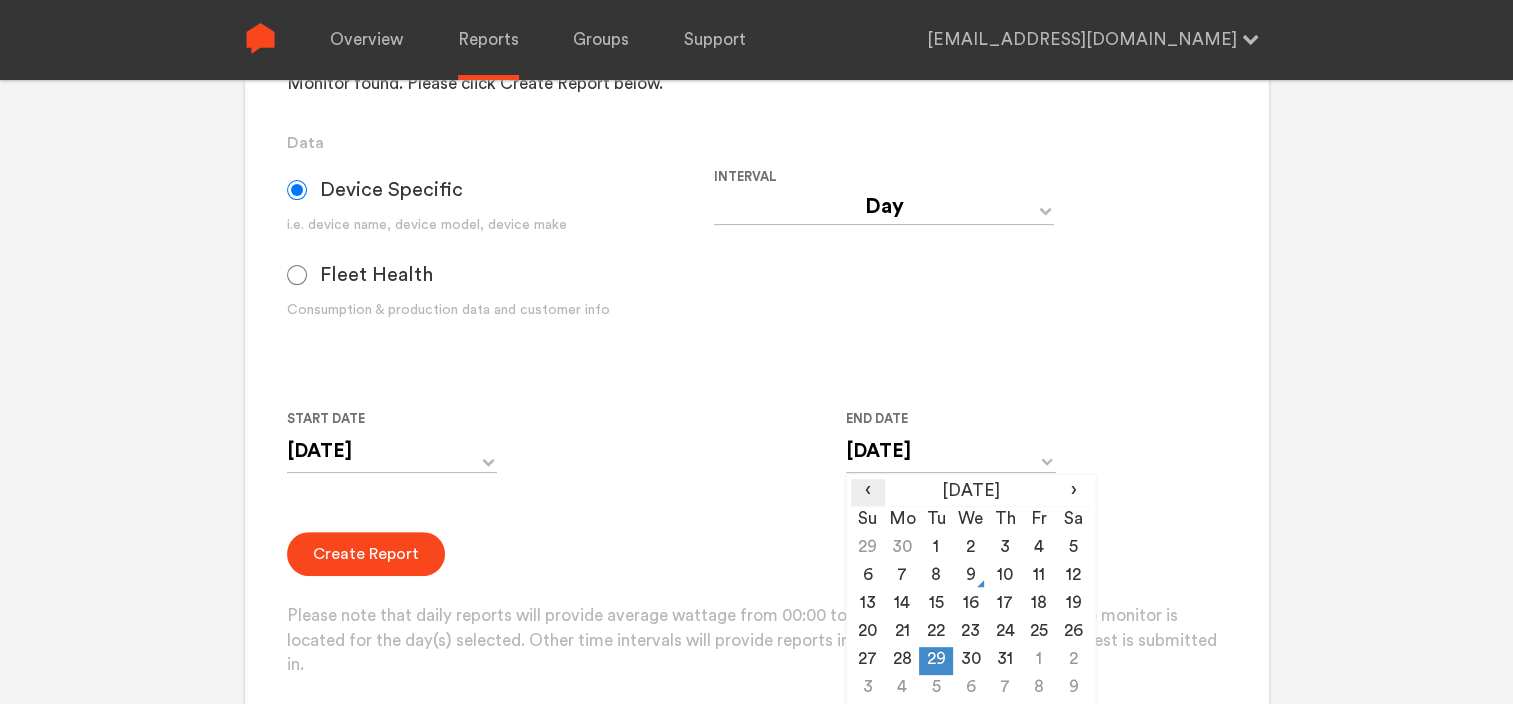 click on "‹" at bounding box center [868, 491] 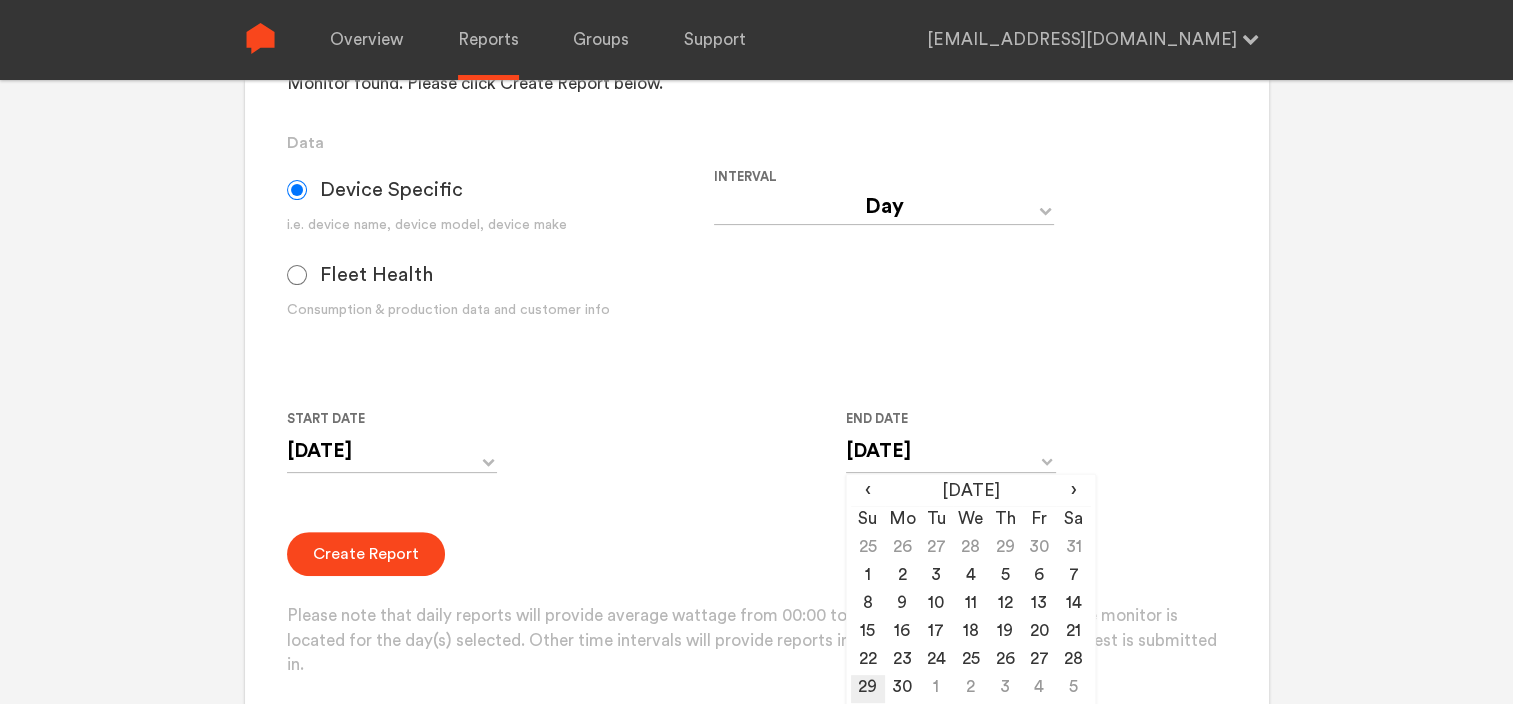 click on "29" at bounding box center (868, 689) 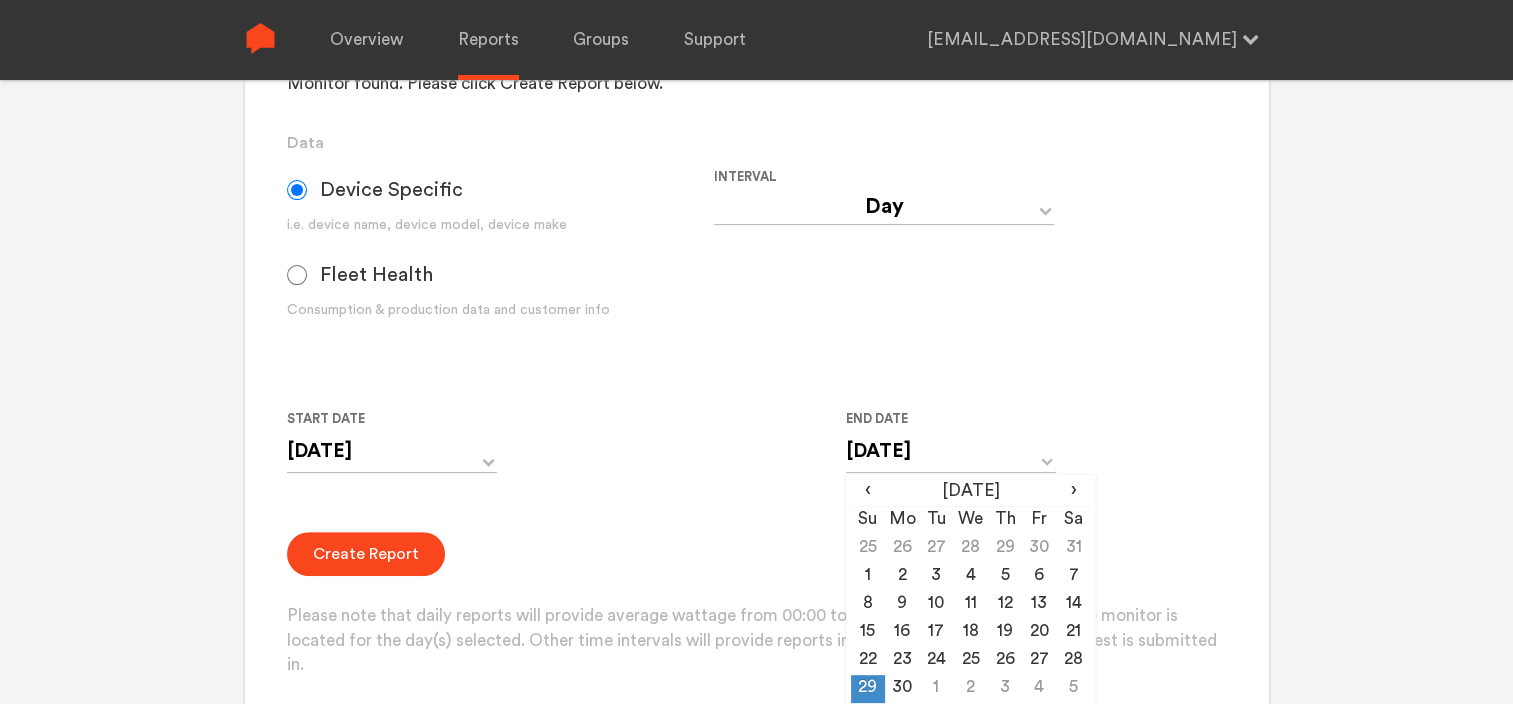 click on "Group Single Monitor Monitor Group Chugoku Electrical Instruments Default Group CHK Orange Box Pilot CHK Gray Box Group Monitor N243020280 For large monitor counts N243020280 Monitor found. Please click Create Report below. Data Device Specific i.e. device name, device model, device make Fleet Health Consumption & production data and customer info Interval Day Year Month Week Hour 30 Minute 15 Minute 5 Minute Minute Start Date [DATE] ‹ [DATE] › Su Mo Tu We Th Fr Sa 25 26 27 28 29 30 31 1 2 3 4 5 6 7 8 9 10 11 12 13 14 15 16 17 18 19 20 21 22 23 24 25 26 27 28 29 30 1 2 3 4 5 End Date [DATE] ‹ [DATE] › Su Mo Tu We Th Fr Sa 25 26 27 28 29 30 31 1 2 3 4 5 6 7 8 9 10 11 12 13 14 15 16 17 18 19 20 21 22 23 24 25 26 27 28 29 30 1 2 3 4 5 Create Report Please note that daily reports will provide average wattage from 00:00 to 23:59 in the time zone where the monitor is located for the day(s) selected. Other time intervals will provide reports in based on the timezone the request is submitted in." at bounding box center (756, 273) 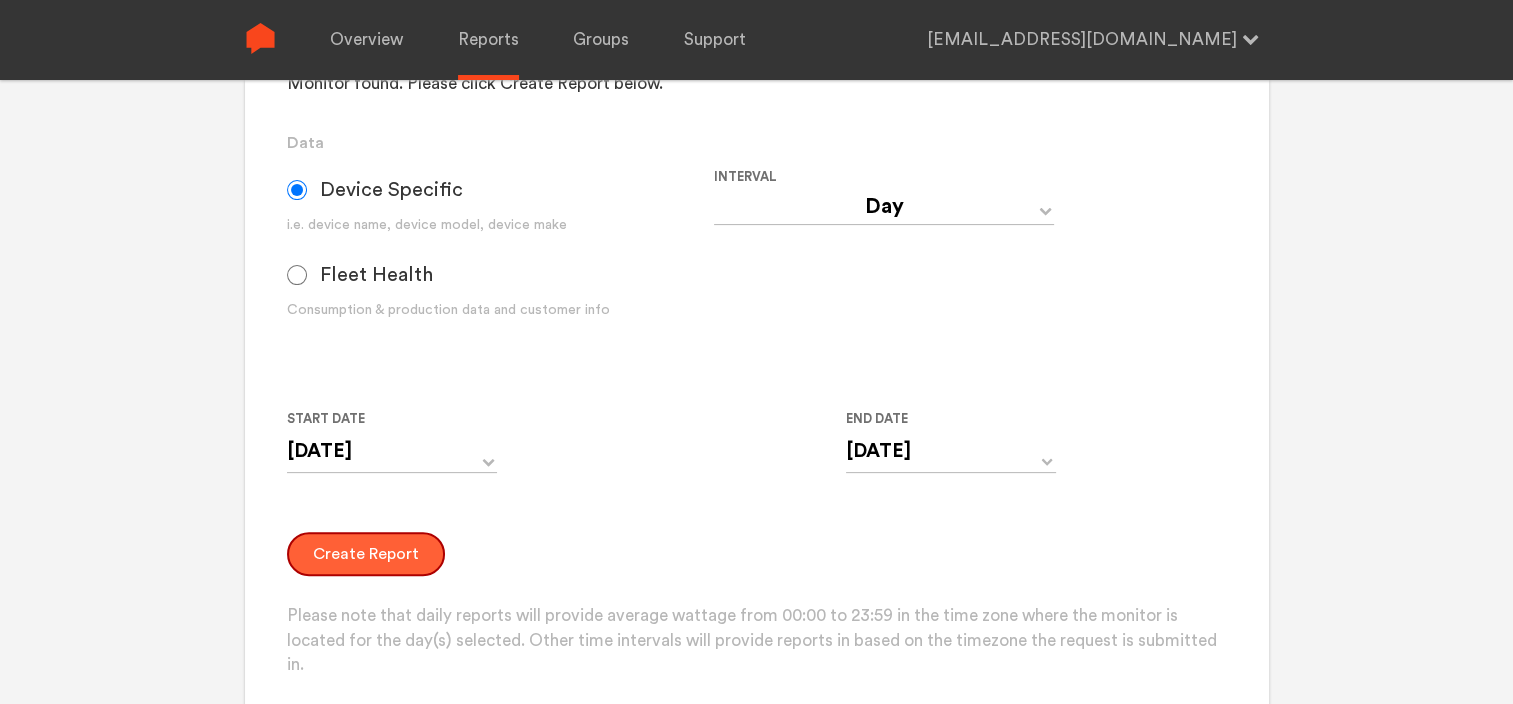 click on "Create Report" at bounding box center [366, 554] 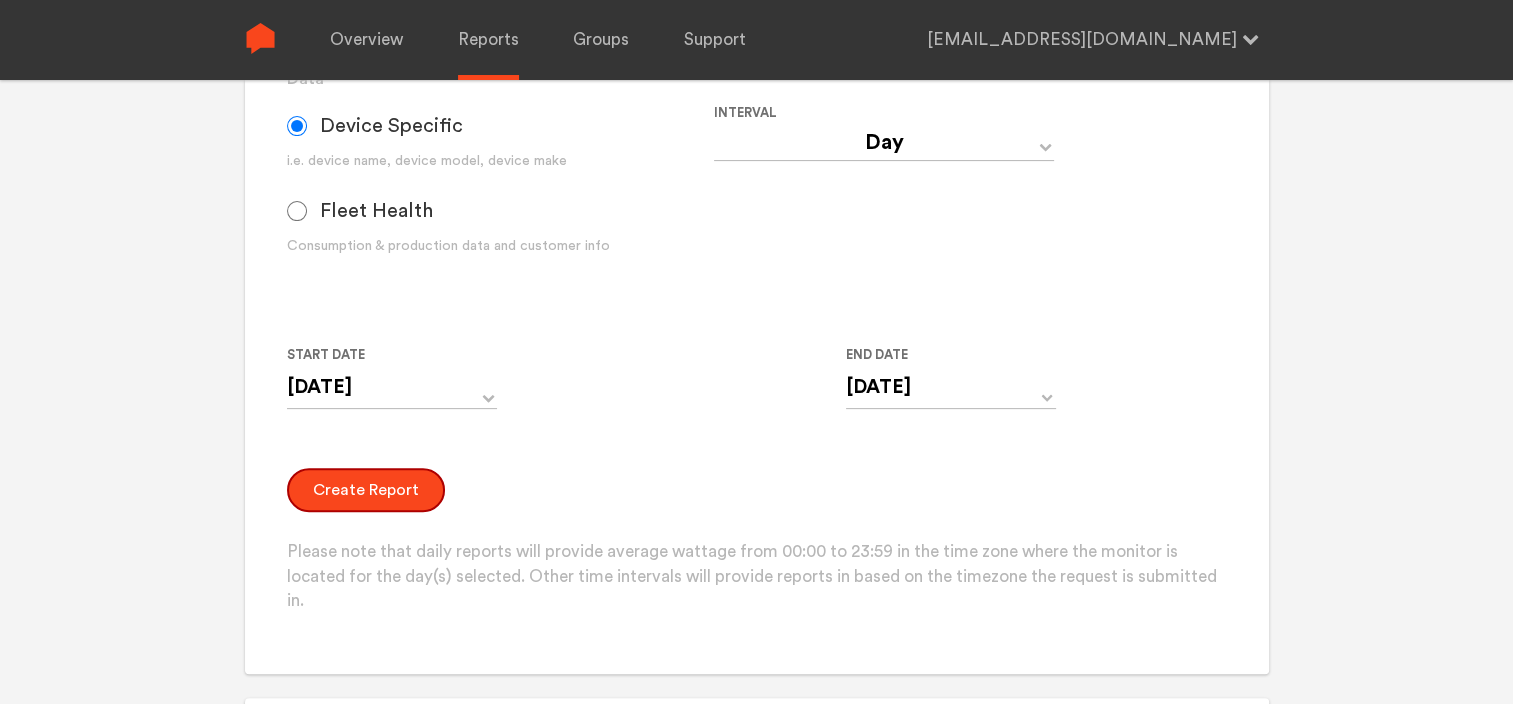 scroll, scrollTop: 623, scrollLeft: 0, axis: vertical 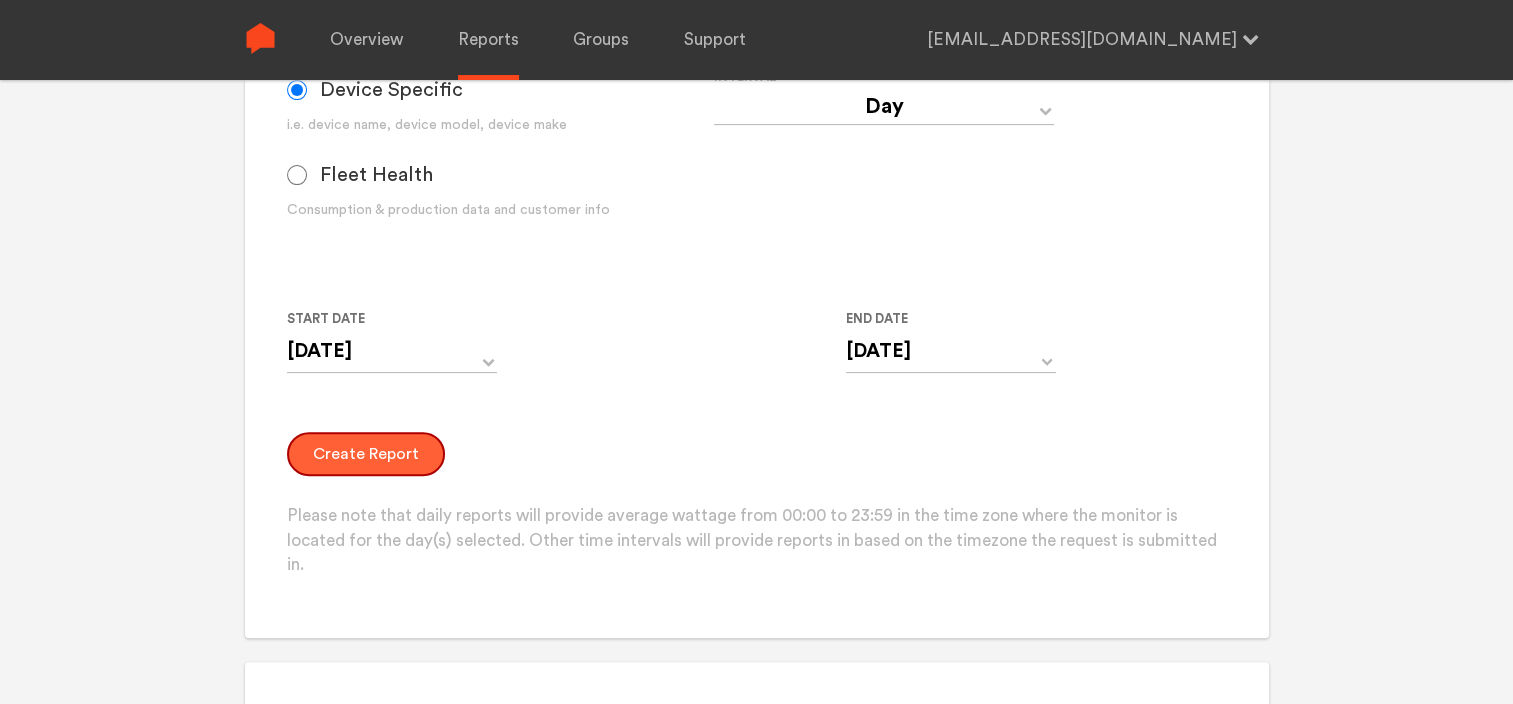 click on "Create Report" at bounding box center [366, 454] 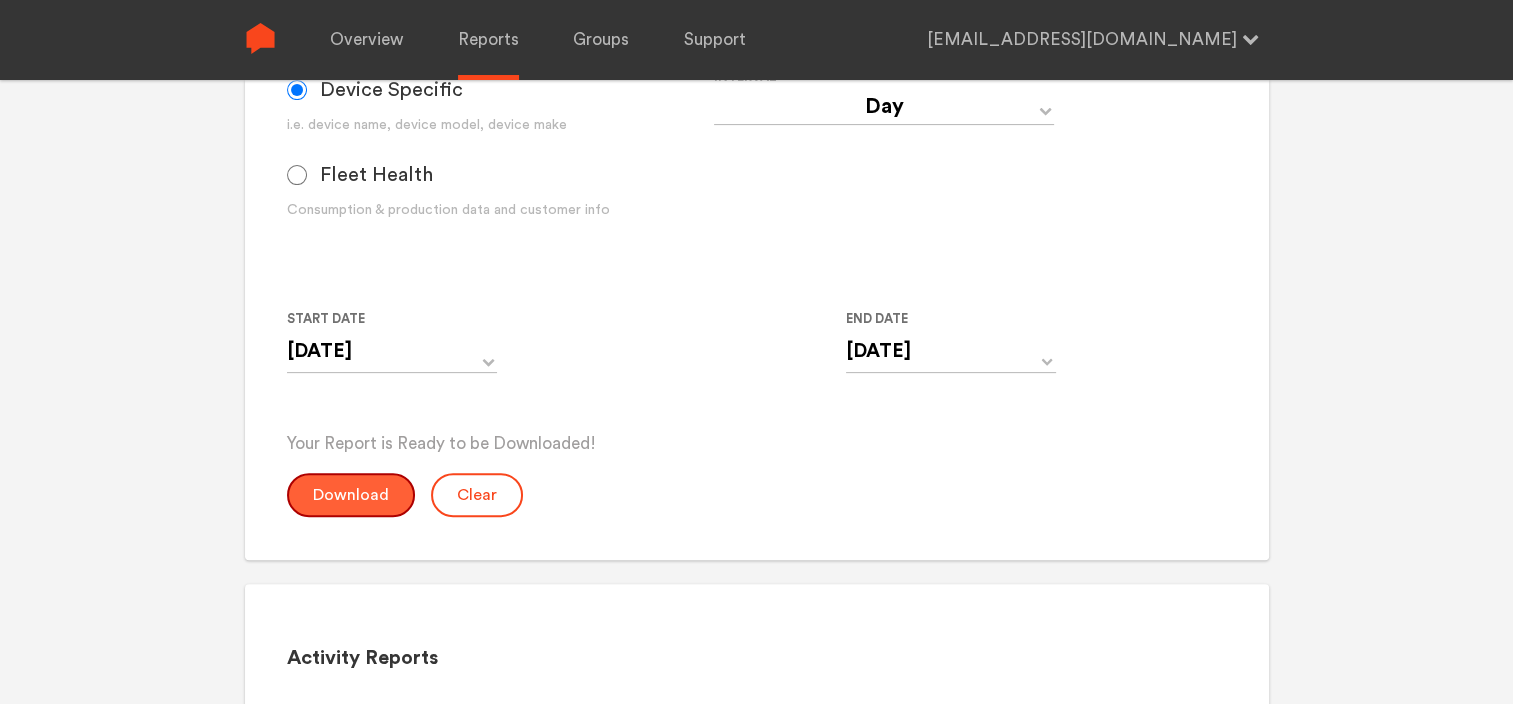 click on "Download" at bounding box center [351, 495] 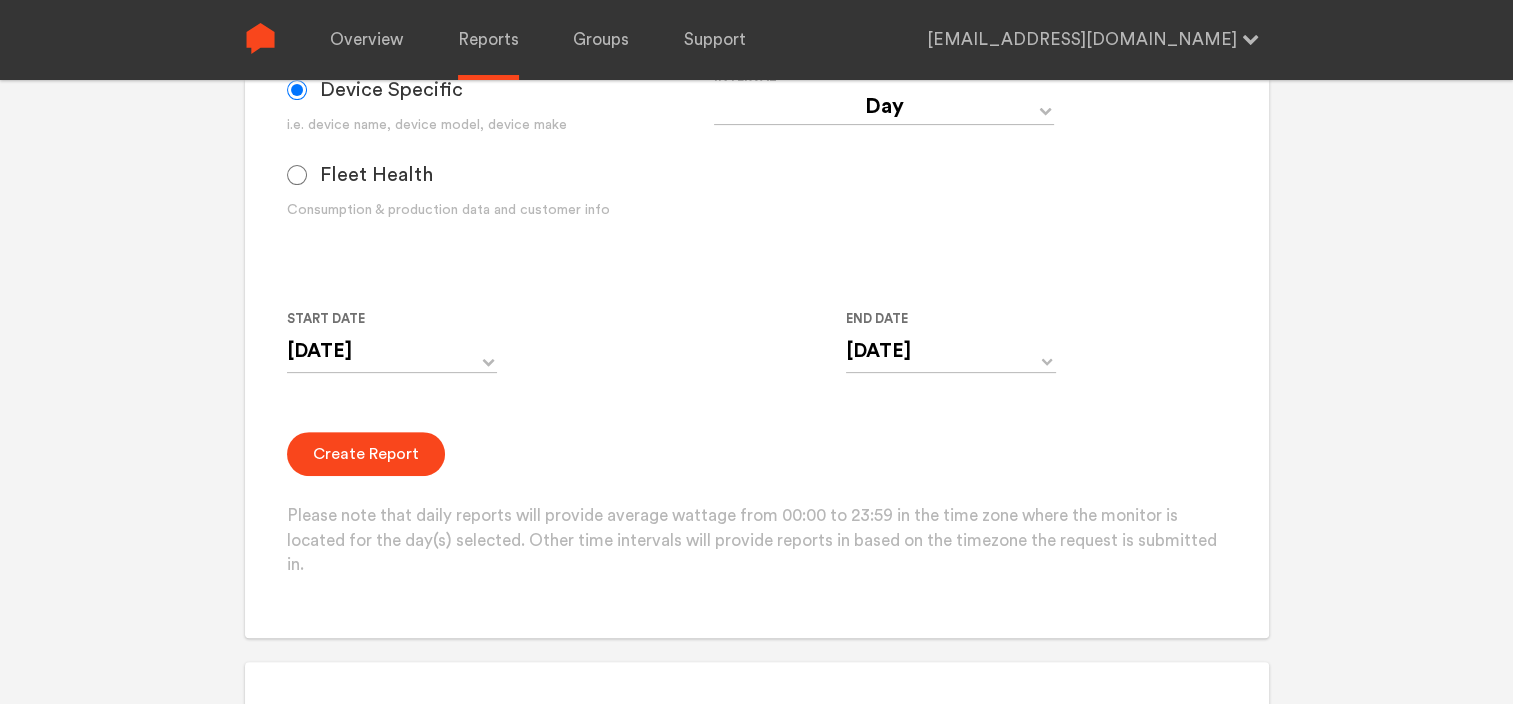 click on "Overview Reports Groups Support [EMAIL_ADDRESS][DOMAIN_NAME]    Settings Log out  Your Report is Ready to be Downloaded!  Download Clear Generate Report Monitor and Device Reports Monitors Group Single Monitor Monitor Group Chugoku Electrical Instruments Default Group CHK Orange Box Pilot CHK Gray Box Group Monitor N243020280 For large monitor counts N243020280 Monitor found. Please click Create Report below. Data Device Specific i.e. device name, device model, device make Fleet Health Consumption & production data and customer info Interval Day Year Month Week Hour 30 Minute 15 Minute 5 Minute Minute Start Date [DATE] ‹ [DATE] › Su Mo Tu We Th Fr Sa 25 26 27 28 29 30 31 1 2 3 4 5 6 7 8 9 10 11 12 13 14 15 16 17 18 19 20 21 22 23 24 25 26 27 28 29 30 1 2 3 4 5 End Date [DATE] ‹ [DATE] › Su Mo Tu We Th Fr Sa 25 26 27 28 29 30 31 1 2 3 4 5 6 7 8 9 10 11 12 13 14 15 16 17 18 19 20 21 22 23 24 25 26 27 28 29 30 1 2 3 4 5 Create Report Activity Reports Monitors Group Single Monitor 2 2 2" at bounding box center [756, -271] 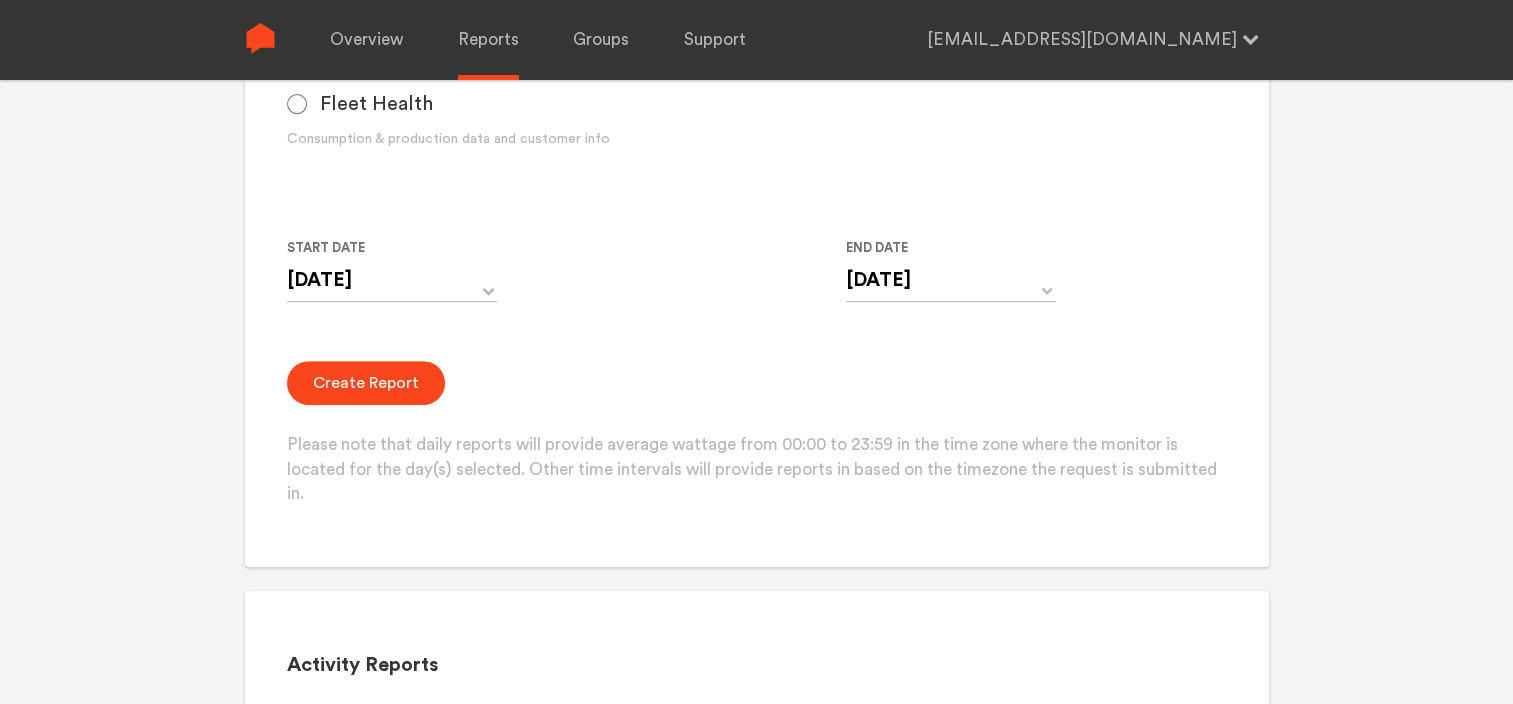 scroll, scrollTop: 700, scrollLeft: 0, axis: vertical 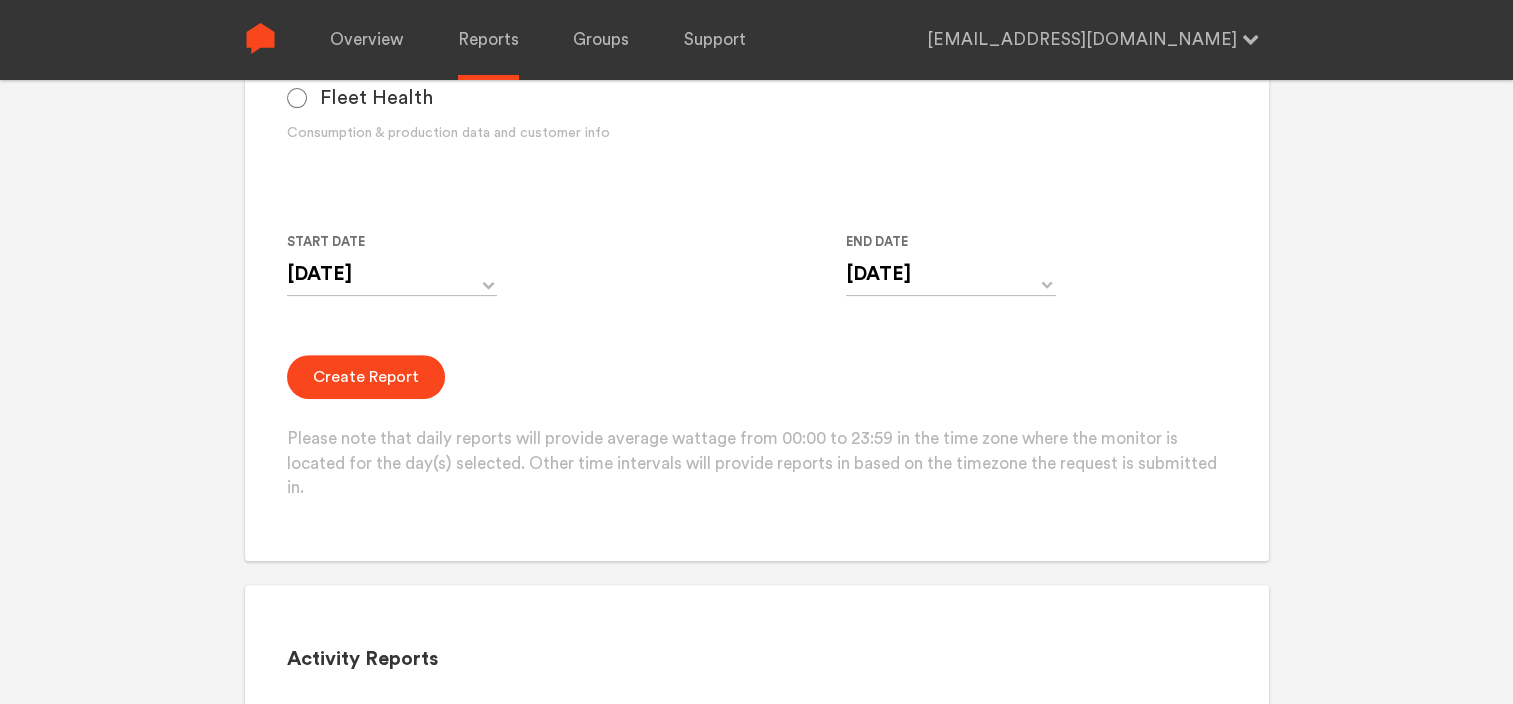 click on "Overview Reports Groups Support [EMAIL_ADDRESS][DOMAIN_NAME]    Settings Log out  Your Report is Ready to be Downloaded!  Download Clear Generate Report Monitor and Device Reports Monitors Group Single Monitor Monitor Group Chugoku Electrical Instruments Default Group CHK Orange Box Pilot CHK Gray Box Group Monitor N243020280 For large monitor counts N243020280 Monitor found. Please click Create Report below. Data Device Specific i.e. device name, device model, device make Fleet Health Consumption & production data and customer info Interval Day Year Month Week Hour 30 Minute 15 Minute 5 Minute Minute Start Date [DATE] ‹ [DATE] › Su Mo Tu We Th Fr Sa 25 26 27 28 29 30 31 1 2 3 4 5 6 7 8 9 10 11 12 13 14 15 16 17 18 19 20 21 22 23 24 25 26 27 28 29 30 1 2 3 4 5 End Date [DATE] ‹ [DATE] › Su Mo Tu We Th Fr Sa 25 26 27 28 29 30 31 1 2 3 4 5 6 7 8 9 10 11 12 13 14 15 16 17 18 19 20 21 22 23 24 25 26 27 28 29 30 1 2 3 4 5 Create Report Activity Reports Monitors Group Single Monitor 2 2 2" at bounding box center [756, -348] 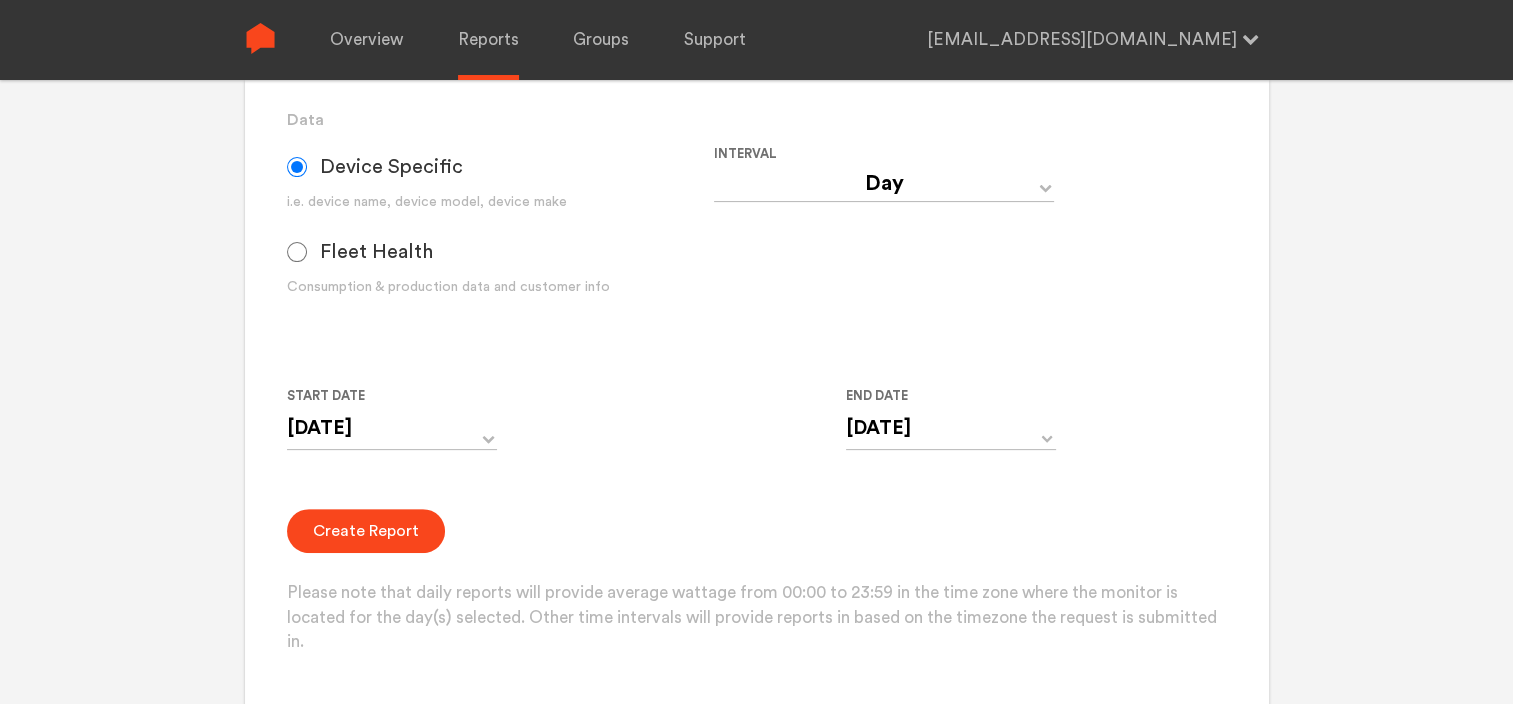 scroll, scrollTop: 500, scrollLeft: 0, axis: vertical 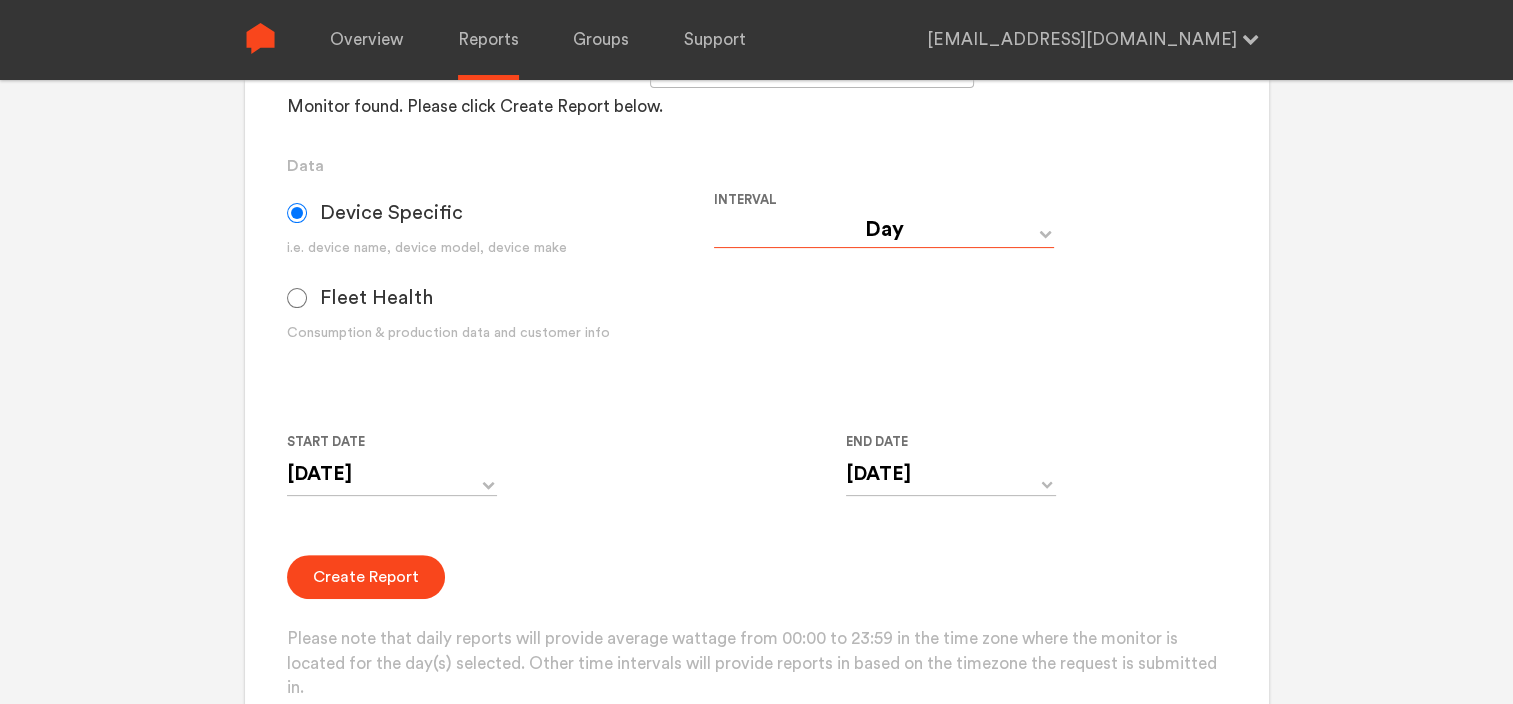 click on "Day Year Month Week Hour 30 Minute 15 Minute 5 Minute Minute" at bounding box center (884, 230) 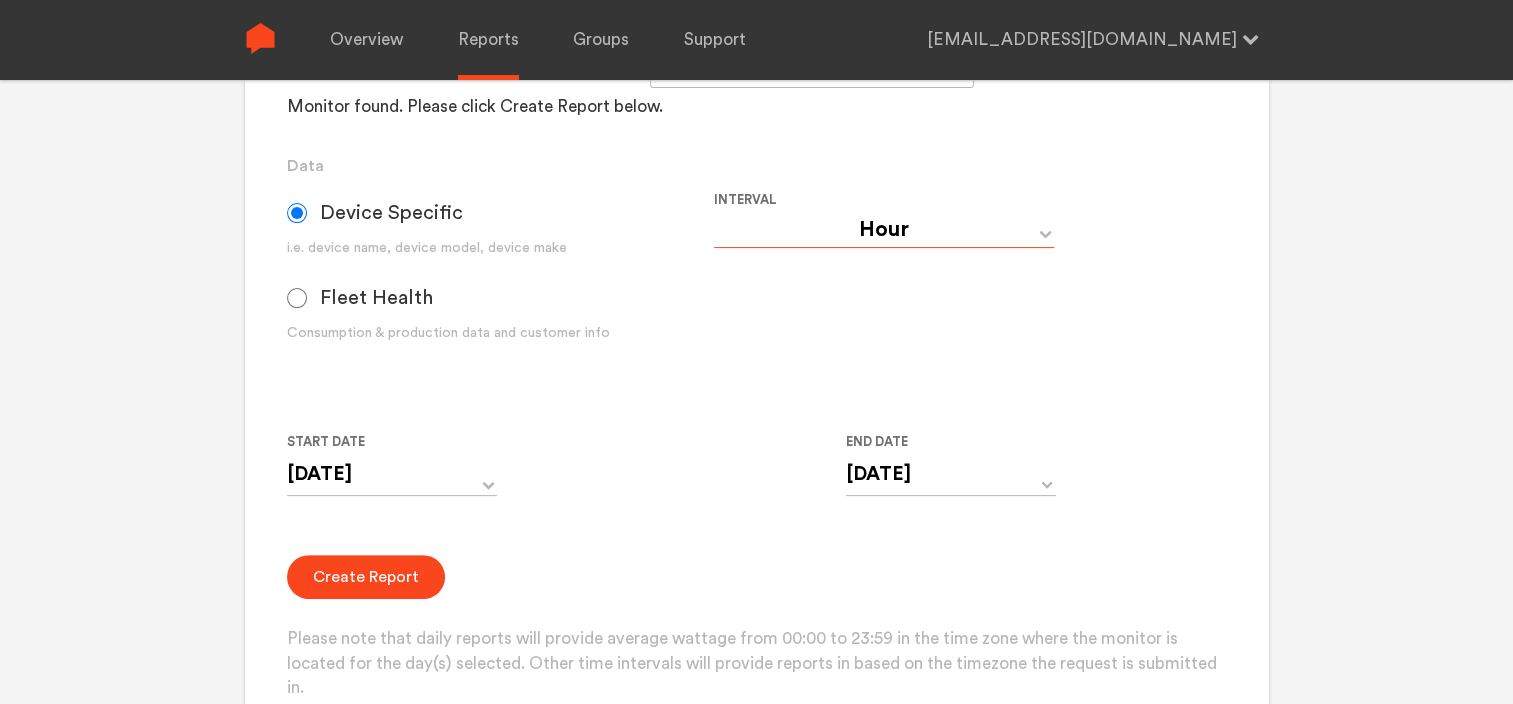click on "Day Year Month Week Hour 30 Minute 15 Minute 5 Minute Minute" at bounding box center (884, 230) 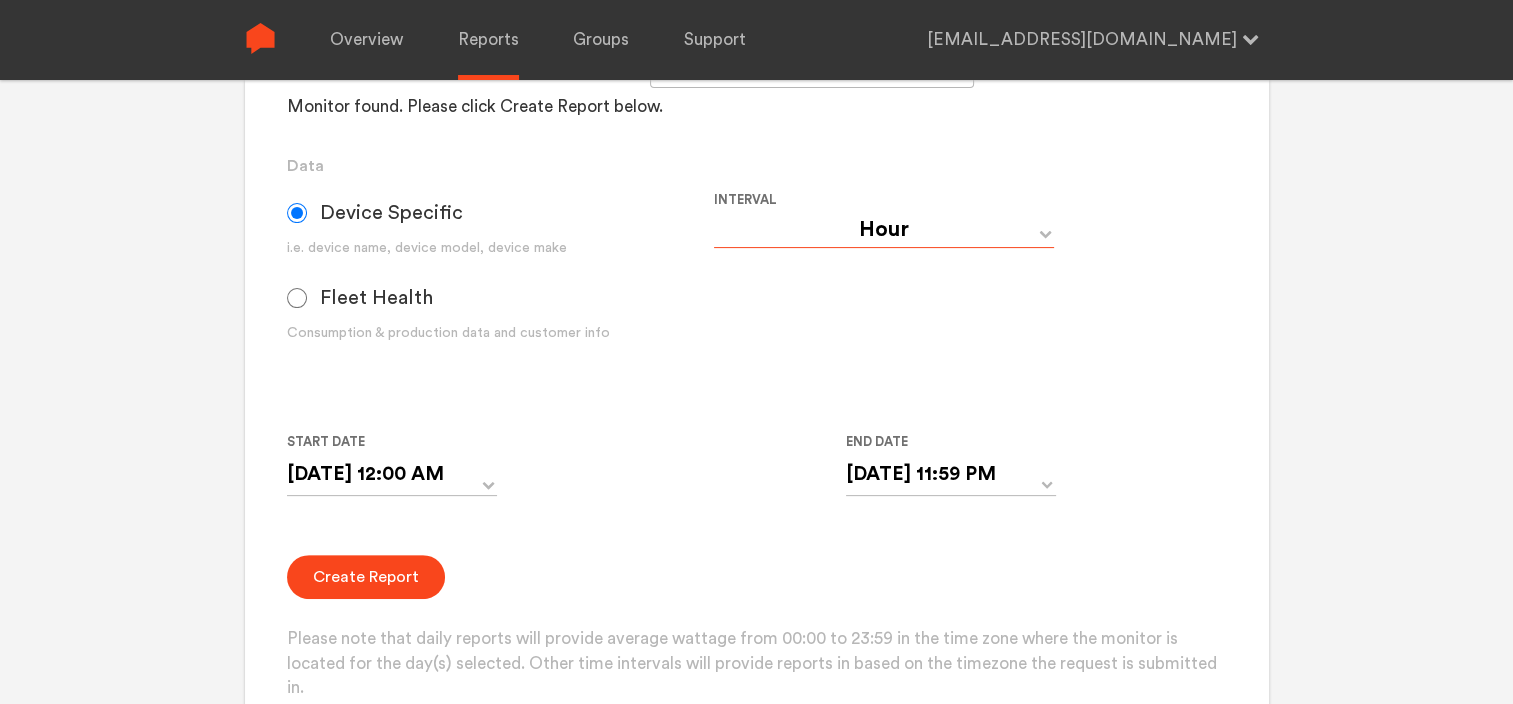 click on "Day Year Month Week Hour 30 Minute 15 Minute 5 Minute Minute" at bounding box center (884, 230) 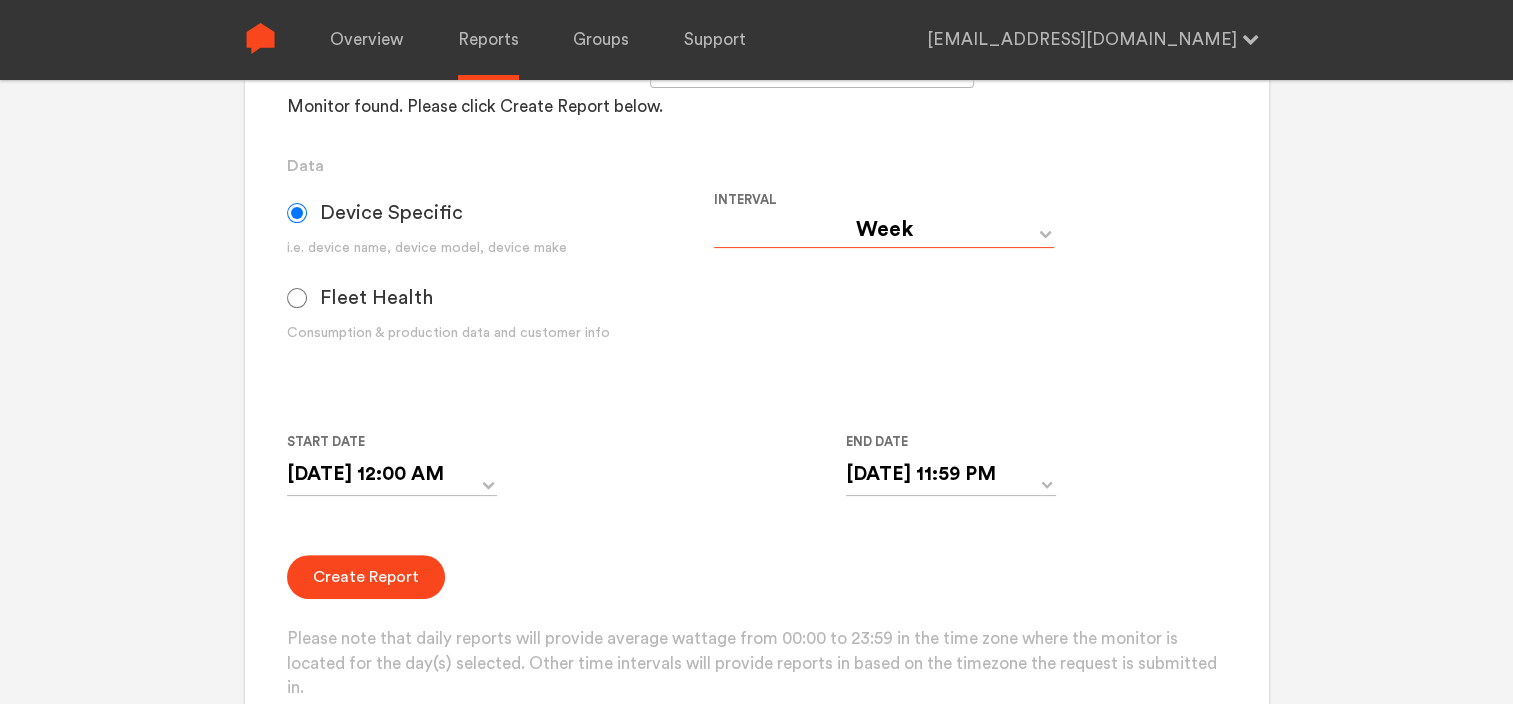 click on "Day Year Month Week Hour 30 Minute 15 Minute 5 Minute Minute" at bounding box center [884, 230] 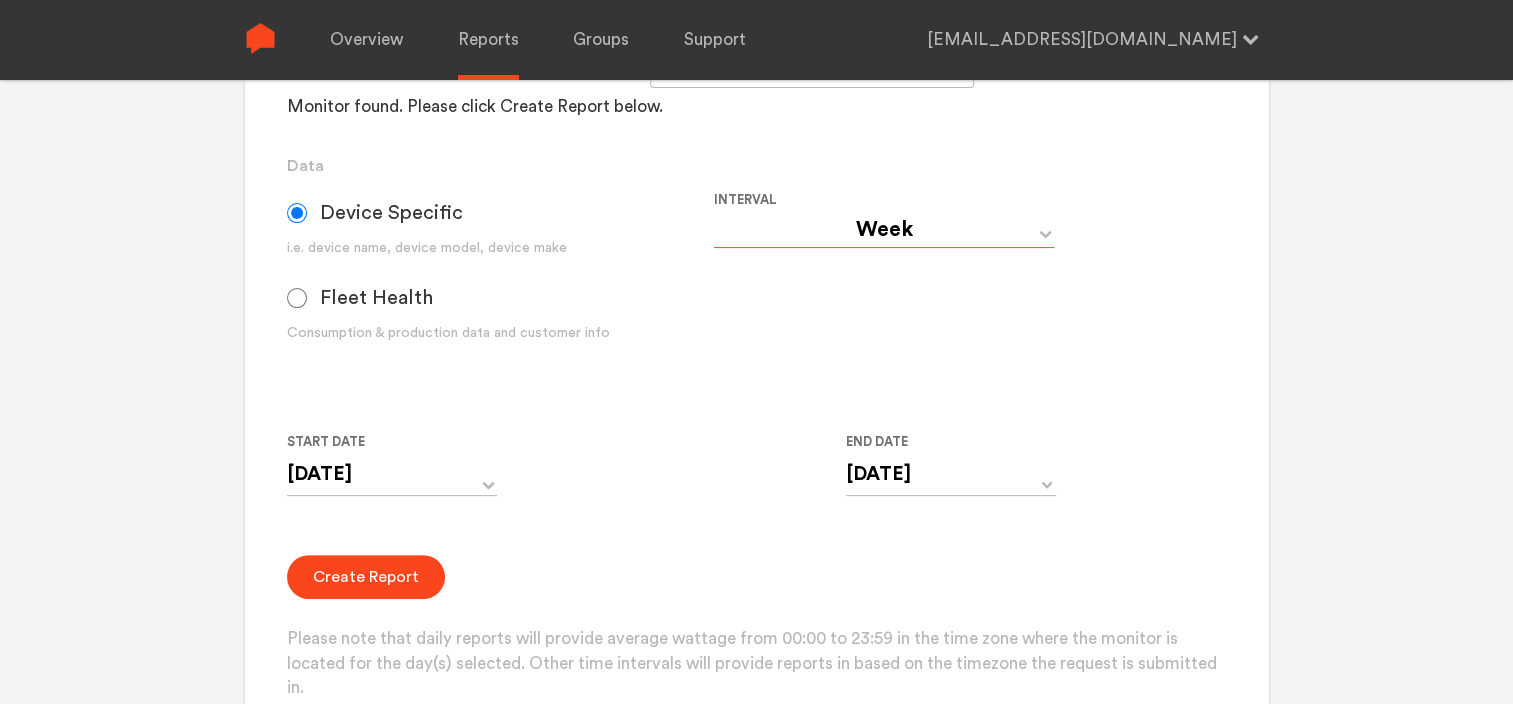 click on "Day Year Month Week Hour 30 Minute 15 Minute 5 Minute Minute" at bounding box center (884, 230) 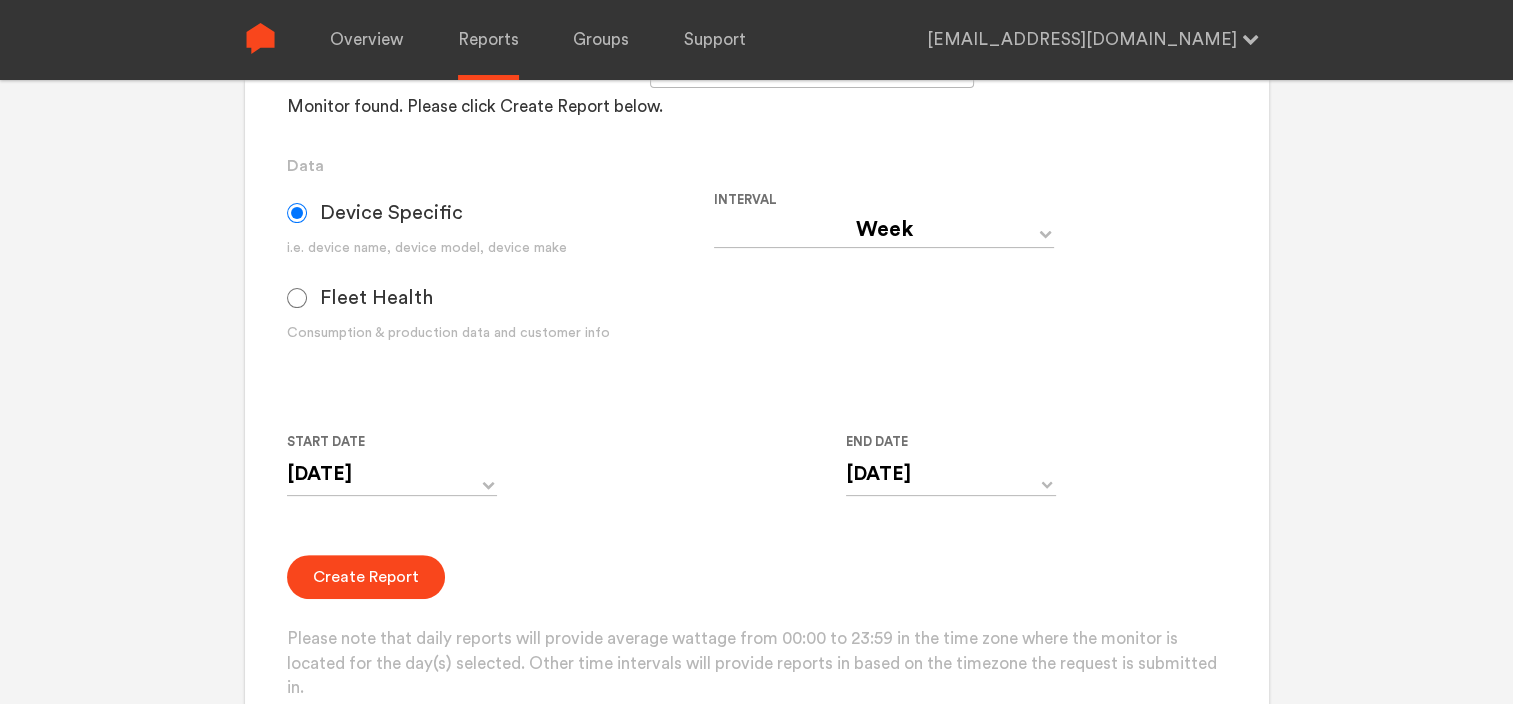 click on "Group Single Monitor Monitor Group Chugoku Electrical Instruments Default Group CHK Orange Box Pilot CHK Gray Box Group Monitor N243020280 For large monitor counts N243020280 Monitor found. Please click Create Report below. Data Device Specific i.e. device name, device model, device make Fleet Health Consumption & production data and customer info Interval Day Year Month Week Hour 30 Minute 15 Minute 5 Minute Minute Start Date [DATE] ‹ [DATE] › Su Mo Tu We Th Fr Sa 25 26 27 28 29 30 31 1 2 3 4 5 6 7 8 9 10 11 12 13 14 15 16 17 18 19 20 21 22 23 24 25 26 27 28 29 30 1 2 3 4 5 End Date [DATE] ‹ [DATE] › Su Mo Tu We Th Fr Sa 25 26 27 28 29 30 31 1 2 3 4 5 6 7 8 9 10 11 12 13 14 15 16 17 18 19 20 21 22 23 24 25 26 27 28 29 30 1 2 3 4 5 Create Report Please note that daily reports will provide average wattage from 00:00 to 23:59 in the time zone where the monitor is located for the day(s) selected. Other time intervals will provide reports in based on the timezone the request is submitted in." at bounding box center [756, 296] 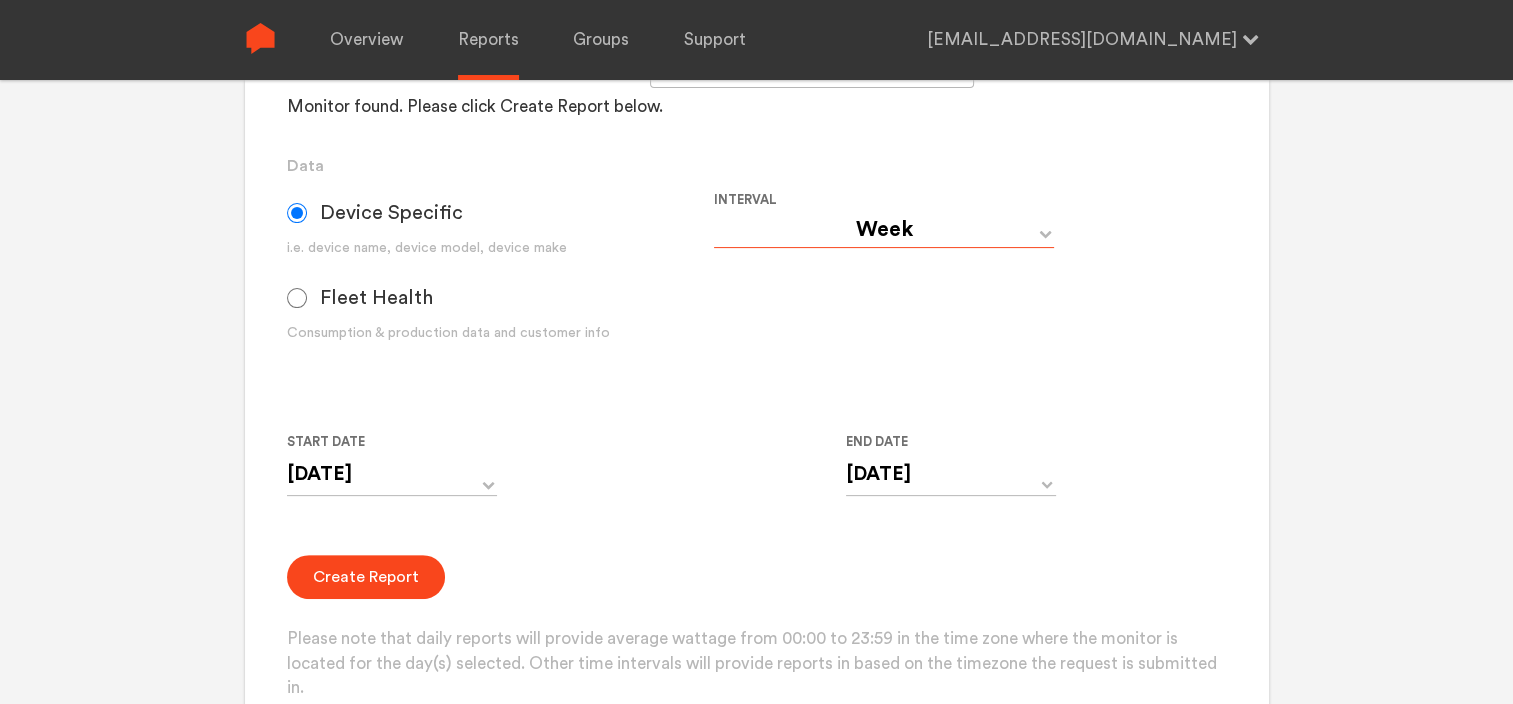 click on "Day Year Month Week Hour 30 Minute 15 Minute 5 Minute Minute" at bounding box center (884, 230) 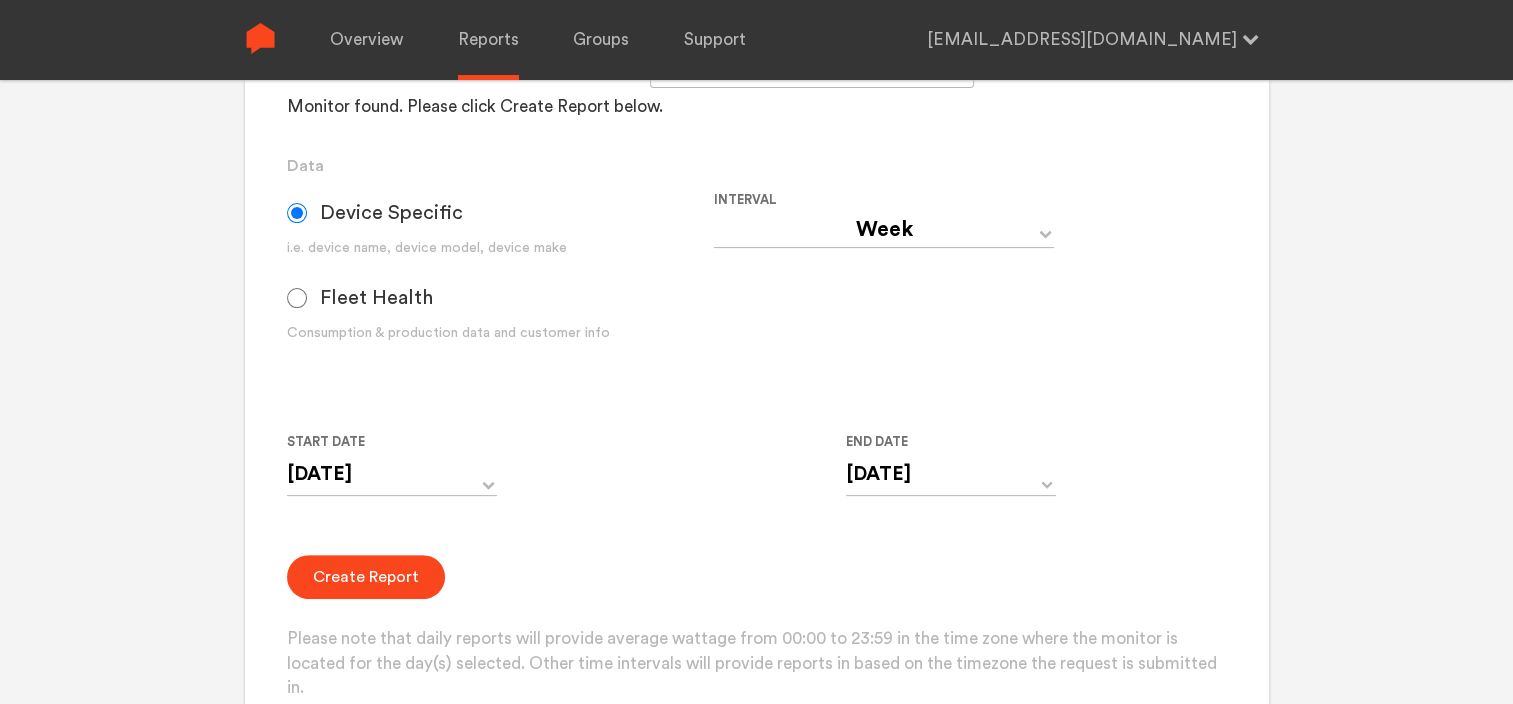 click on "Overview Reports Groups Support [EMAIL_ADDRESS][DOMAIN_NAME]    Settings Log out  Your Report is Ready to be Downloaded!  Download Clear Generate Report Monitor and Device Reports Monitors Group Single Monitor Monitor Group Chugoku Electrical Instruments Default Group CHK Orange Box Pilot CHK Gray Box Group Monitor N243020280 For large monitor counts N243020280 Monitor found. Please click Create Report below. Data Device Specific i.e. device name, device model, device make Fleet Health Consumption & production data and customer info Interval Day Year Month Week Hour 30 Minute 15 Minute 5 Minute Minute Start Date [DATE] ‹ [DATE] › Su Mo Tu We Th Fr Sa 25 26 27 28 29 30 31 1 2 3 4 5 6 7 8 9 10 11 12 13 14 15 16 17 18 19 20 21 22 23 24 25 26 27 28 29 30 1 2 3 4 5 End Date [DATE] ‹ [DATE] › Su Mo Tu We Th Fr Sa 25 26 27 28 29 30 31 1 2 3 4 5 6 7 8 9 10 11 12 13 14 15 16 17 18 19 20 21 22 23 24 25 26 27 28 29 30 1 2 3 4 5 Create Report Activity Reports Monitors Group Single Monitor 2 2 2" at bounding box center (756, -148) 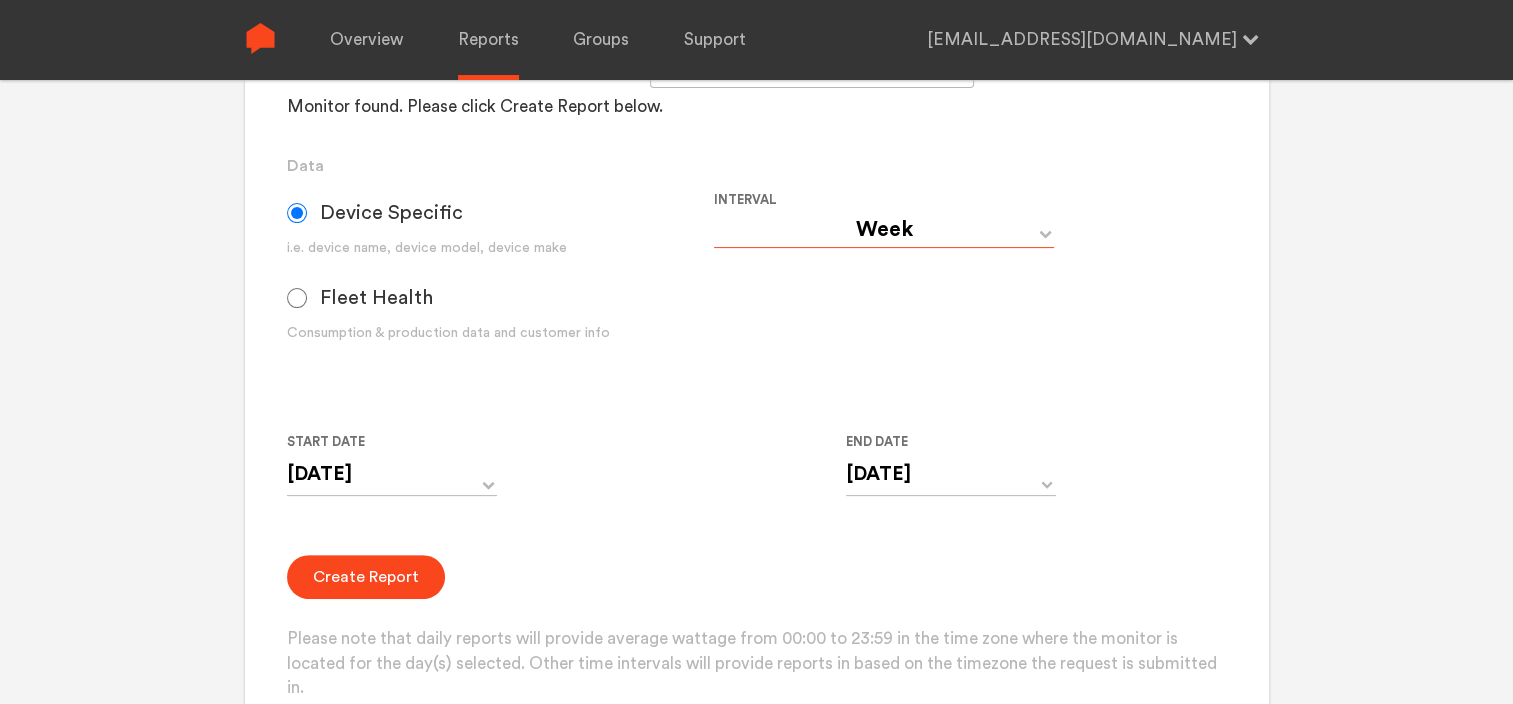 click on "Day Year Month Week Hour 30 Minute 15 Minute 5 Minute Minute" at bounding box center (884, 230) 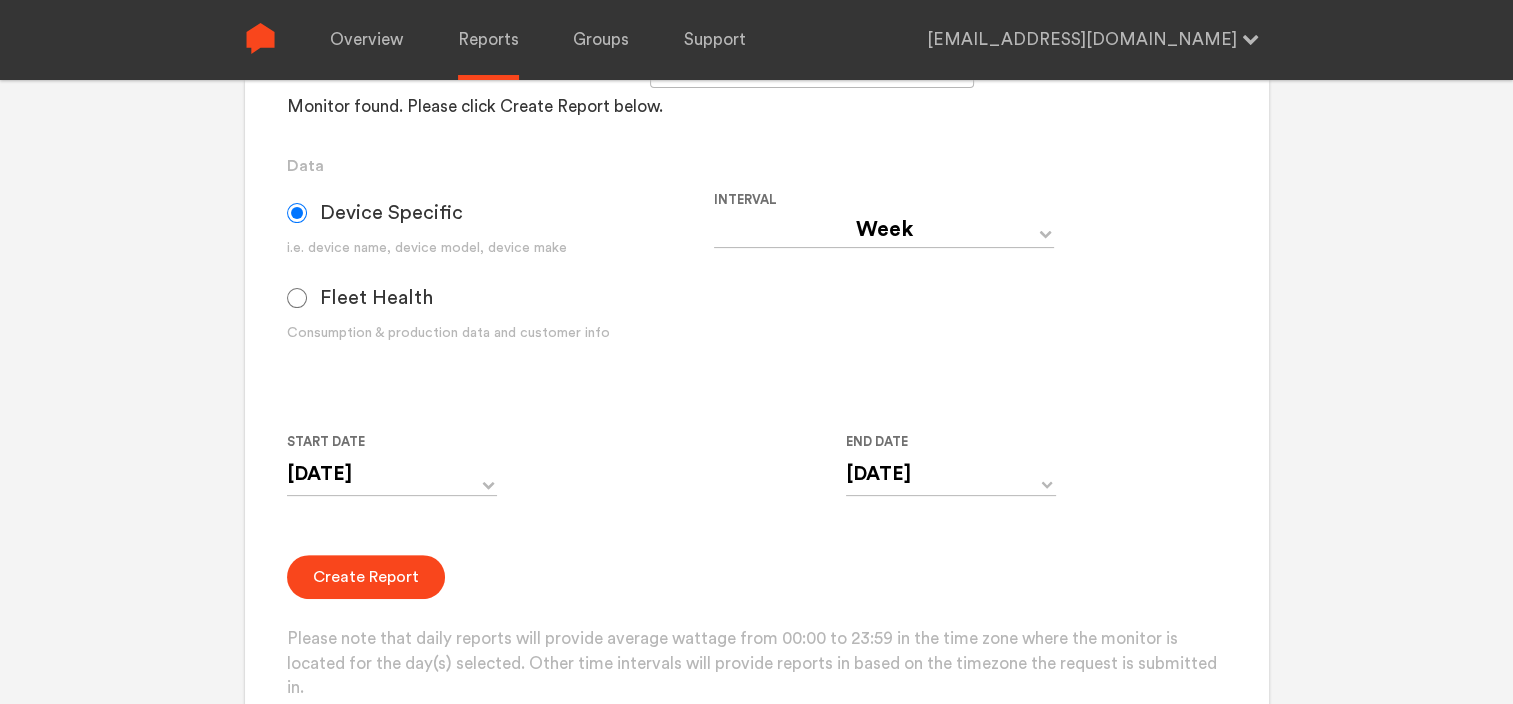 click on "Please note that daily reports will provide average wattage from 00:00 to 23:59 in the time zone where the monitor is located for the day(s) selected. Other time intervals will provide reports in based on the timezone the request is submitted in." at bounding box center [756, 664] 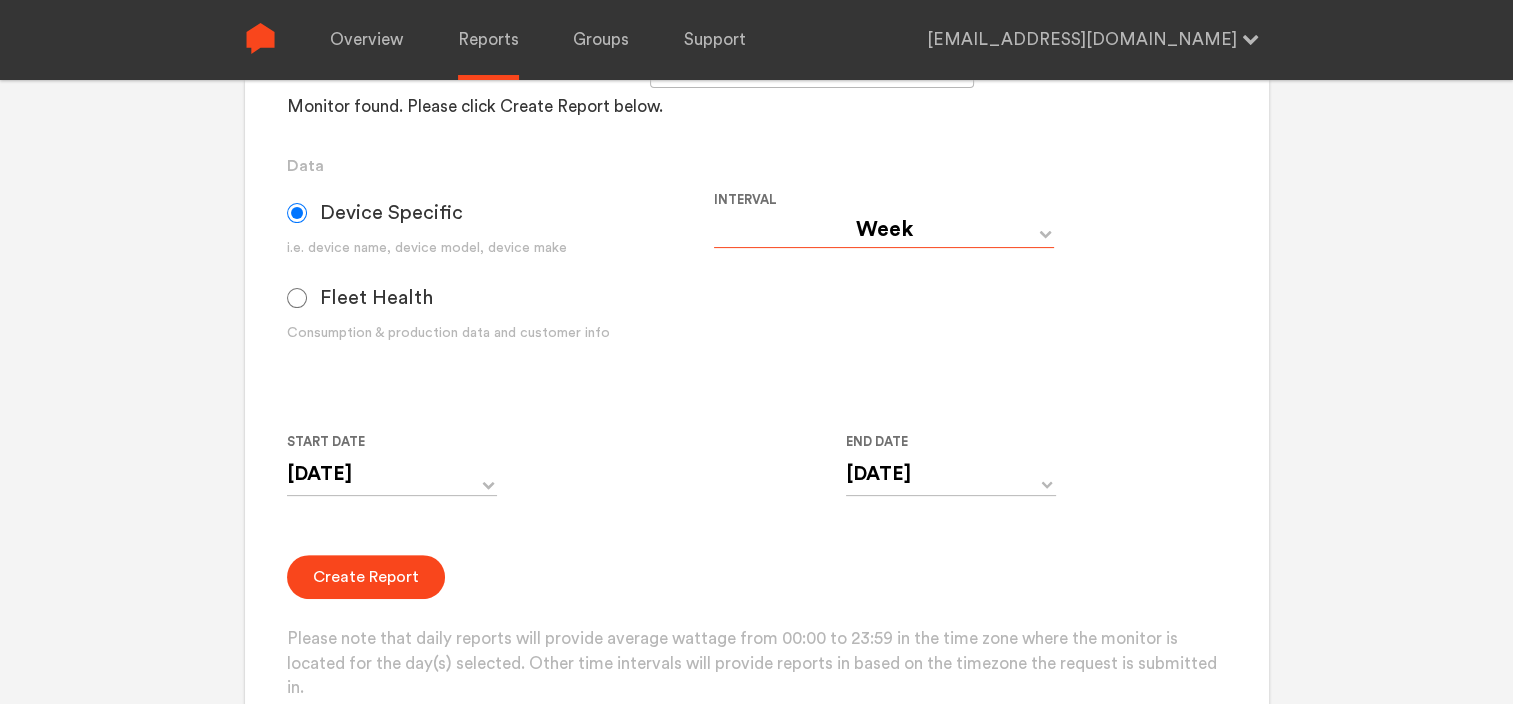 click on "Day Year Month Week Hour 30 Minute 15 Minute 5 Minute Minute" at bounding box center (884, 230) 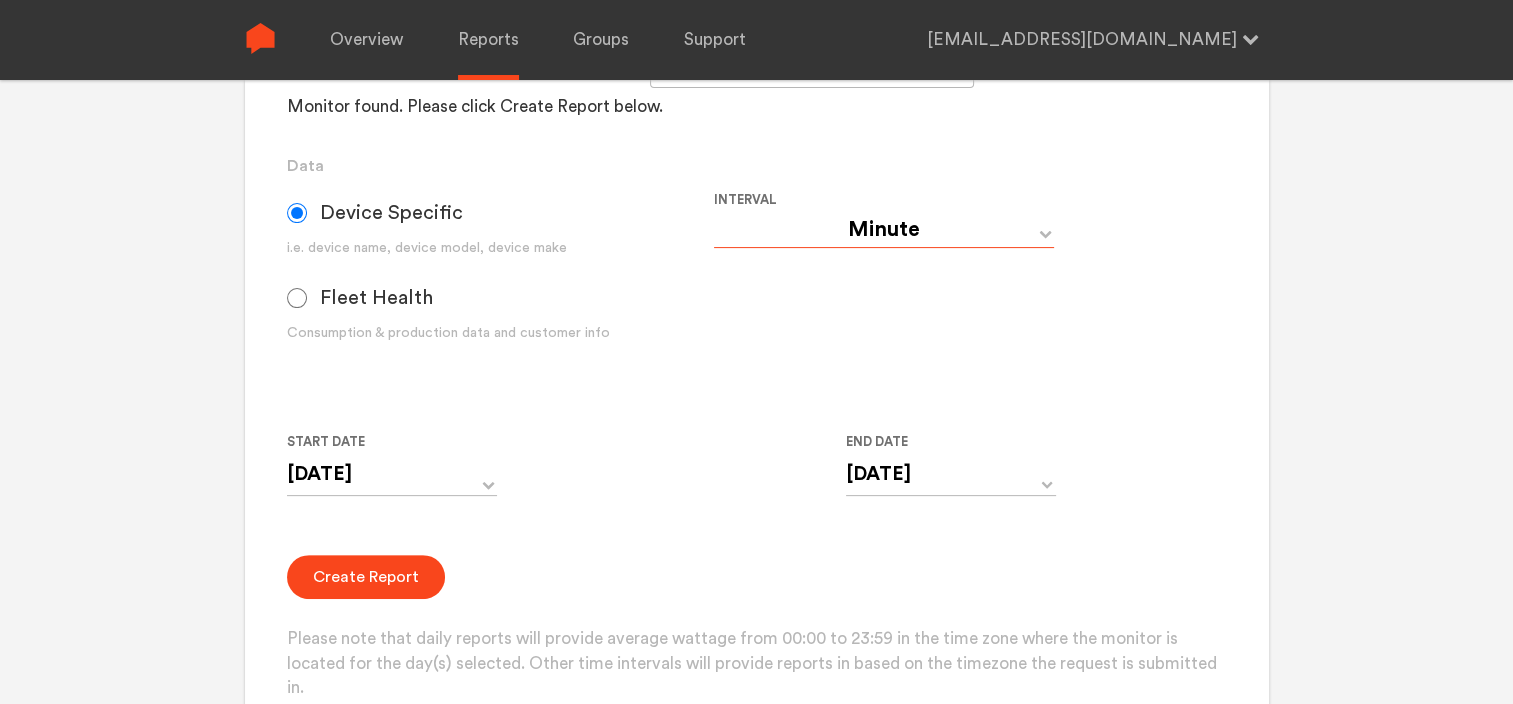 click on "Day Year Month Week Hour 30 Minute 15 Minute 5 Minute Minute" at bounding box center [884, 230] 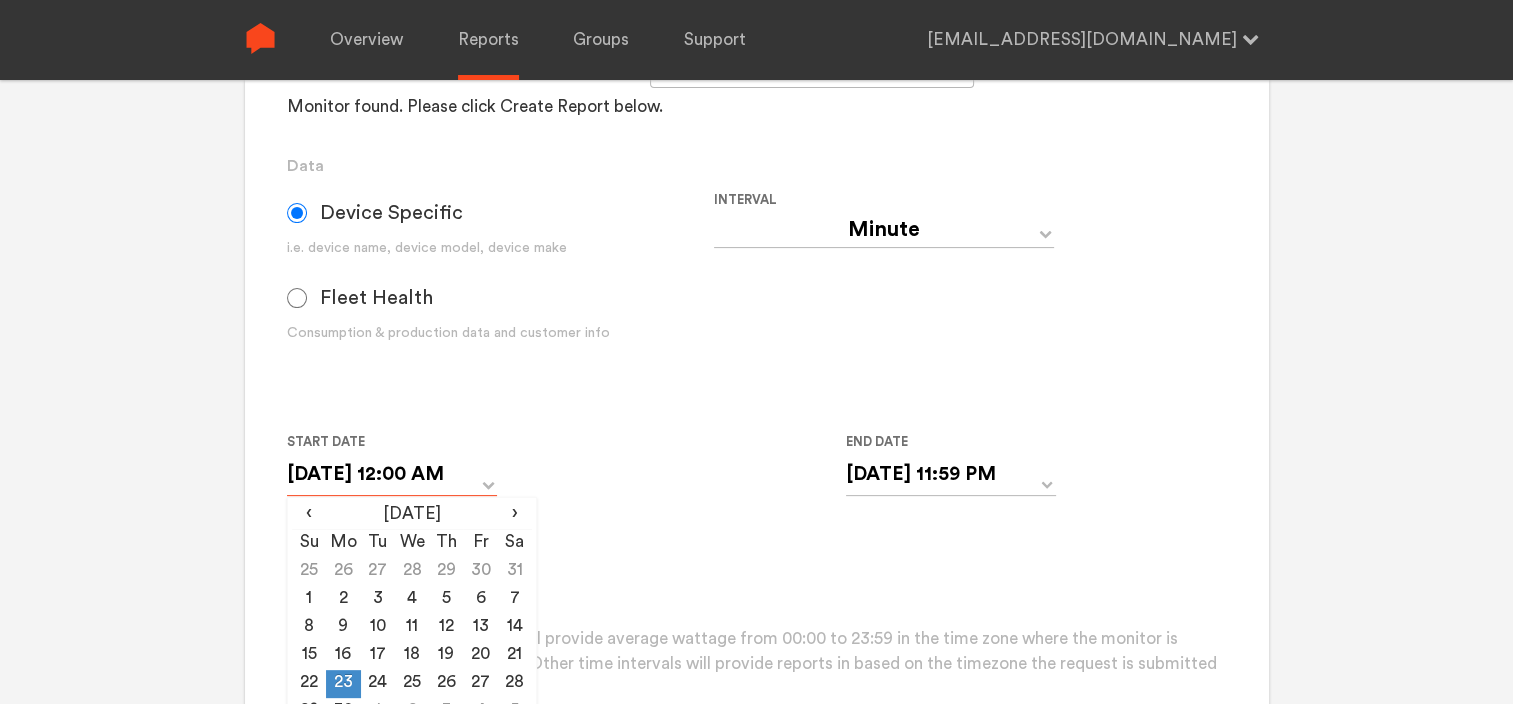 click on "[DATE] 12:00 AM" at bounding box center (392, 474) 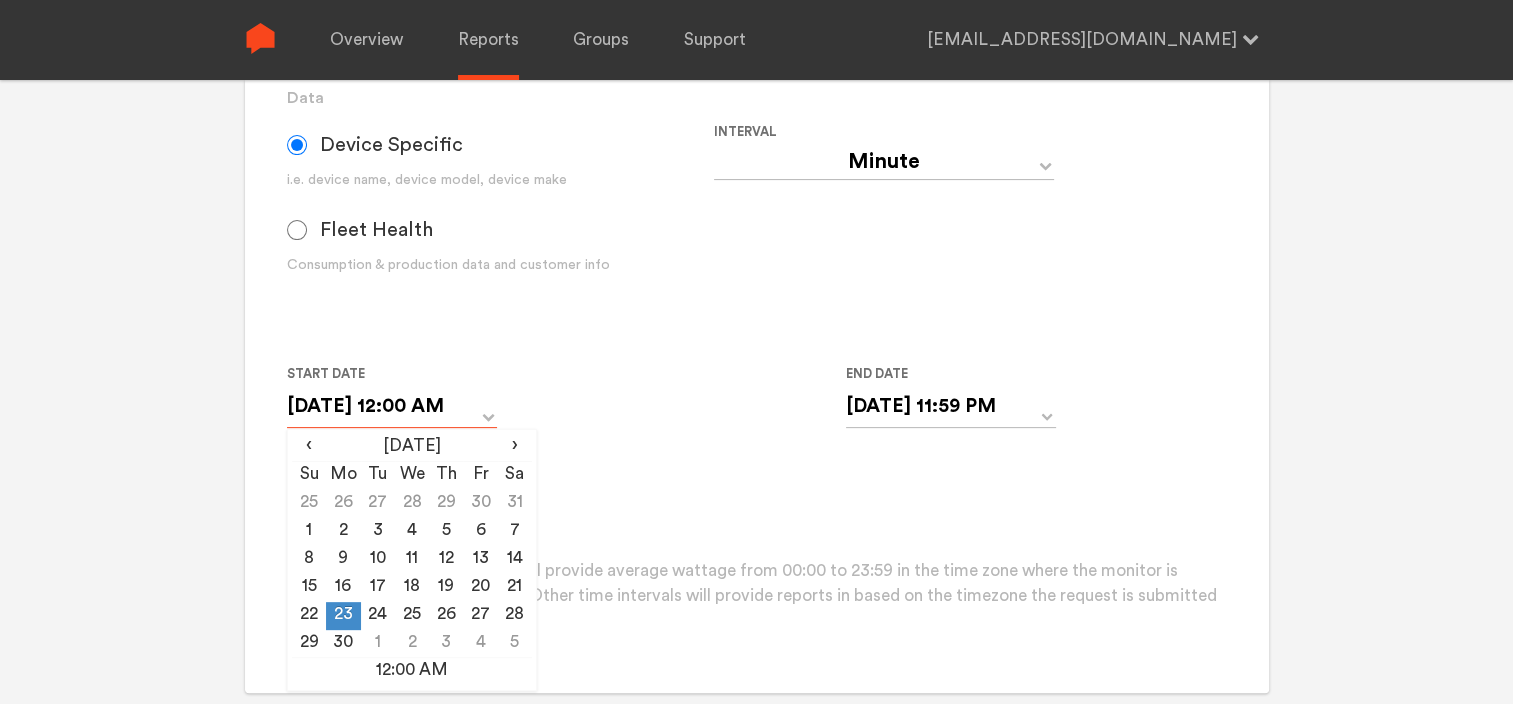 scroll, scrollTop: 700, scrollLeft: 0, axis: vertical 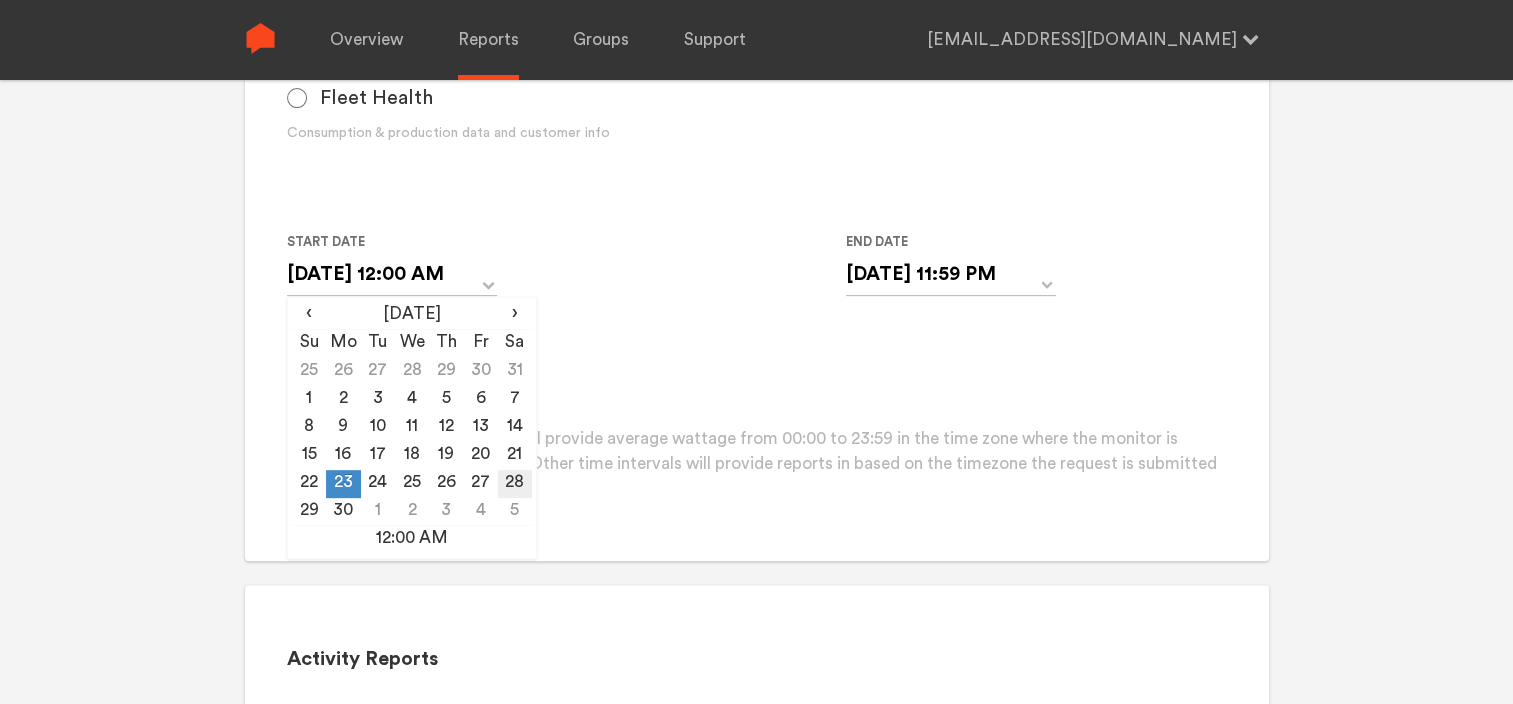 click on "28" at bounding box center (515, 484) 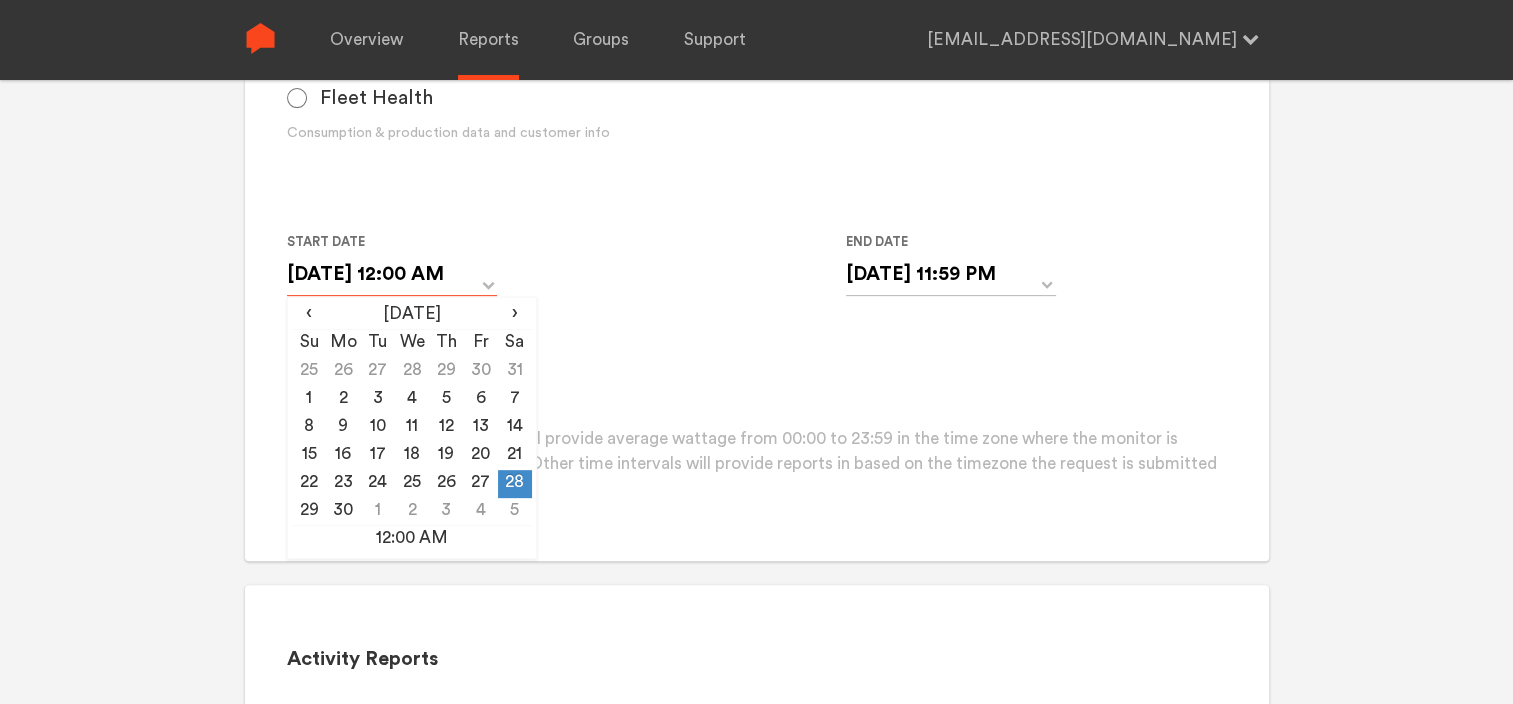 click on "[DATE] 12:00 AM" at bounding box center (392, 274) 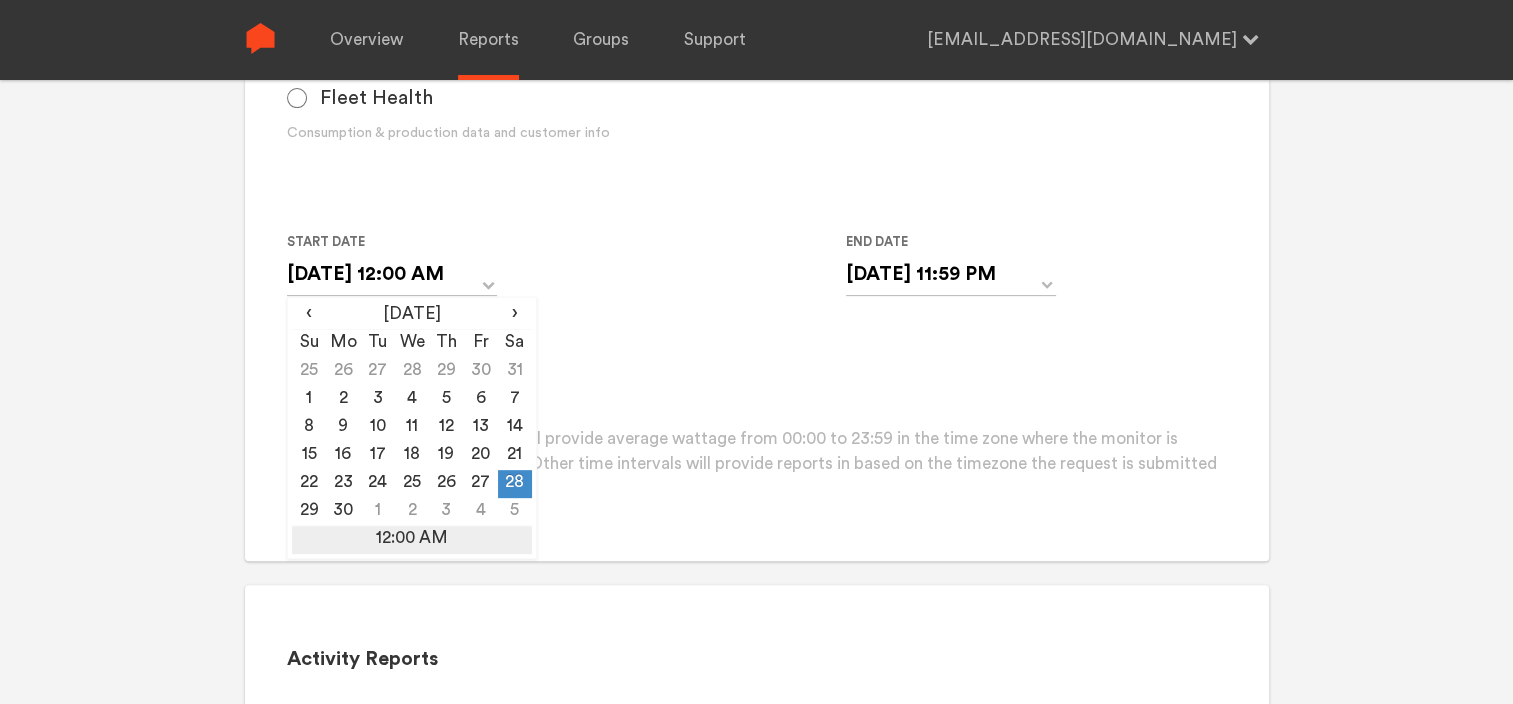 click on "12:00 AM" at bounding box center [412, 540] 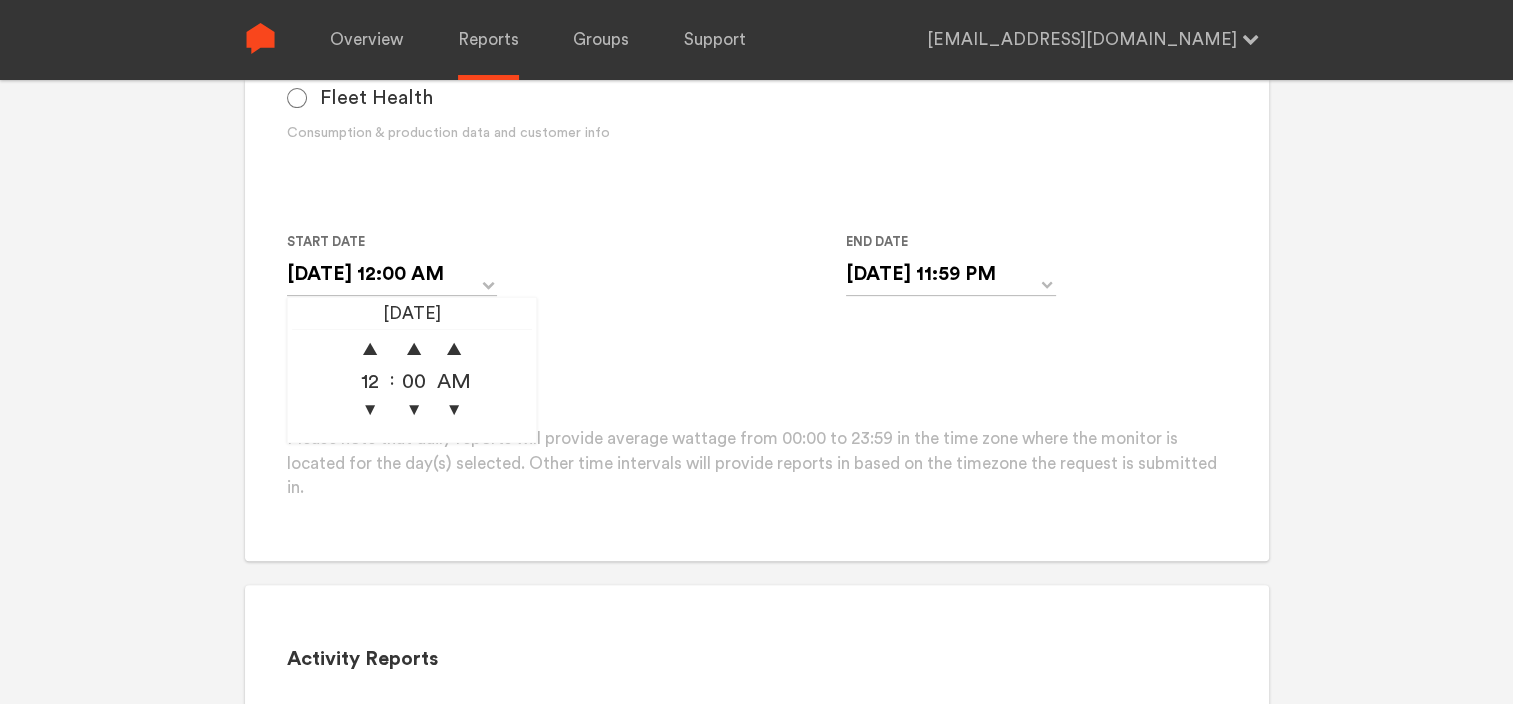 click on "12" at bounding box center [370, 380] 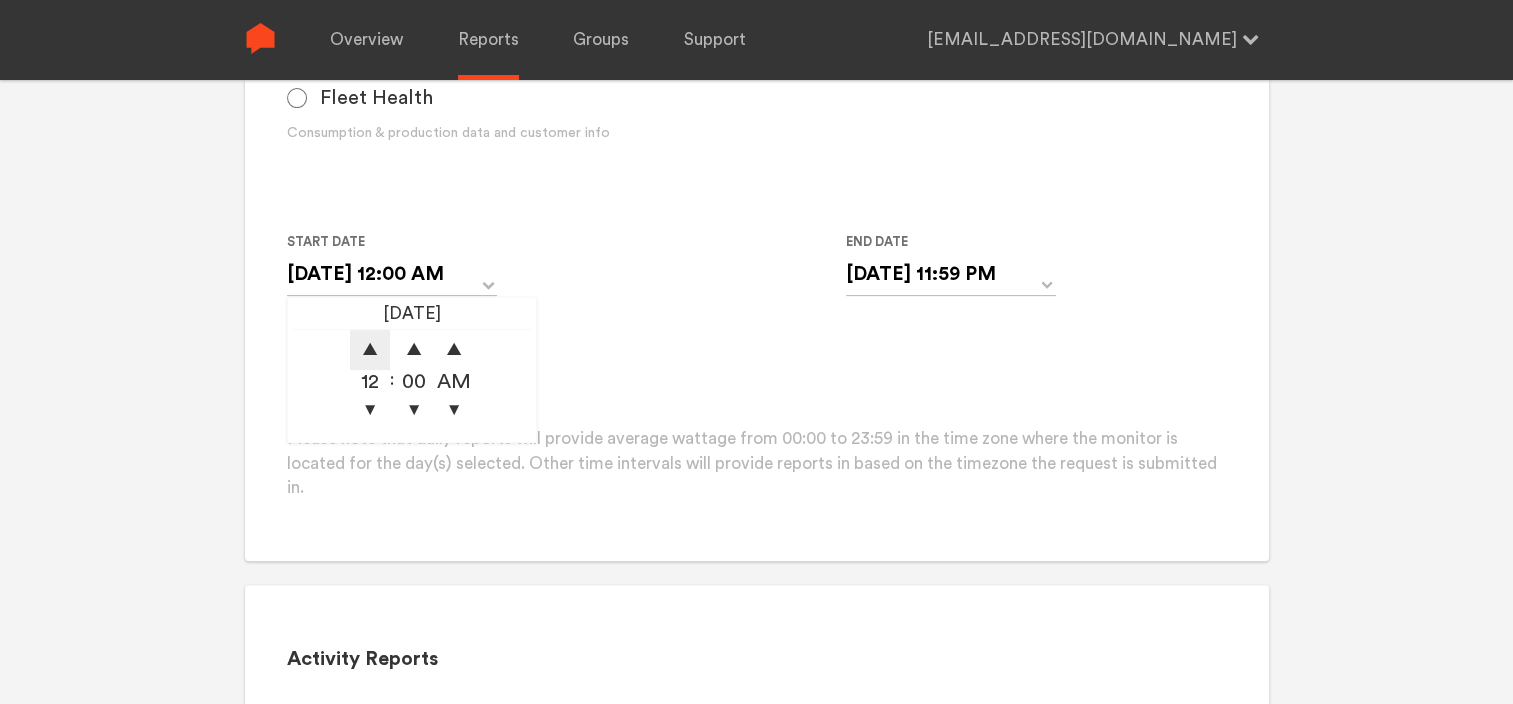 click on "▲" at bounding box center (370, 350) 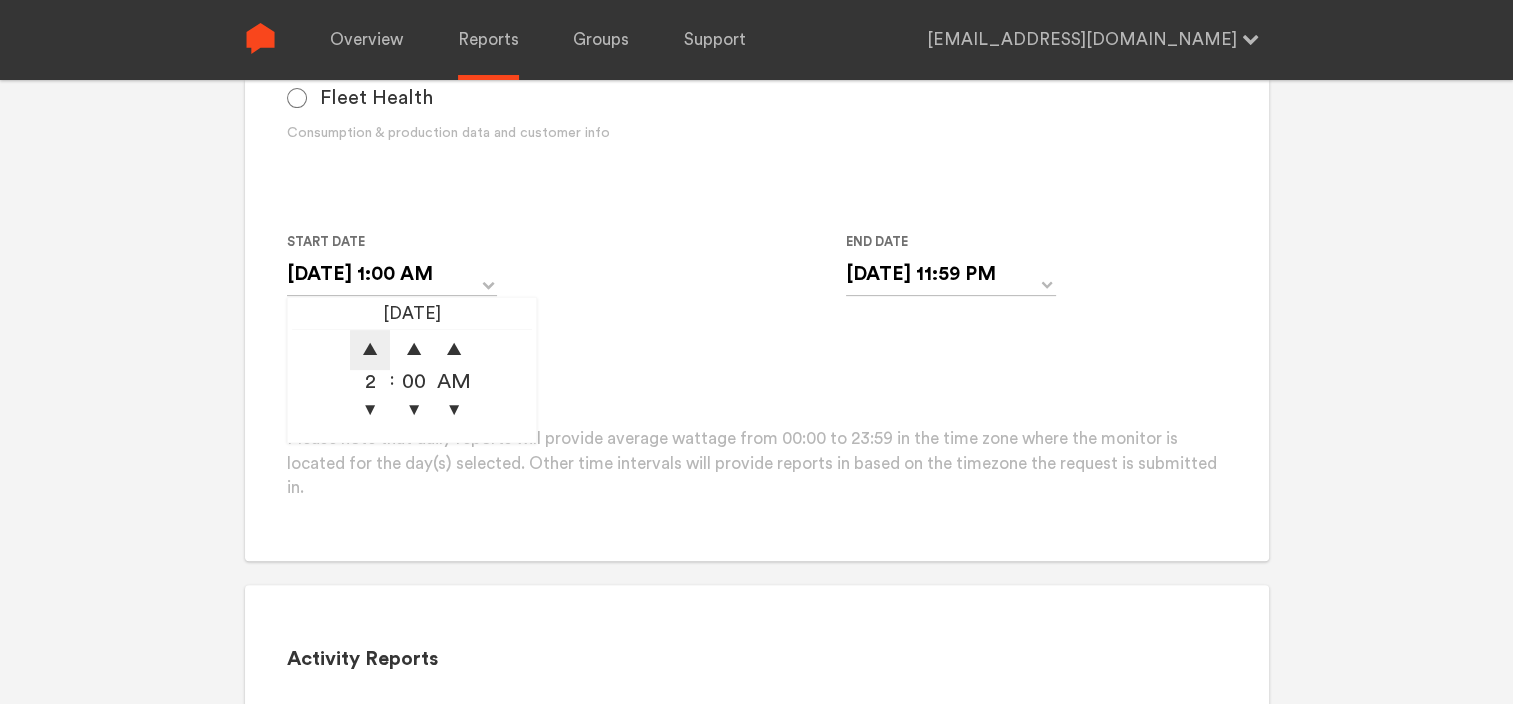 click on "▲" at bounding box center [370, 350] 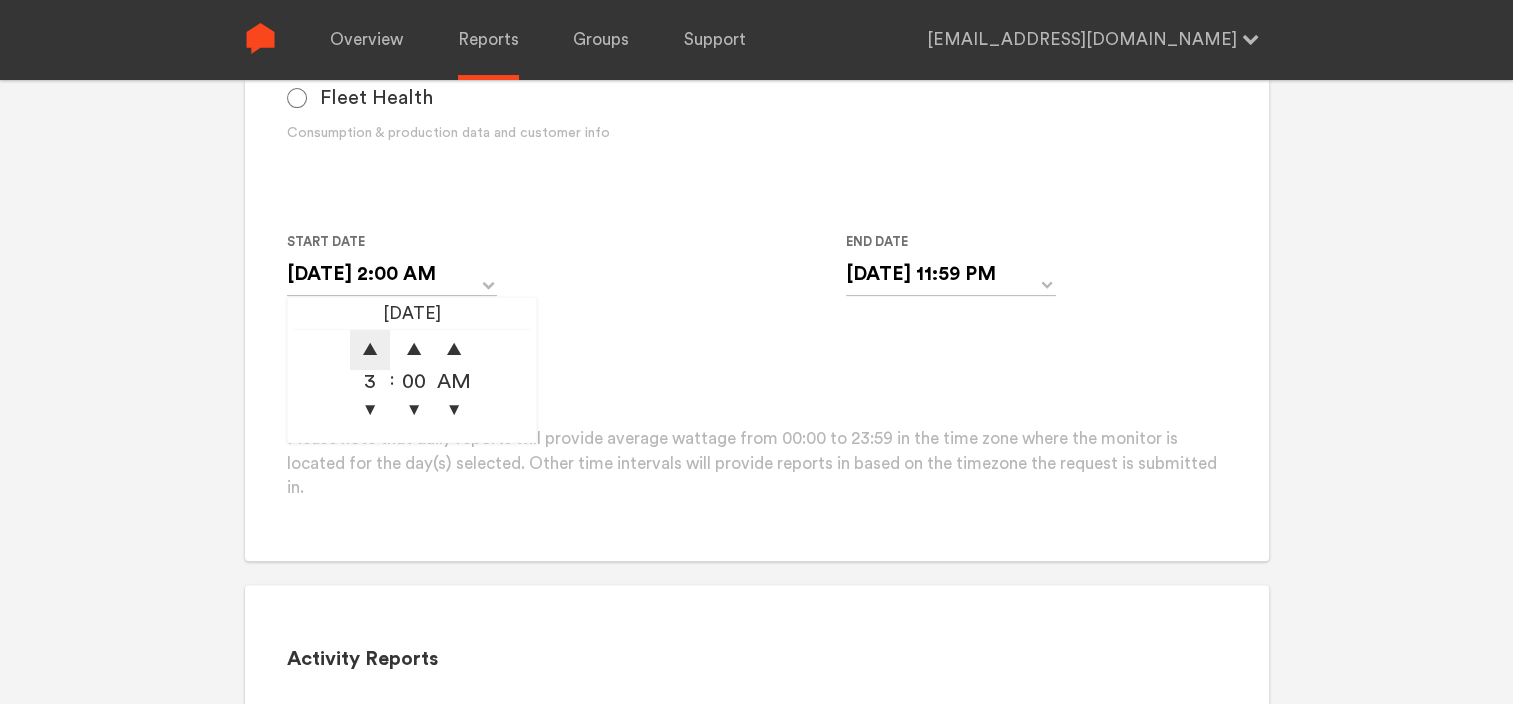 click on "▲" at bounding box center (370, 350) 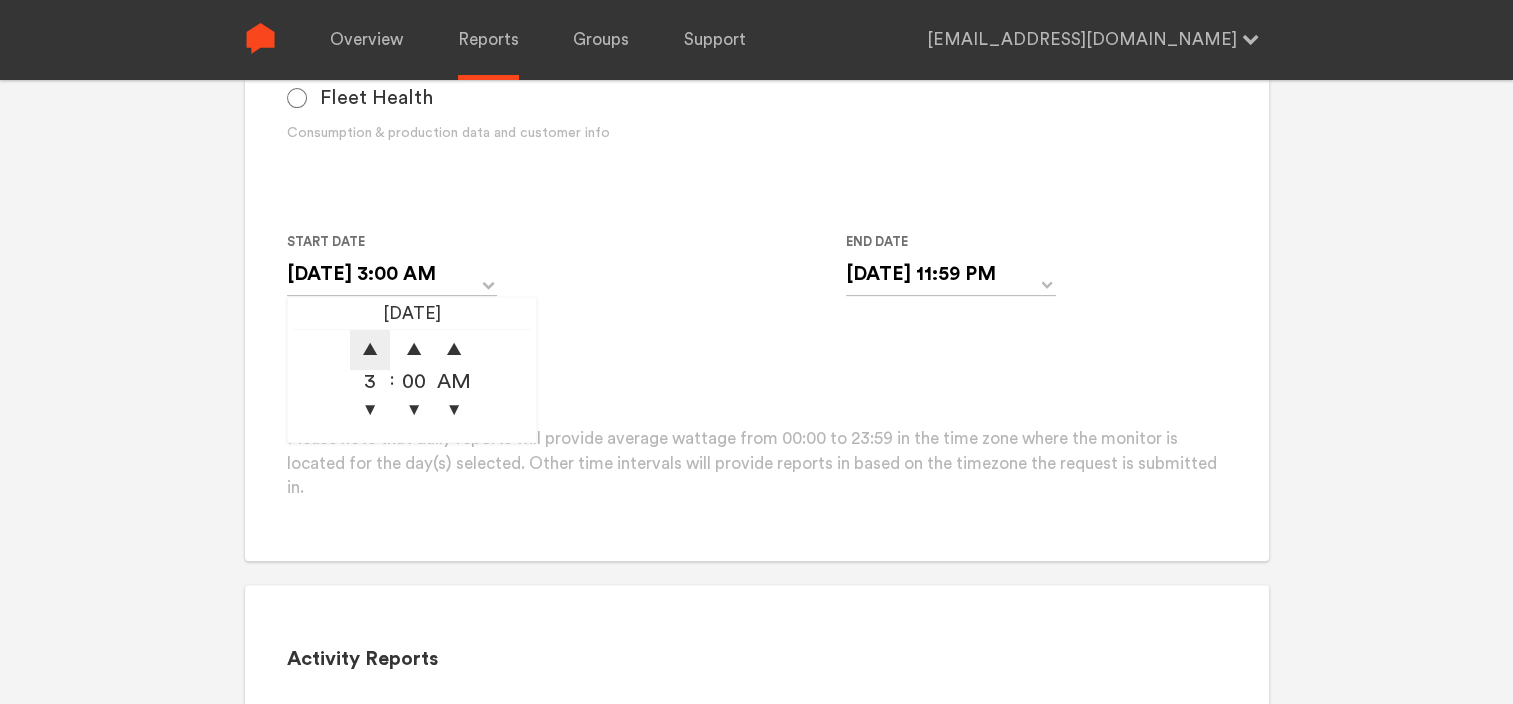 click on "▲" at bounding box center [370, 350] 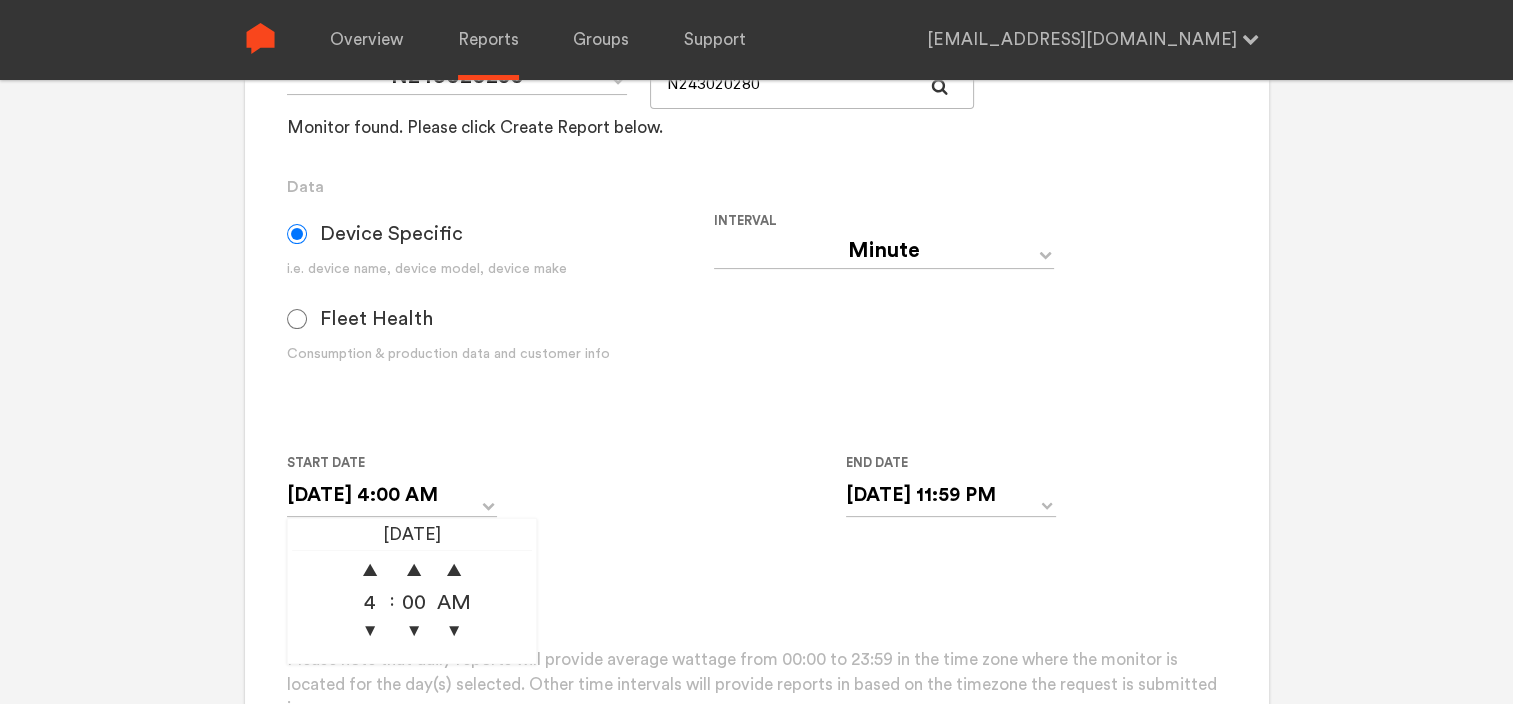 scroll, scrollTop: 500, scrollLeft: 0, axis: vertical 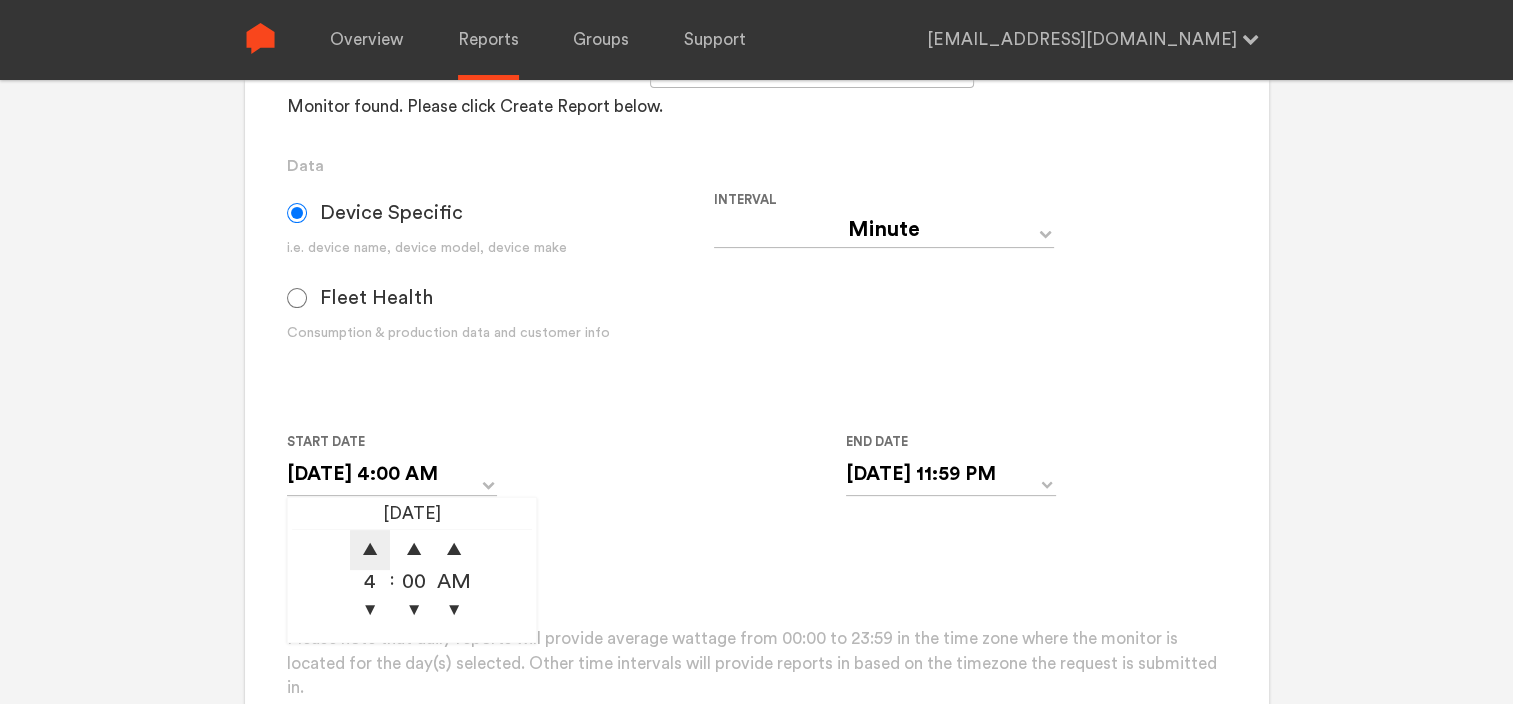 click on "▲" at bounding box center [370, 550] 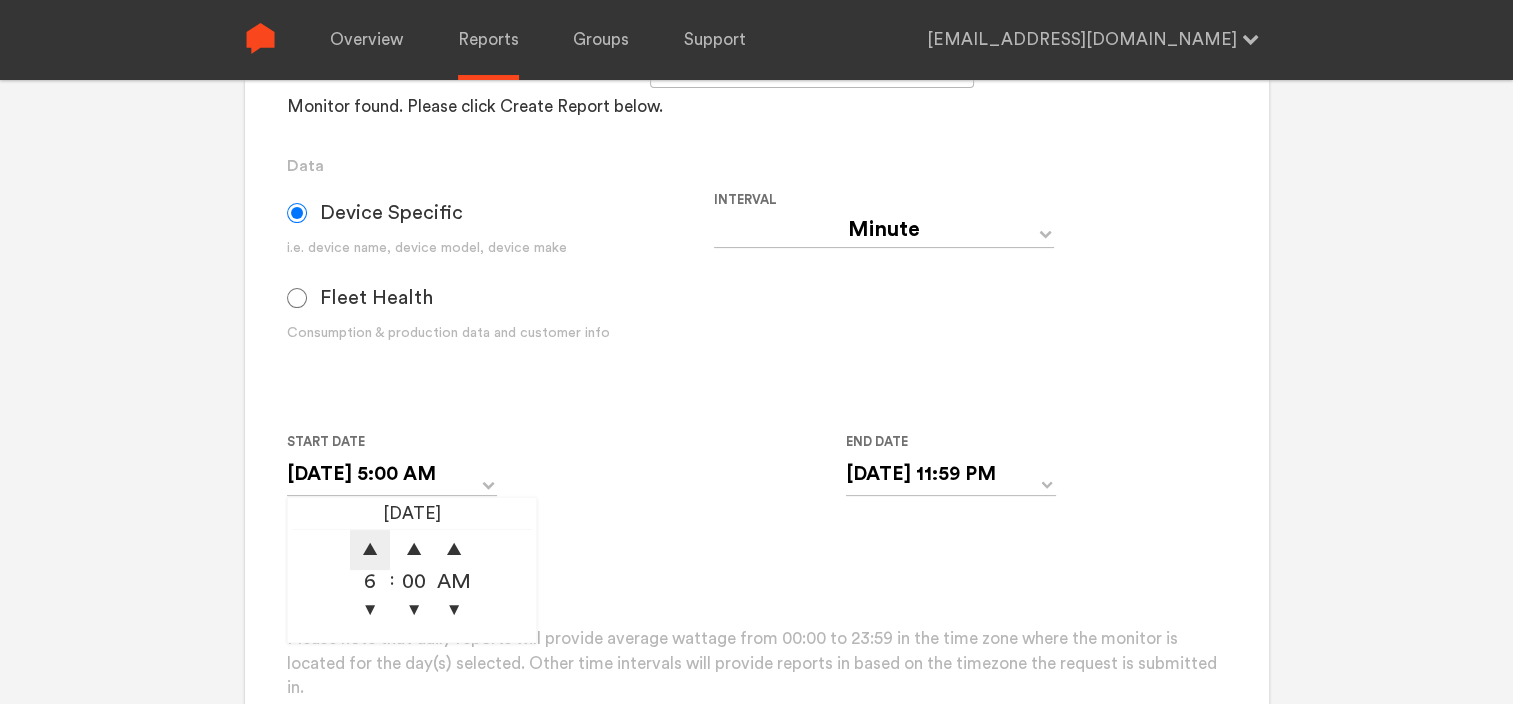 click on "▲" at bounding box center (370, 550) 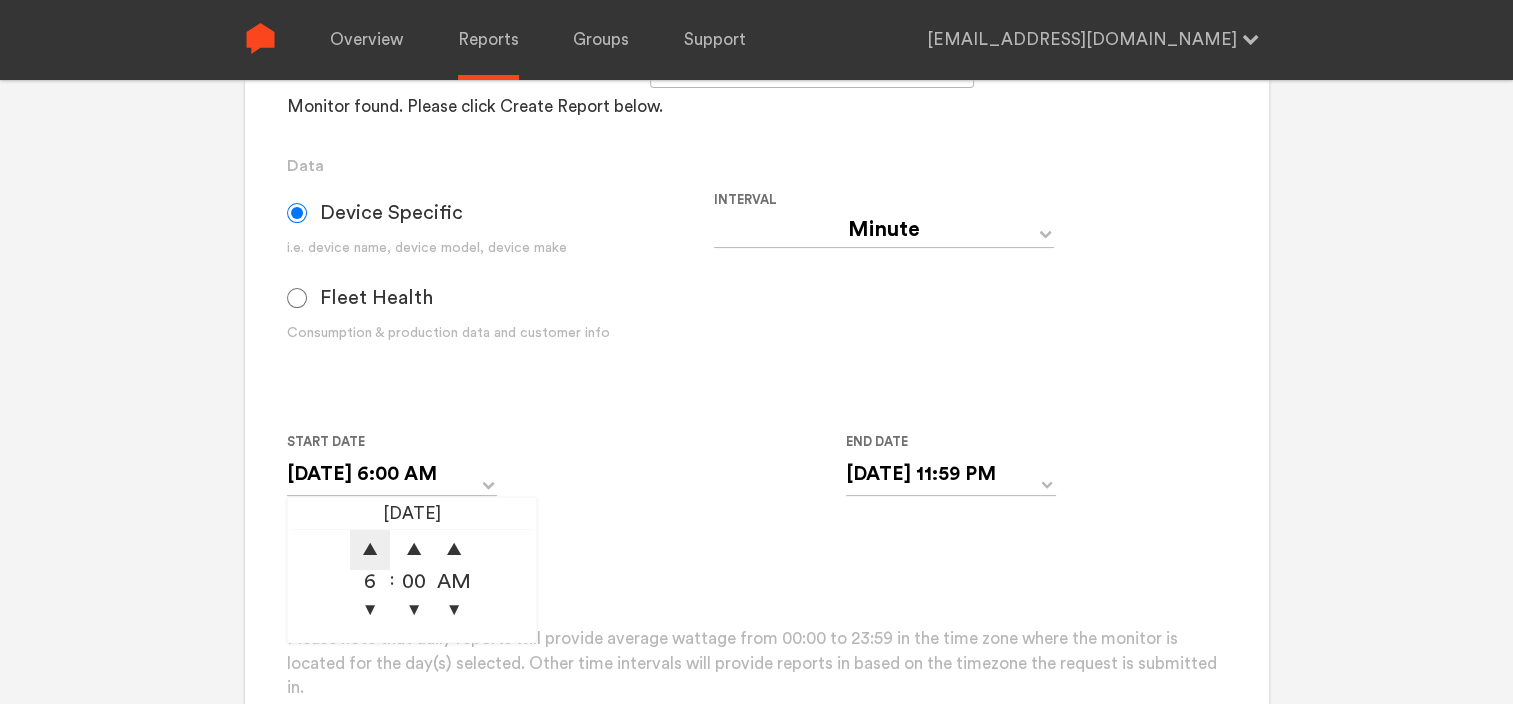 click on "▲" at bounding box center [370, 550] 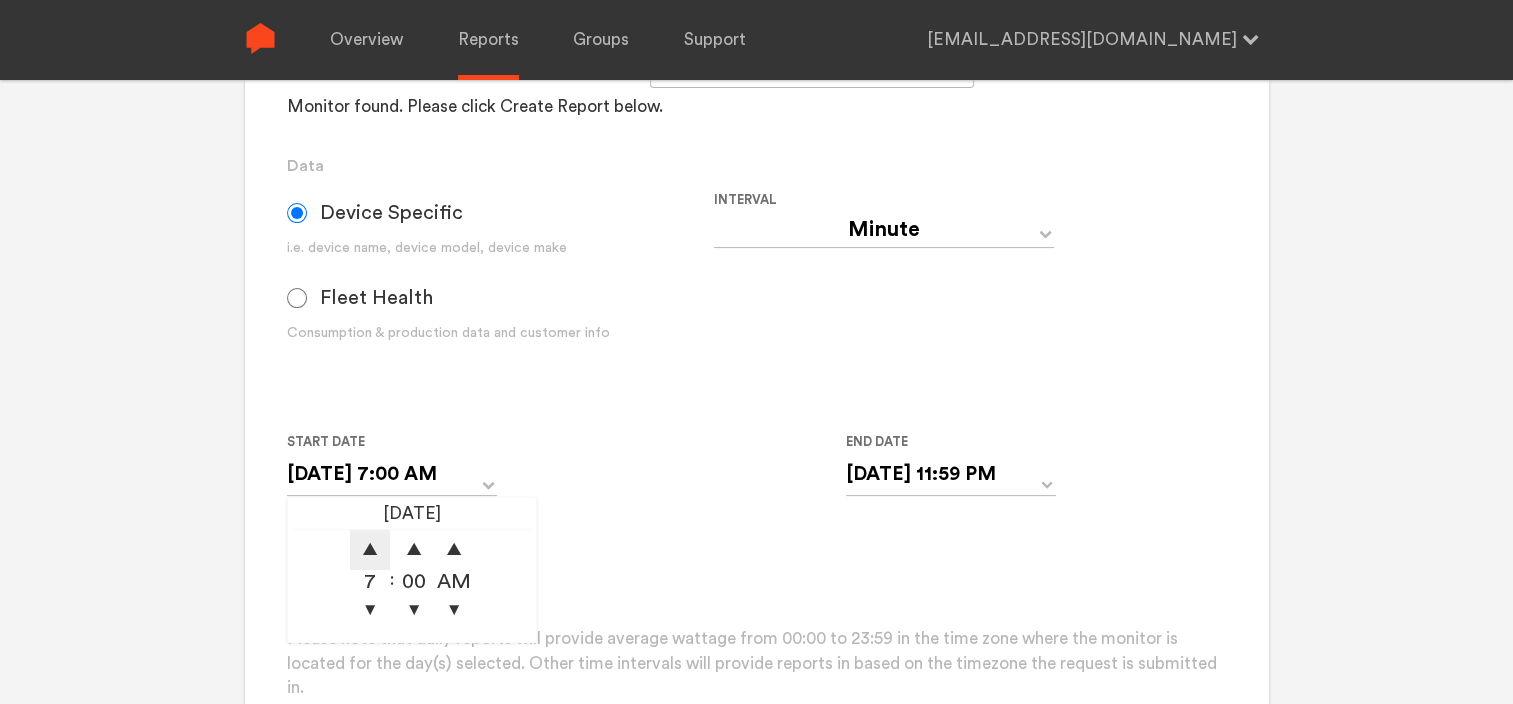 click on "▲" at bounding box center [370, 550] 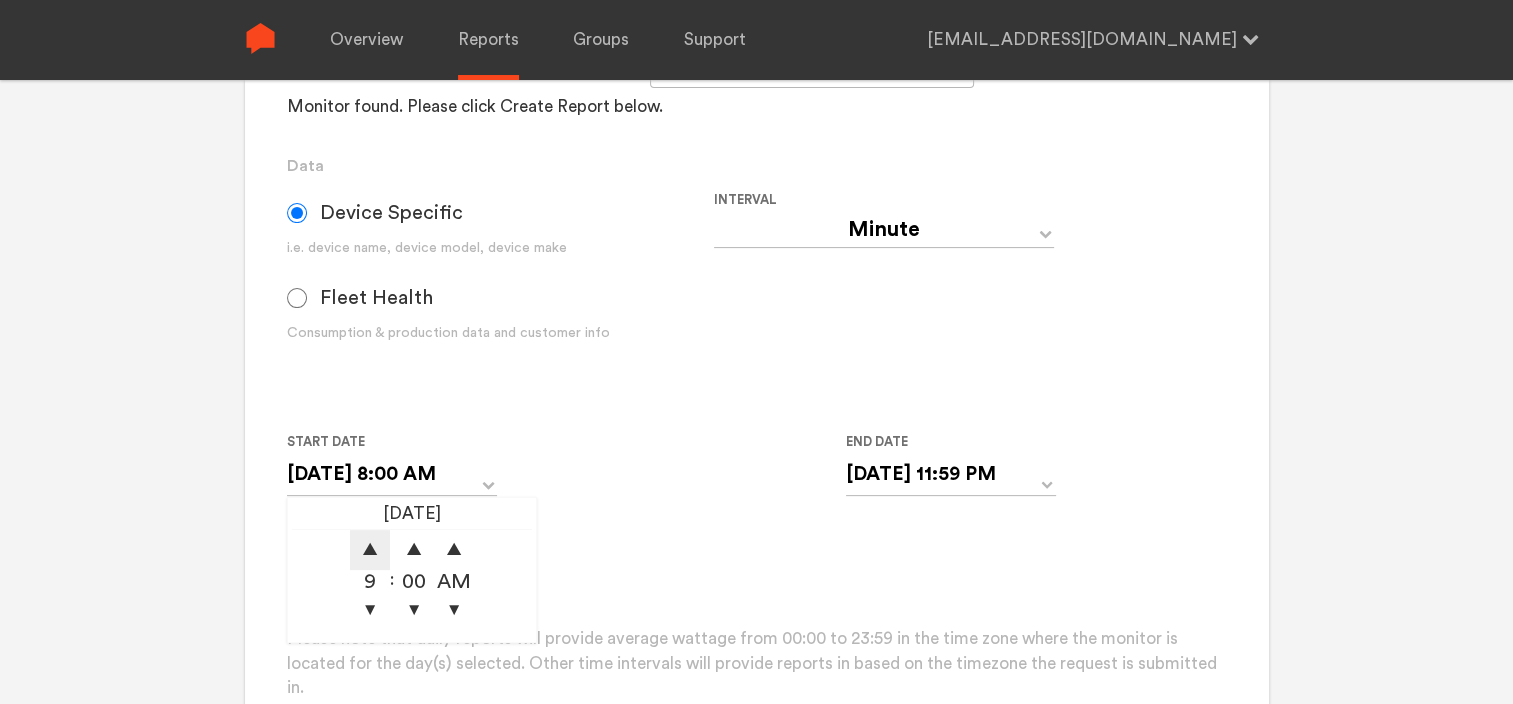 click on "▲" at bounding box center [370, 550] 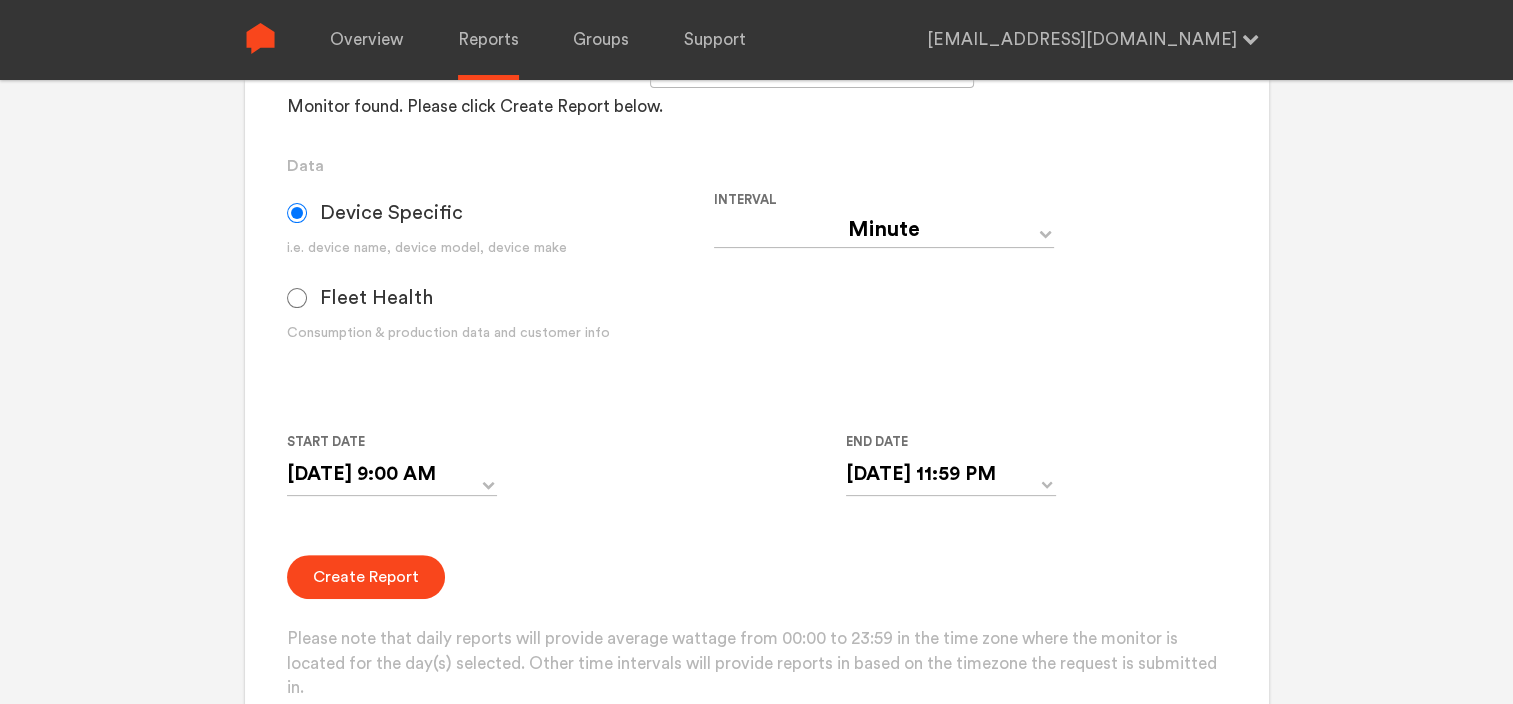 click on "Start Date [DATE] 9:00 AM 06/28/2025 ▲ 9 ▼ : ▲ 00 ▼ ▲ AM ▼ End Date [DATE] 11:59 PM ‹ [DATE] › Su Mo Tu We Th Fr Sa 25 26 27 28 29 30 31 1 2 3 4 5 6 7 8 9 10 11 12 13 14 15 16 17 18 19 20 21 22 23 24 25 26 27 28 29 30 1 2 3 4 5 11:59 PM" at bounding box center [714, 475] 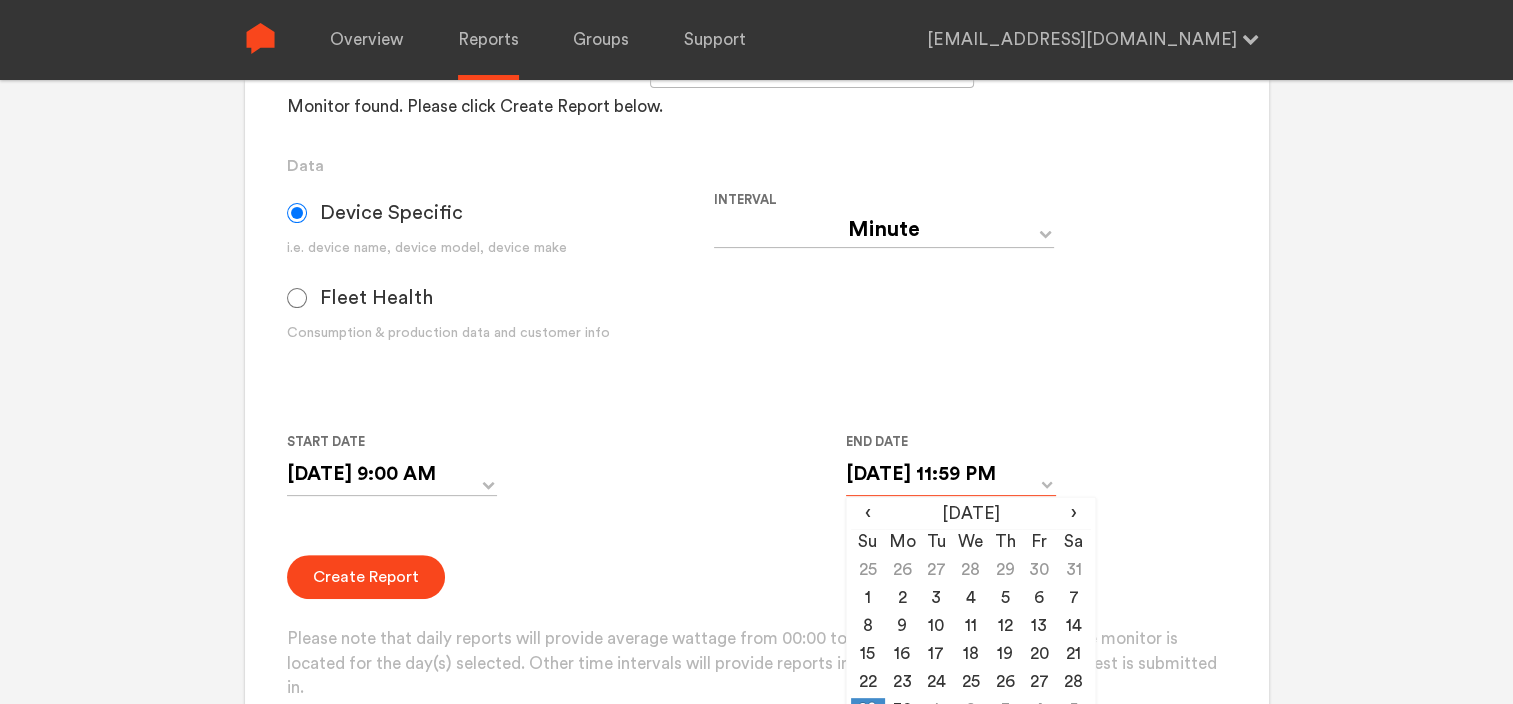 click on "[DATE] 11:59 PM" at bounding box center (951, 474) 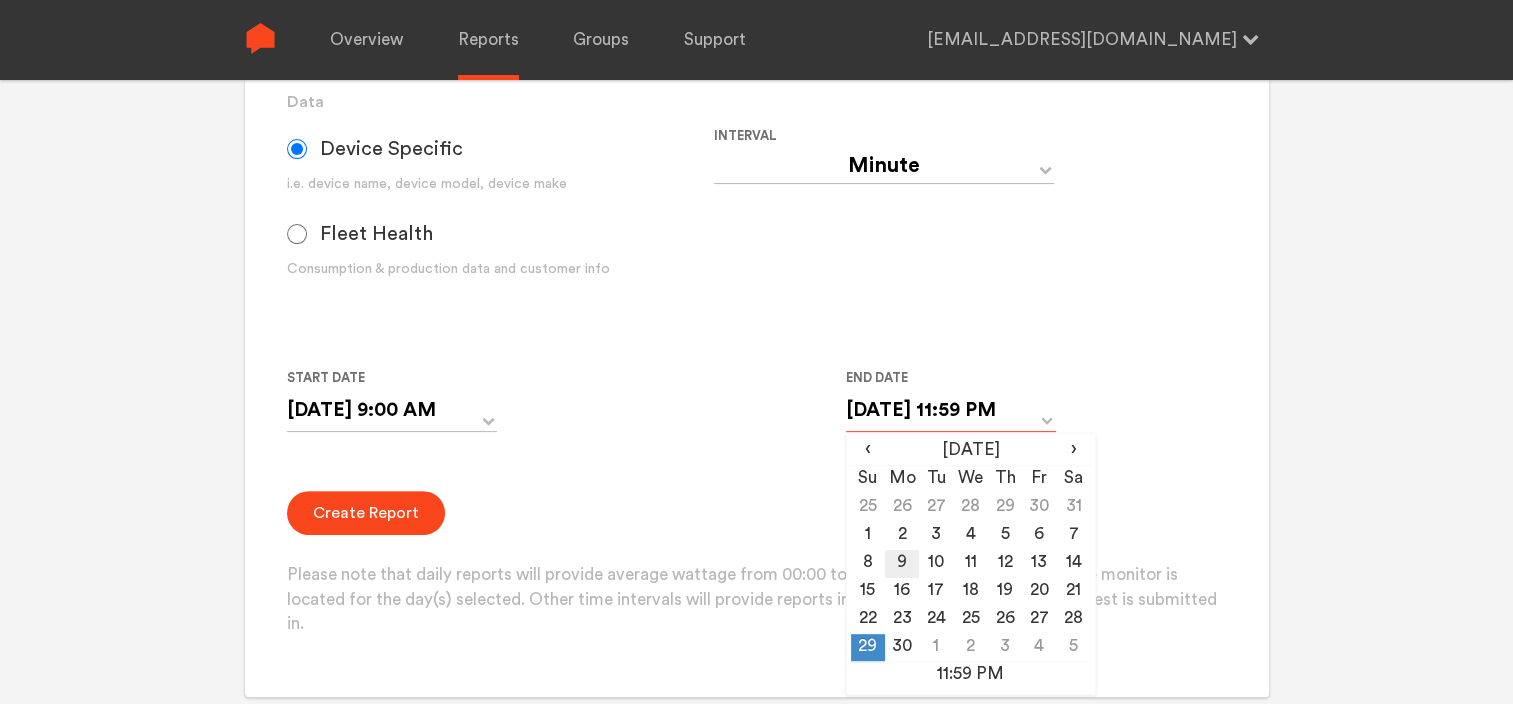 scroll, scrollTop: 600, scrollLeft: 0, axis: vertical 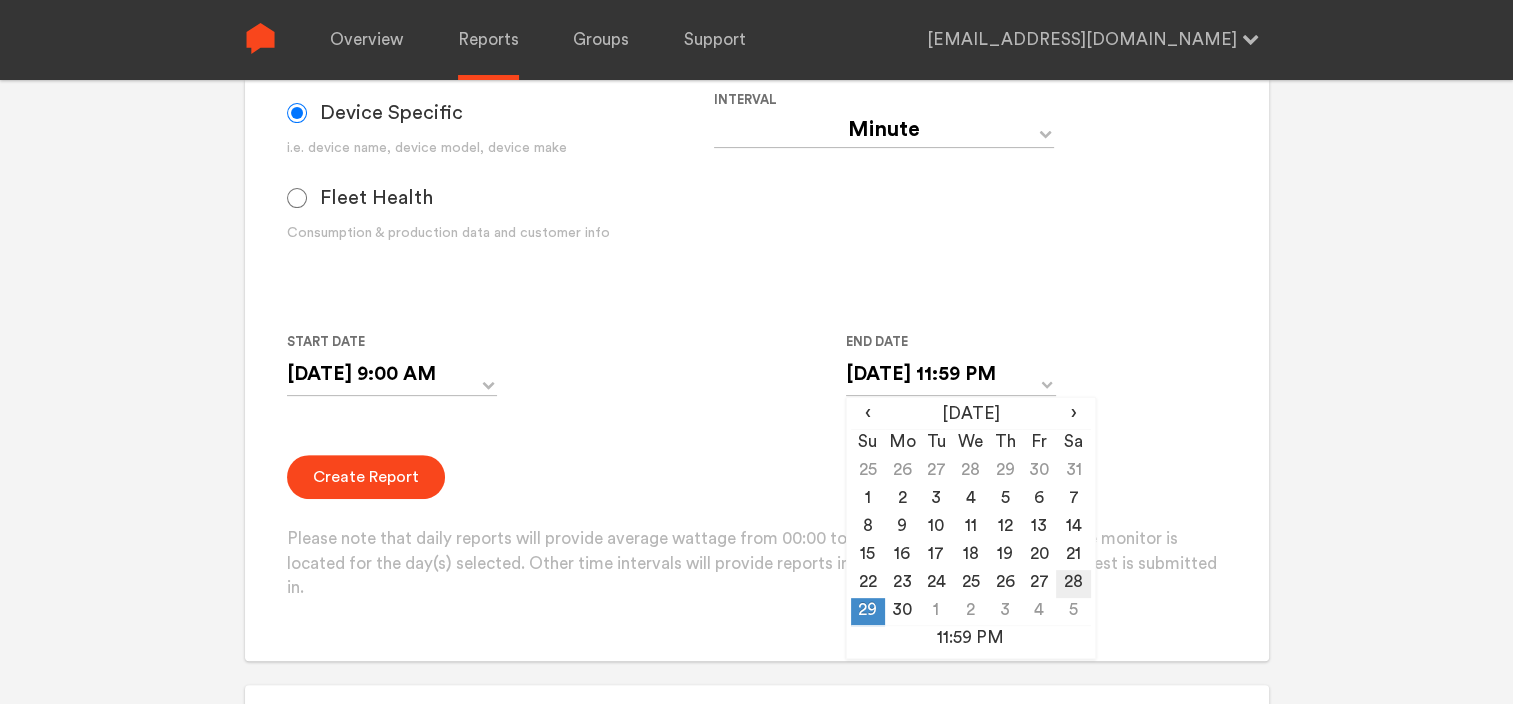 click on "28" at bounding box center [1073, 584] 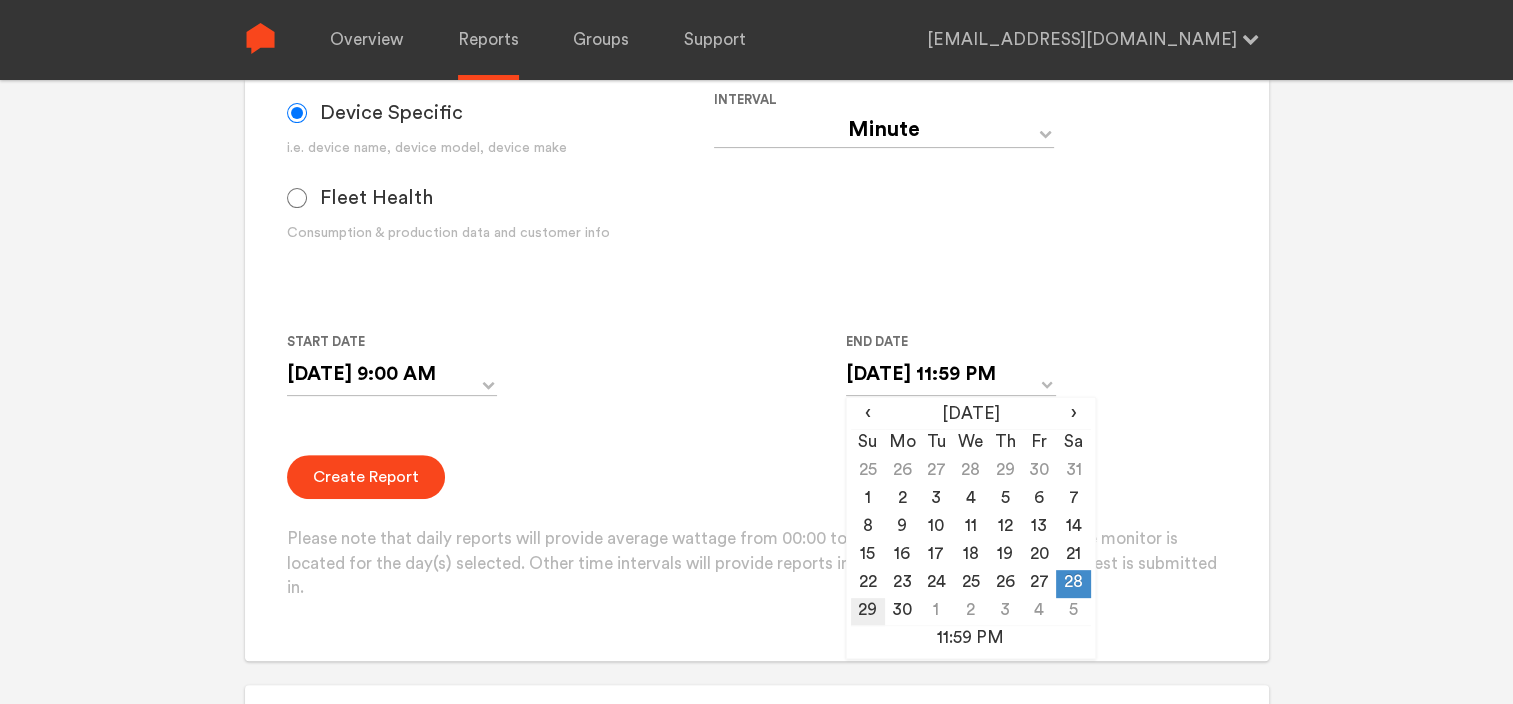 click on "29" at bounding box center [868, 612] 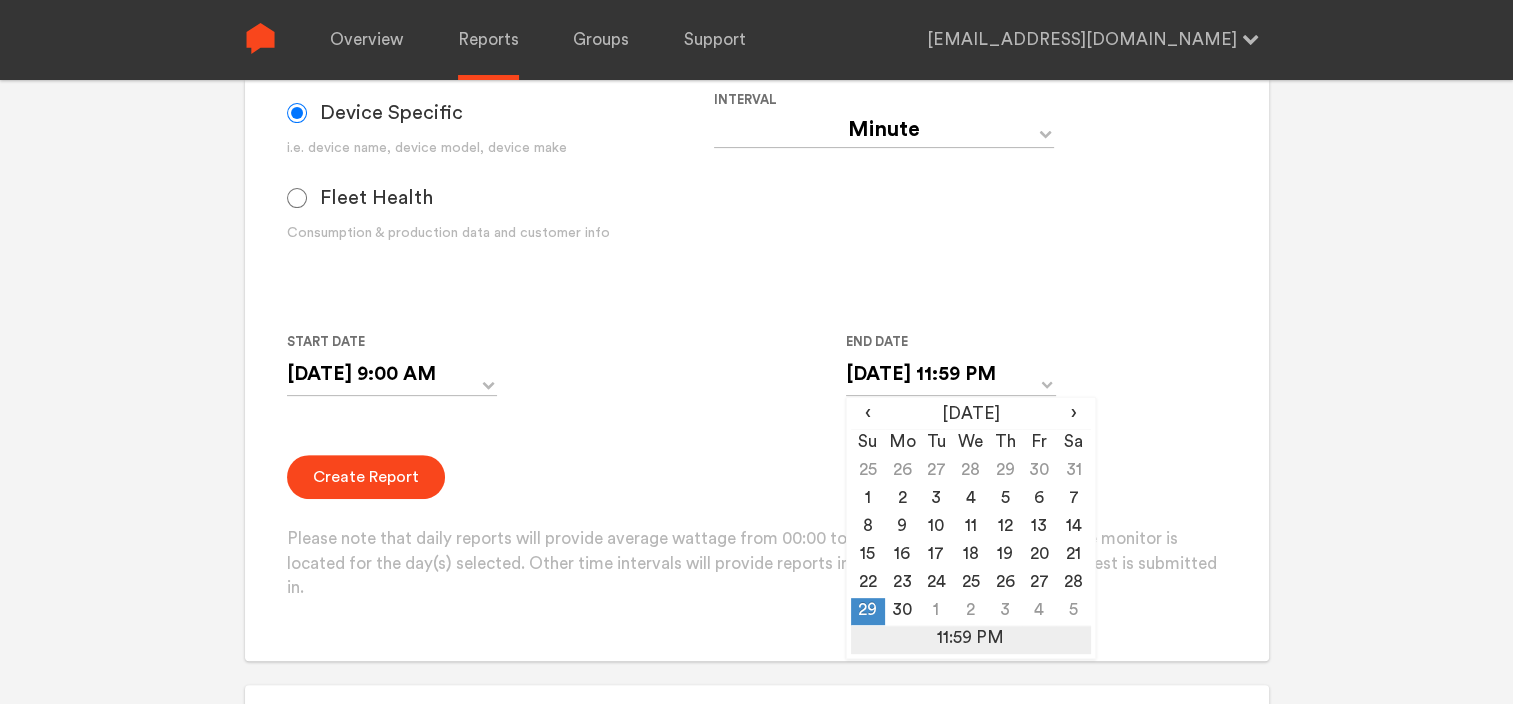 click on "11:59 PM" at bounding box center (971, 640) 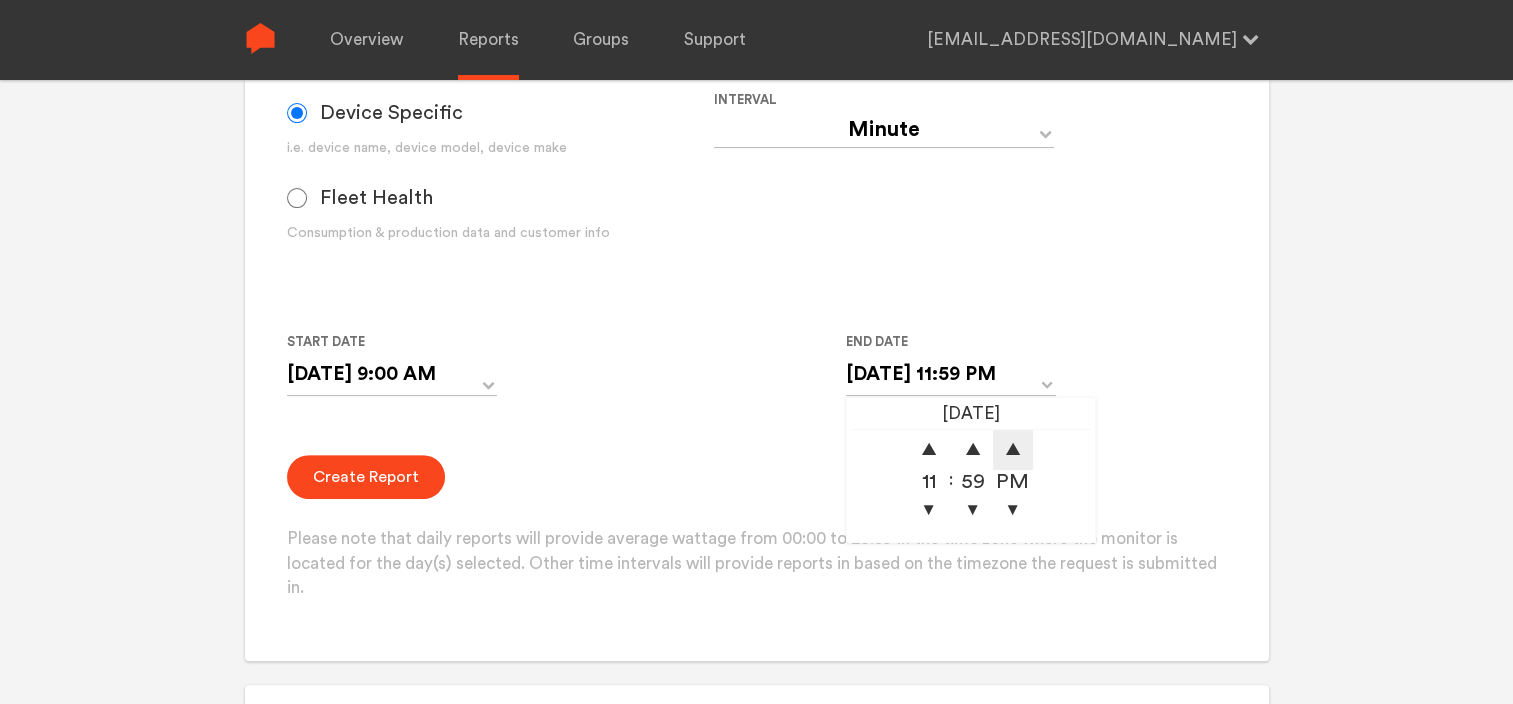 click on "▲" at bounding box center [1013, 450] 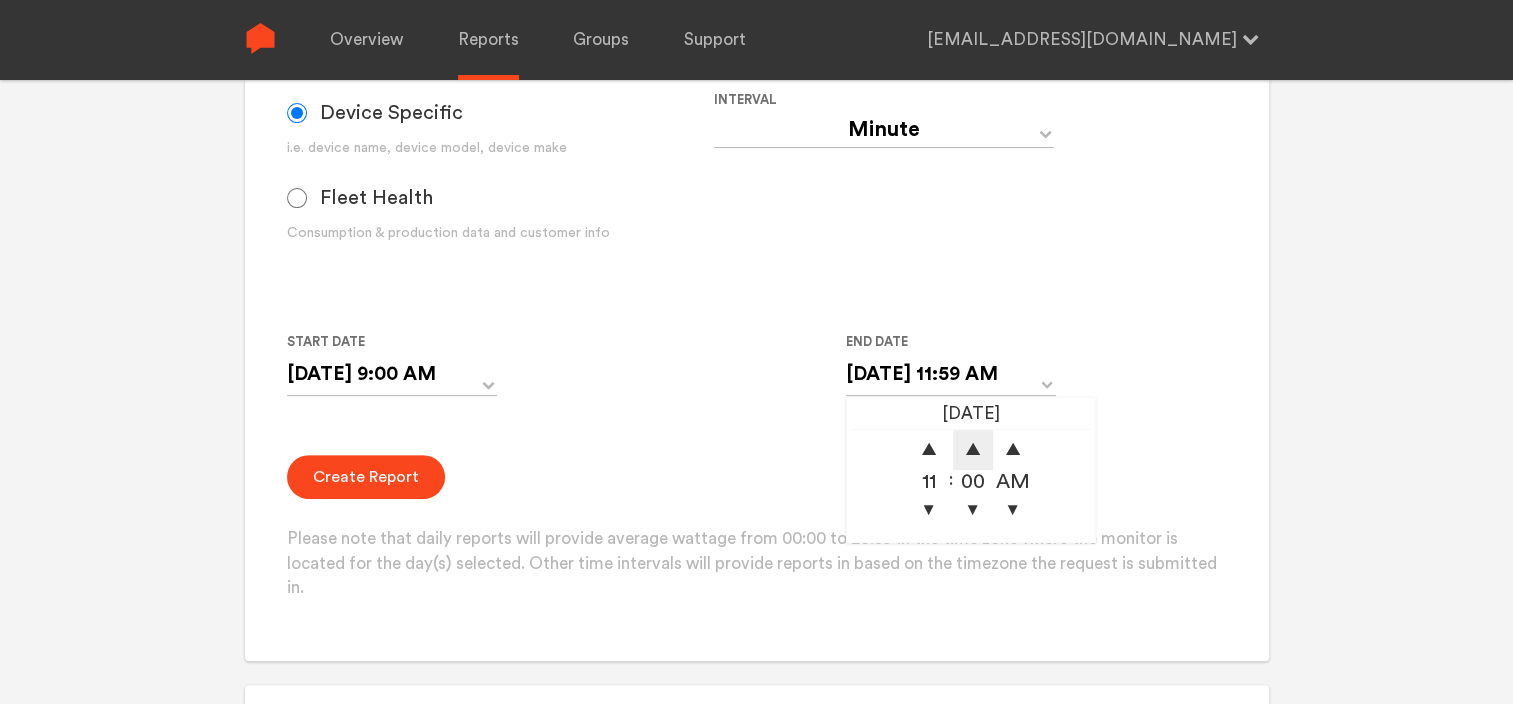 click on "▲" at bounding box center (973, 450) 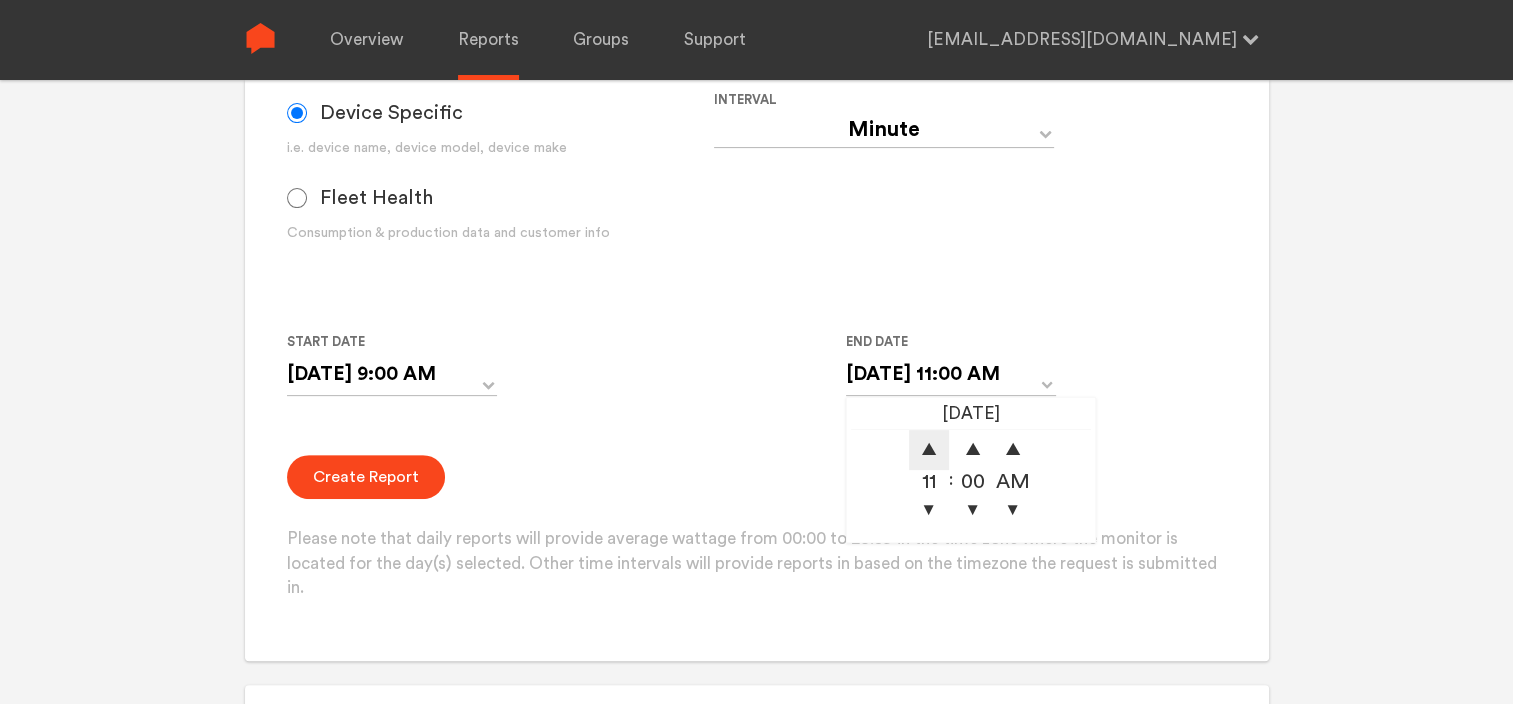 click on "▲" at bounding box center [929, 450] 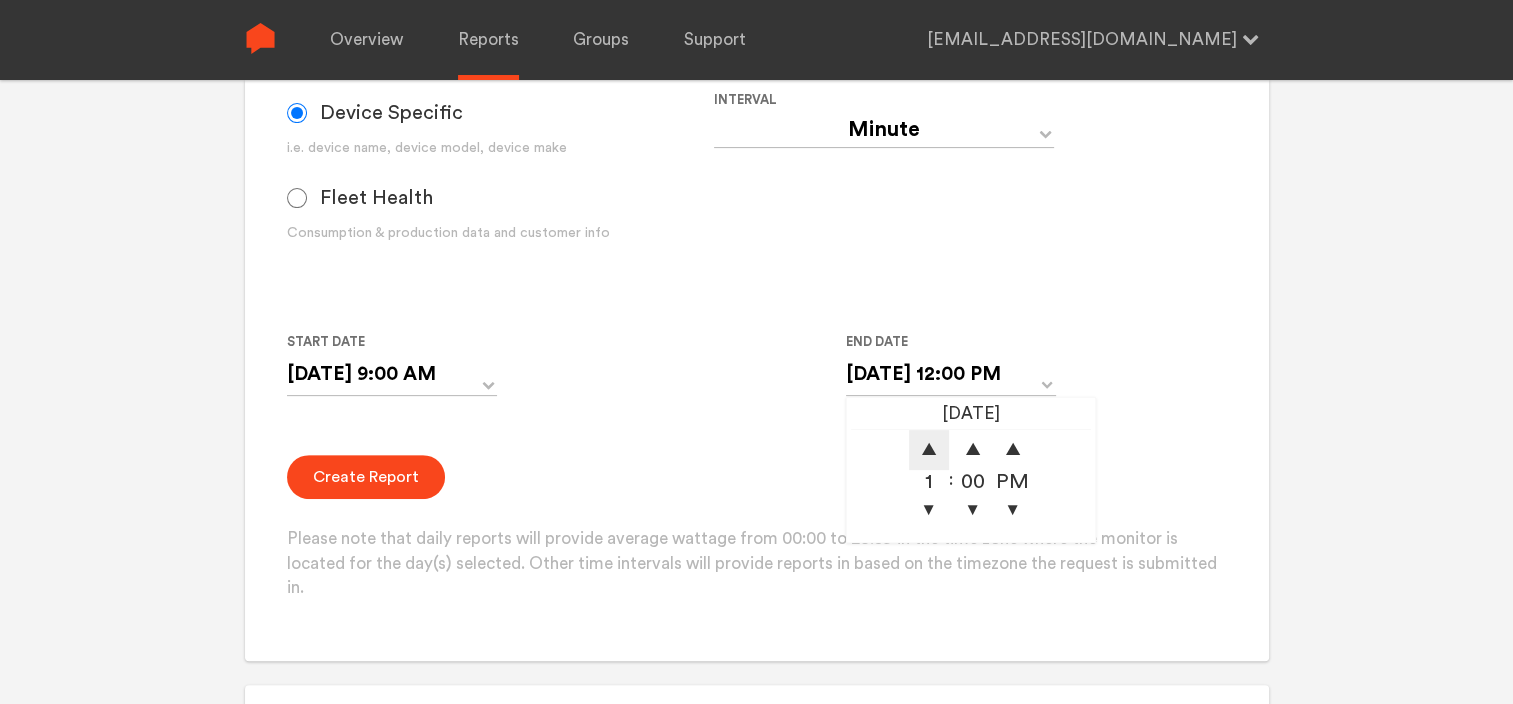 click on "▲" at bounding box center (929, 450) 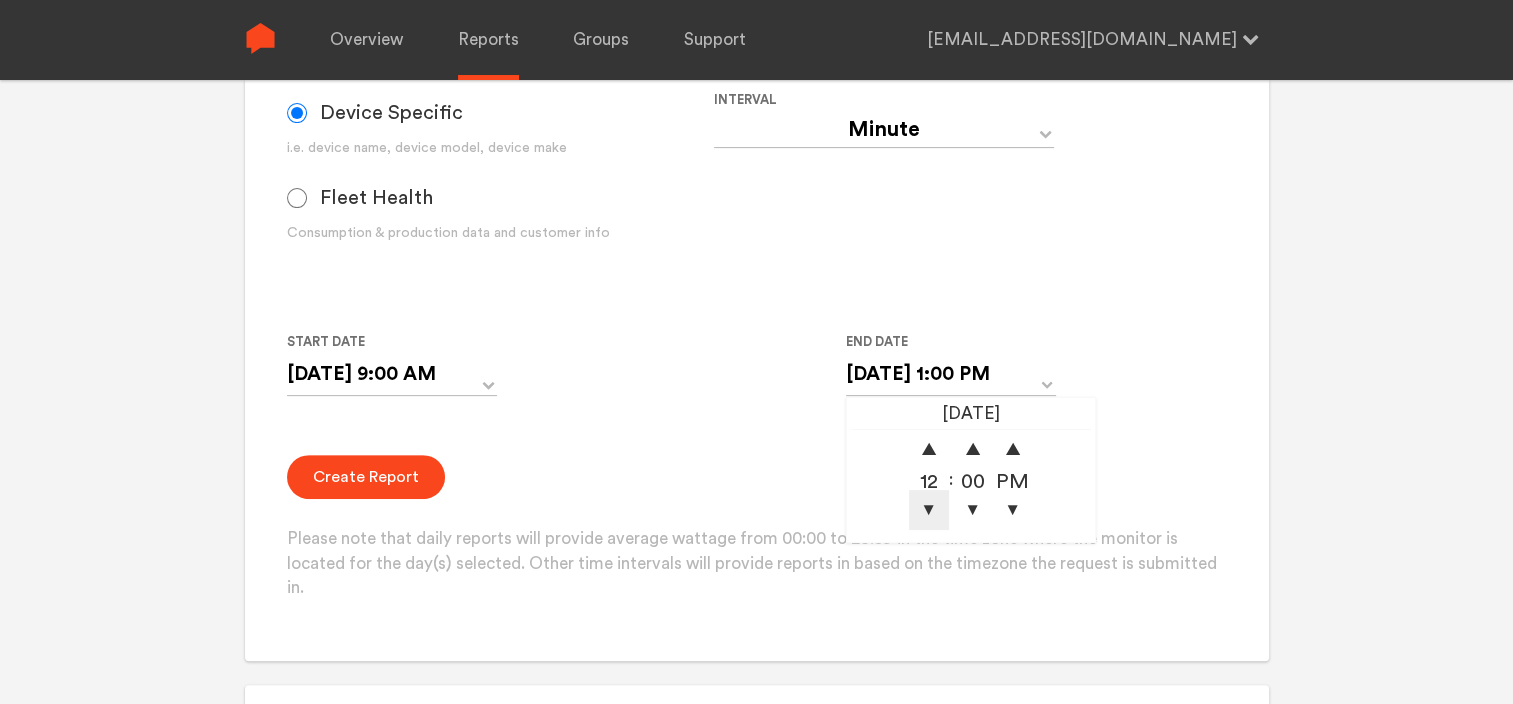 click on "▼" at bounding box center [929, 510] 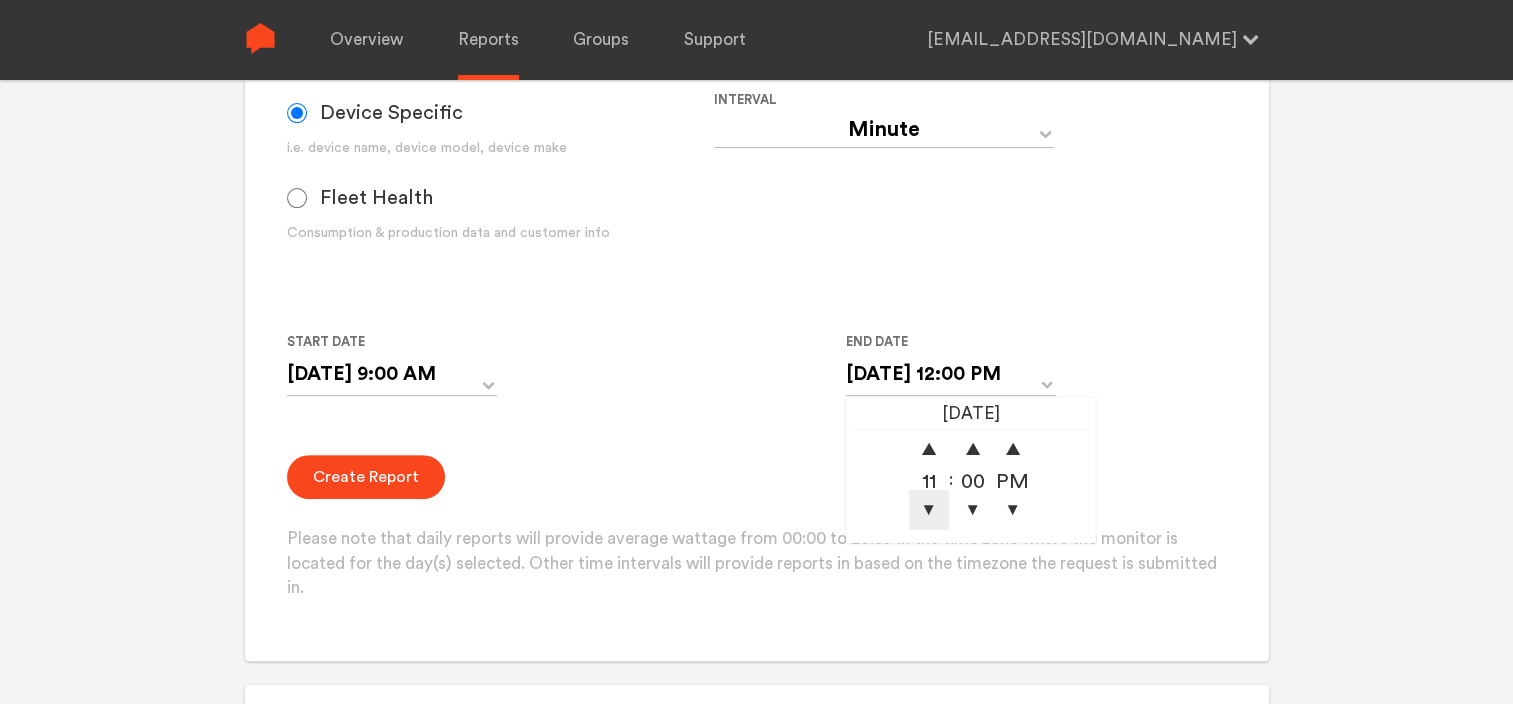 click on "▼" at bounding box center [929, 510] 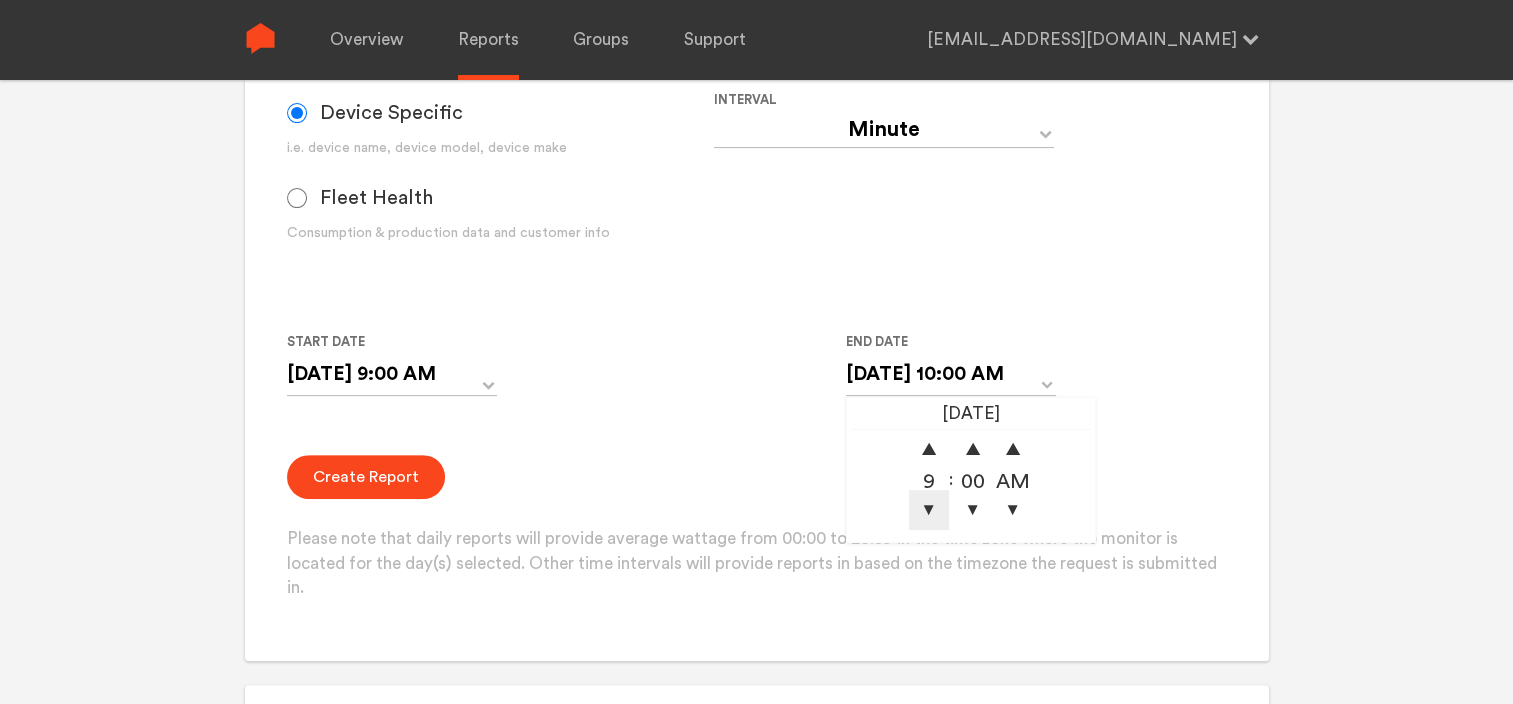 click on "▼" at bounding box center [929, 510] 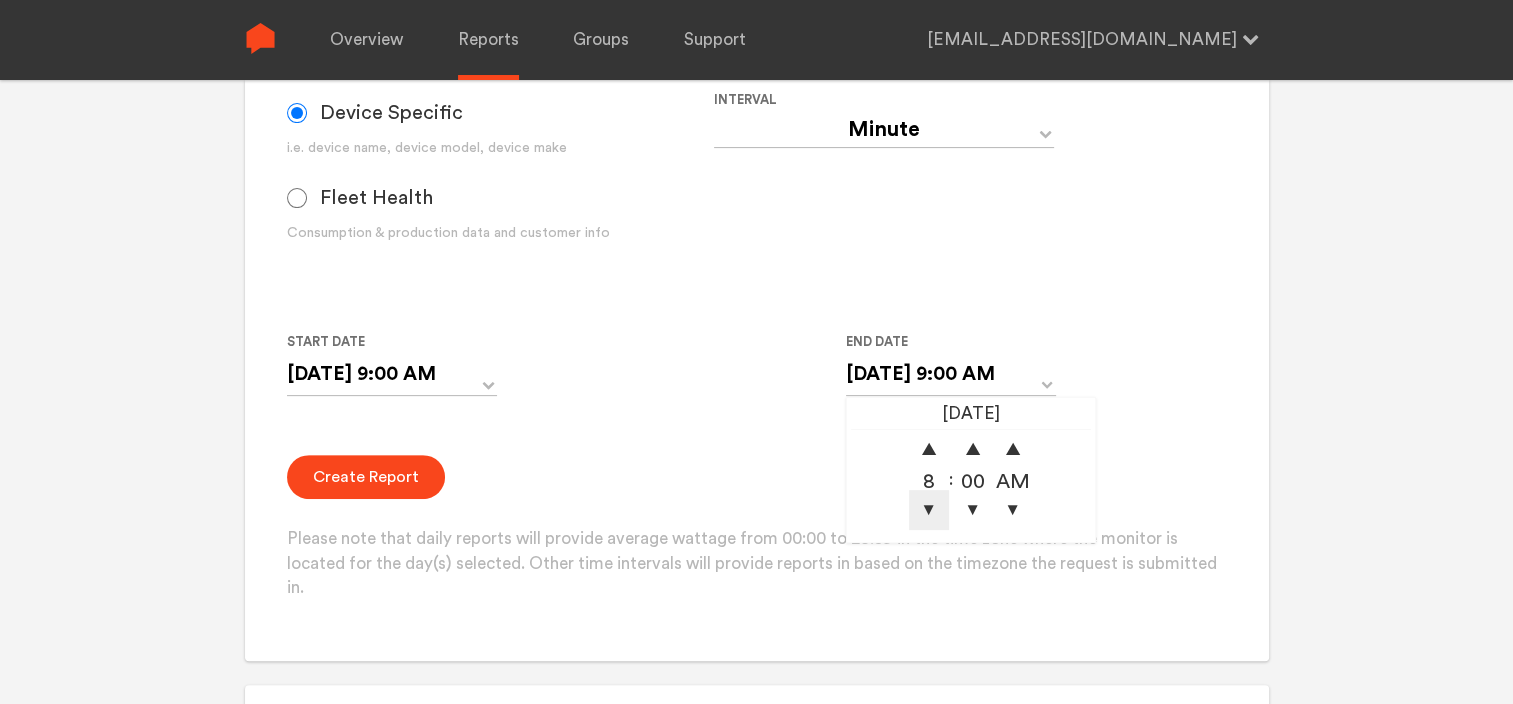 click on "▼" at bounding box center (929, 510) 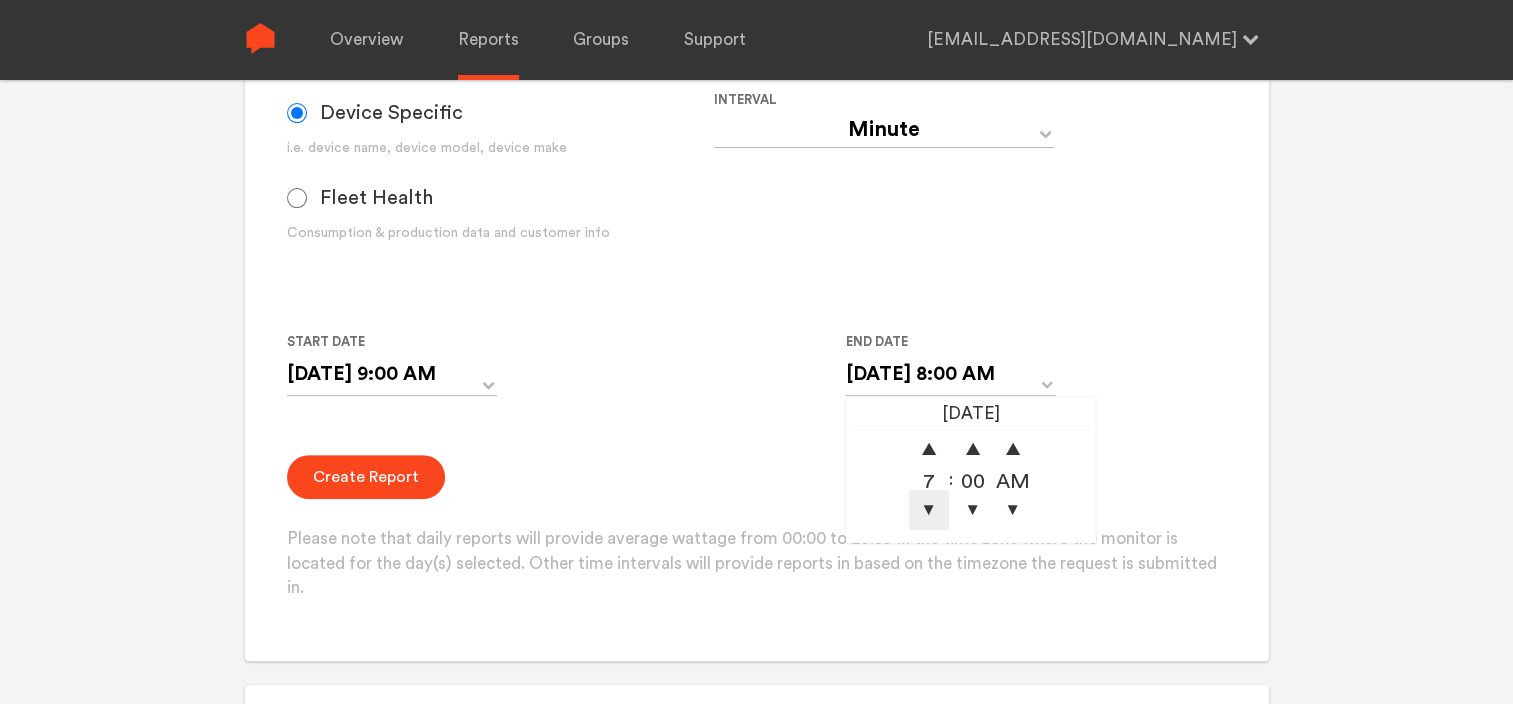 click on "▼" at bounding box center (929, 510) 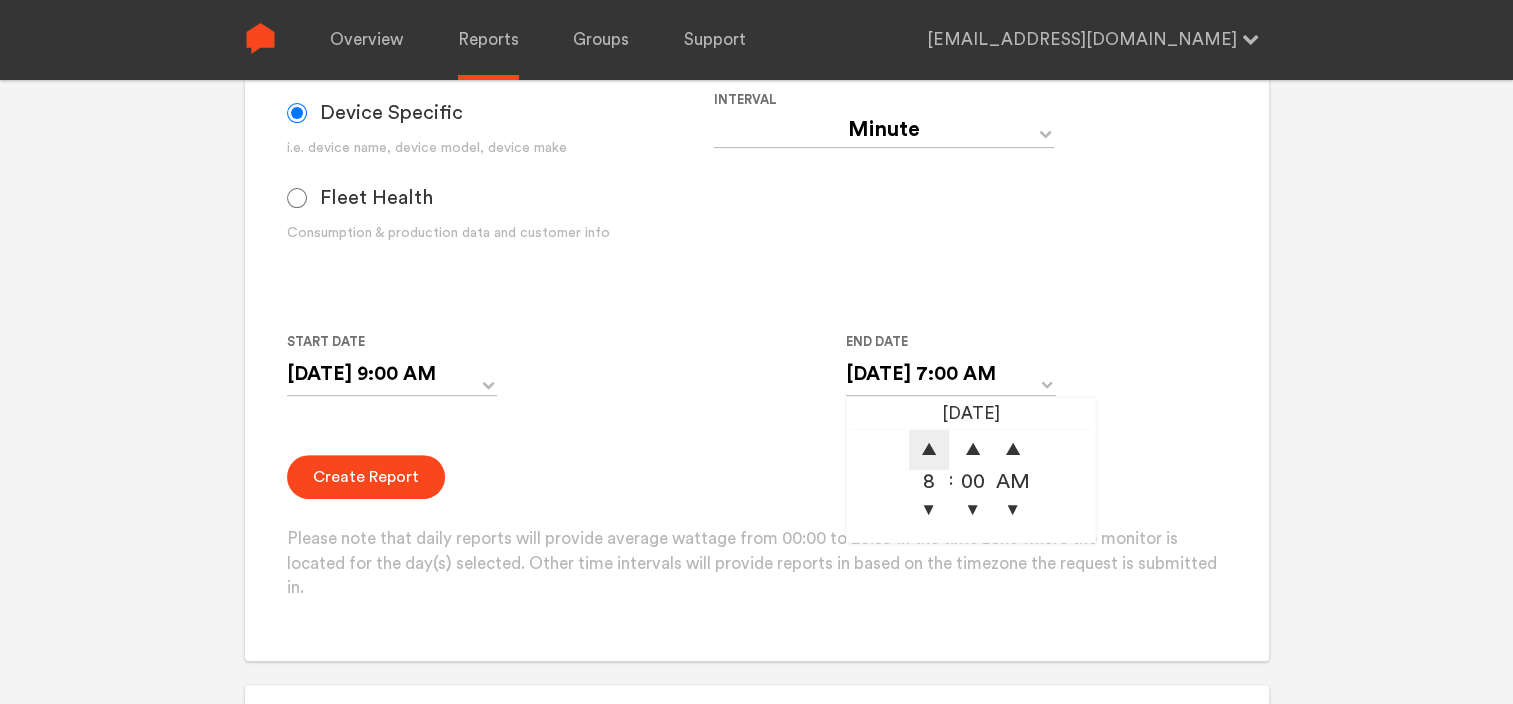 click on "▲" at bounding box center [929, 450] 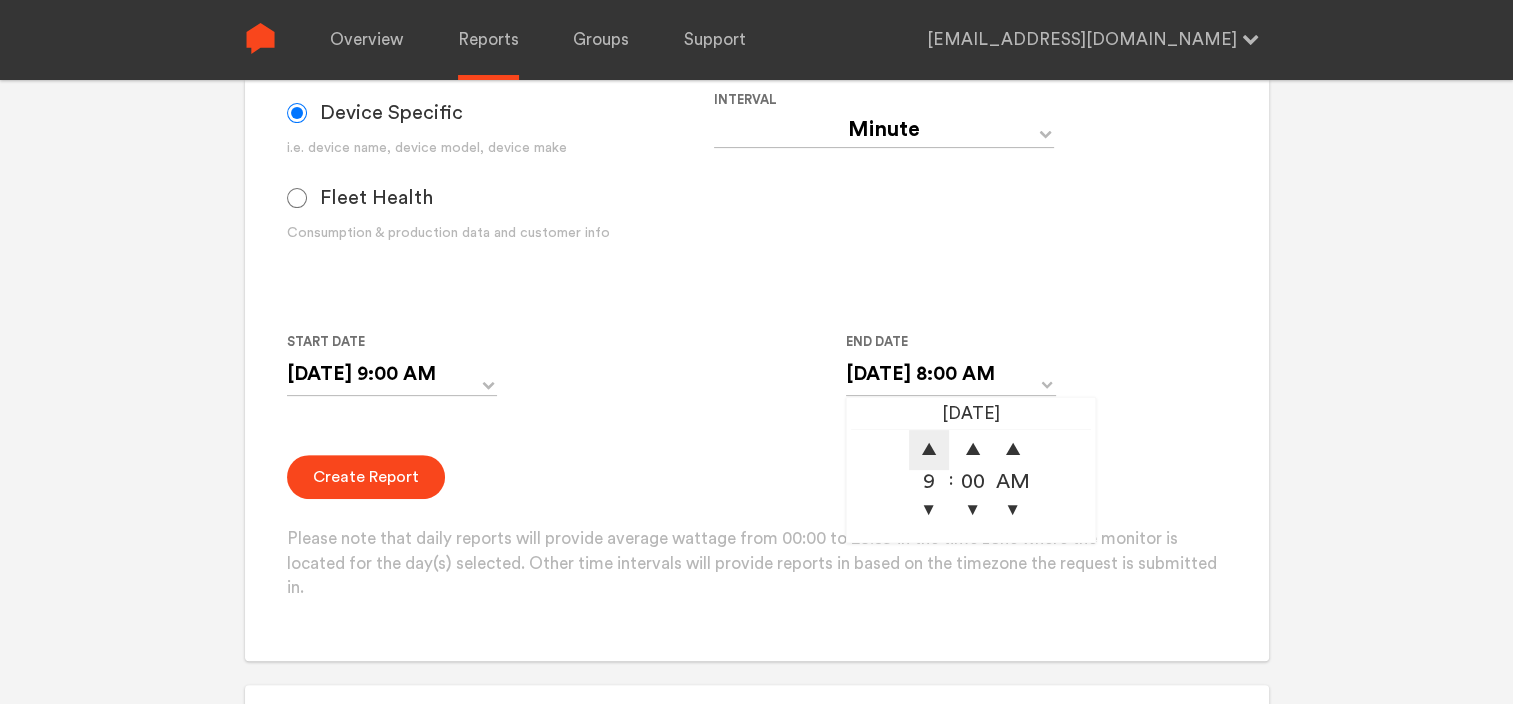 click on "▲" at bounding box center [929, 450] 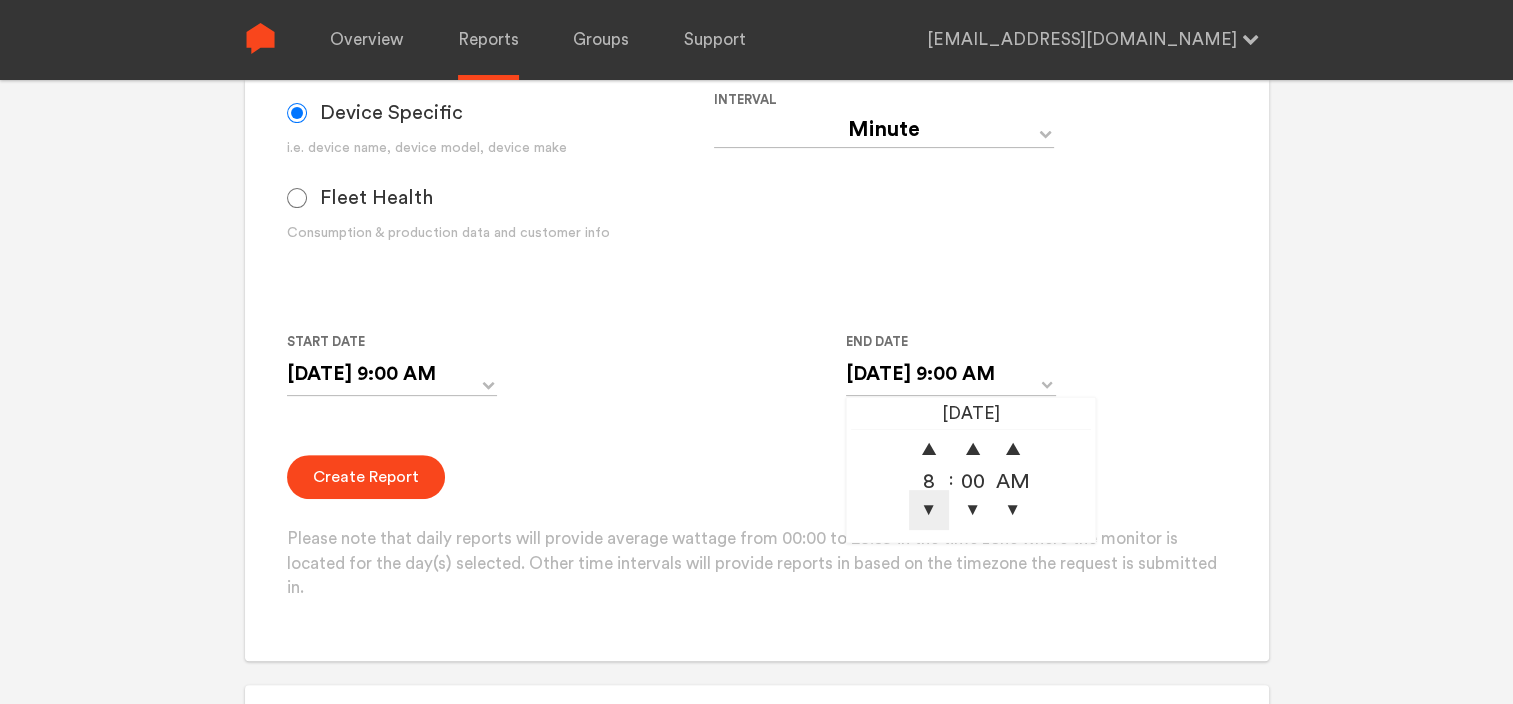 click on "▼" at bounding box center (929, 510) 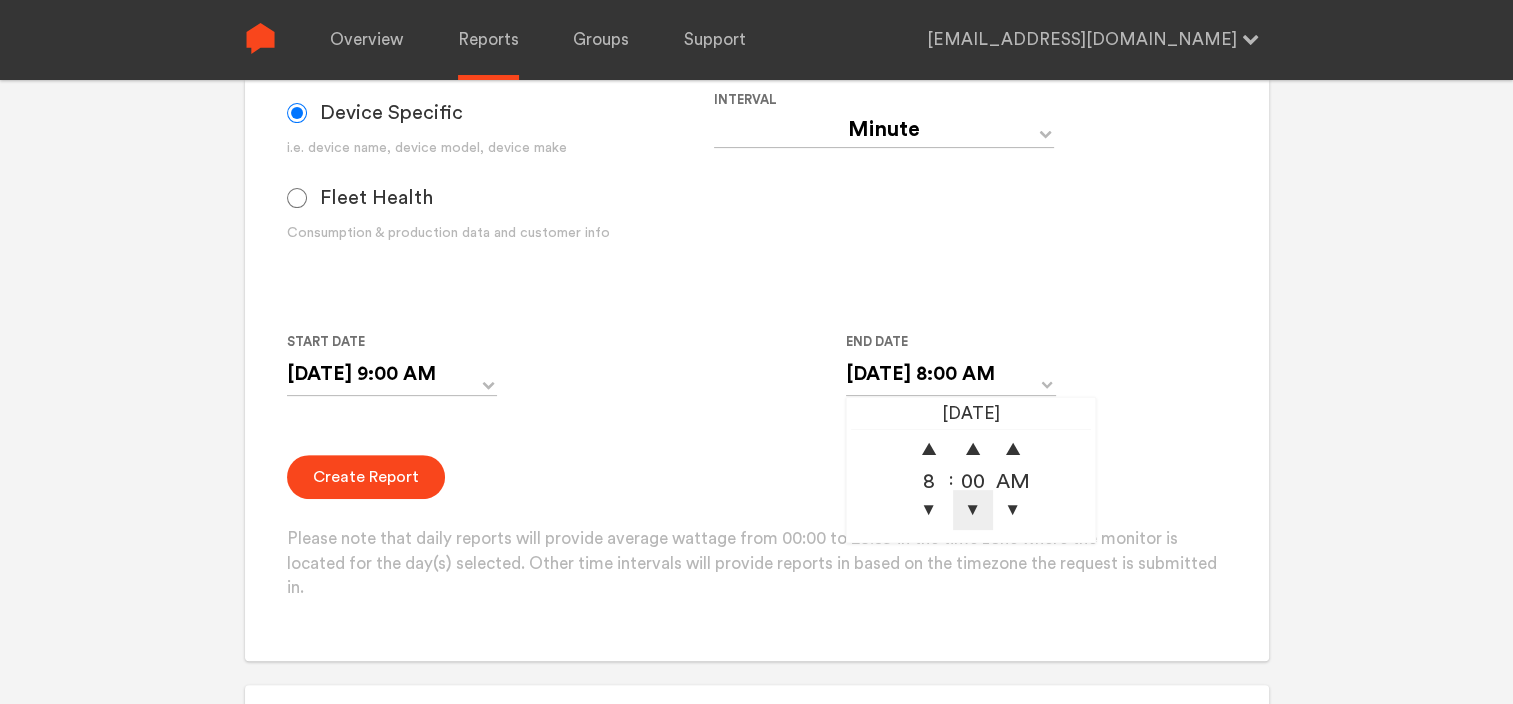 click on "▼" at bounding box center (973, 510) 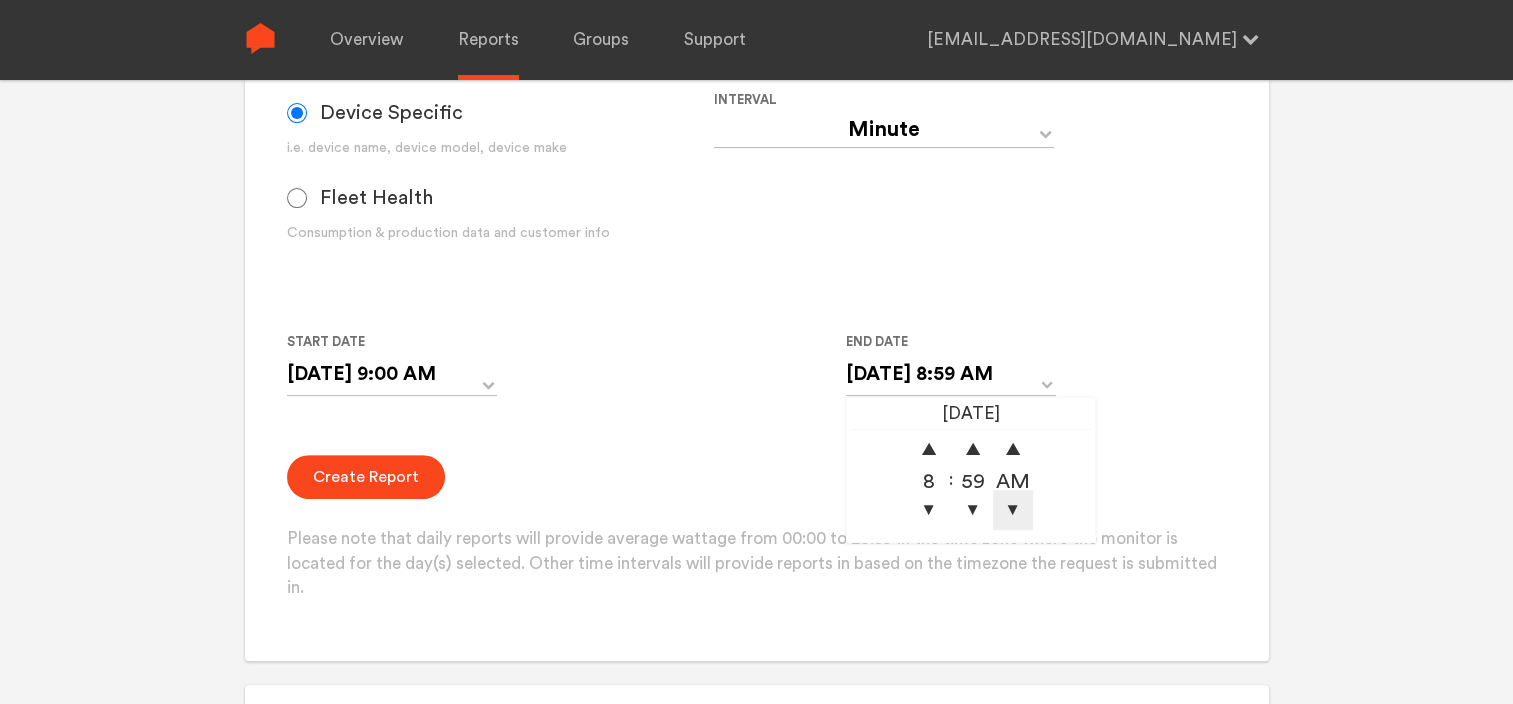 click on "▼" at bounding box center [1013, 510] 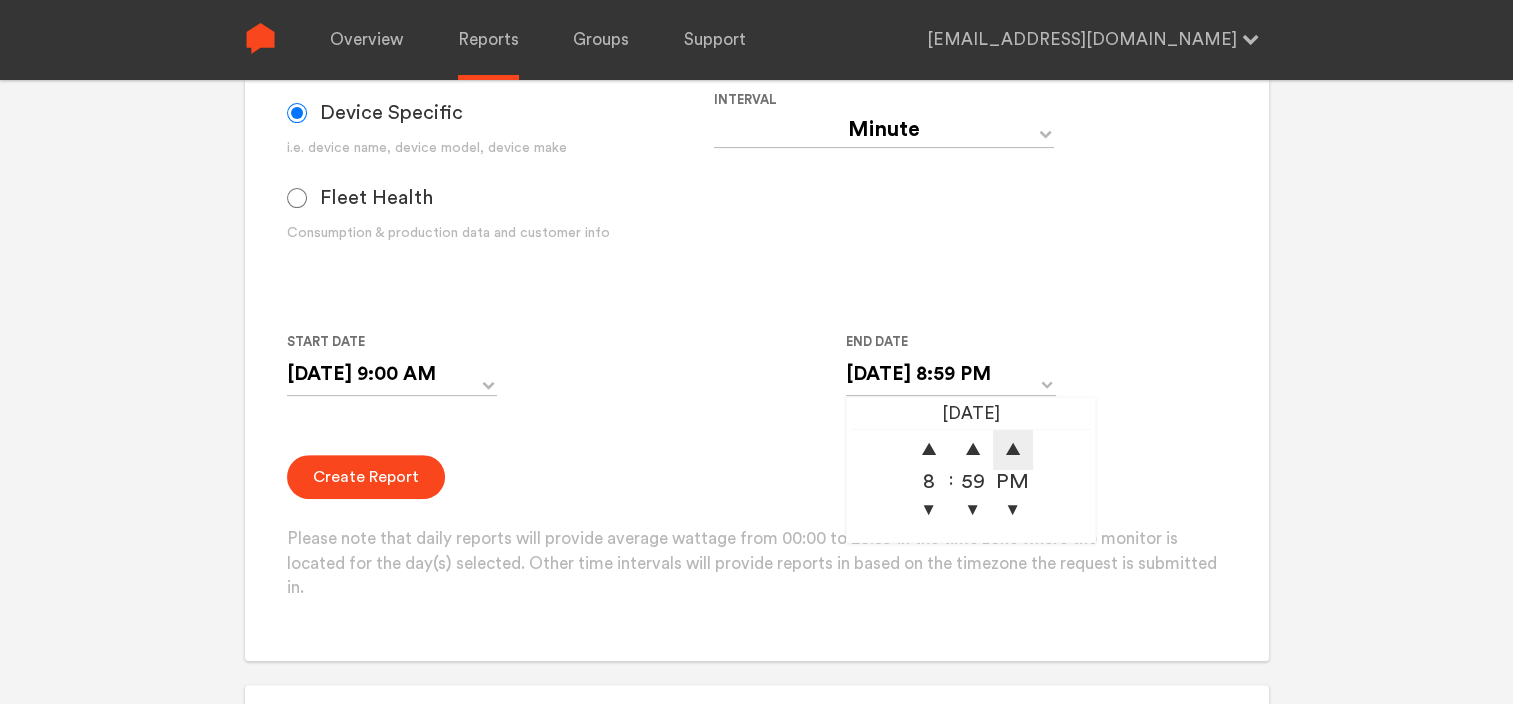 click on "▲" at bounding box center [1013, 450] 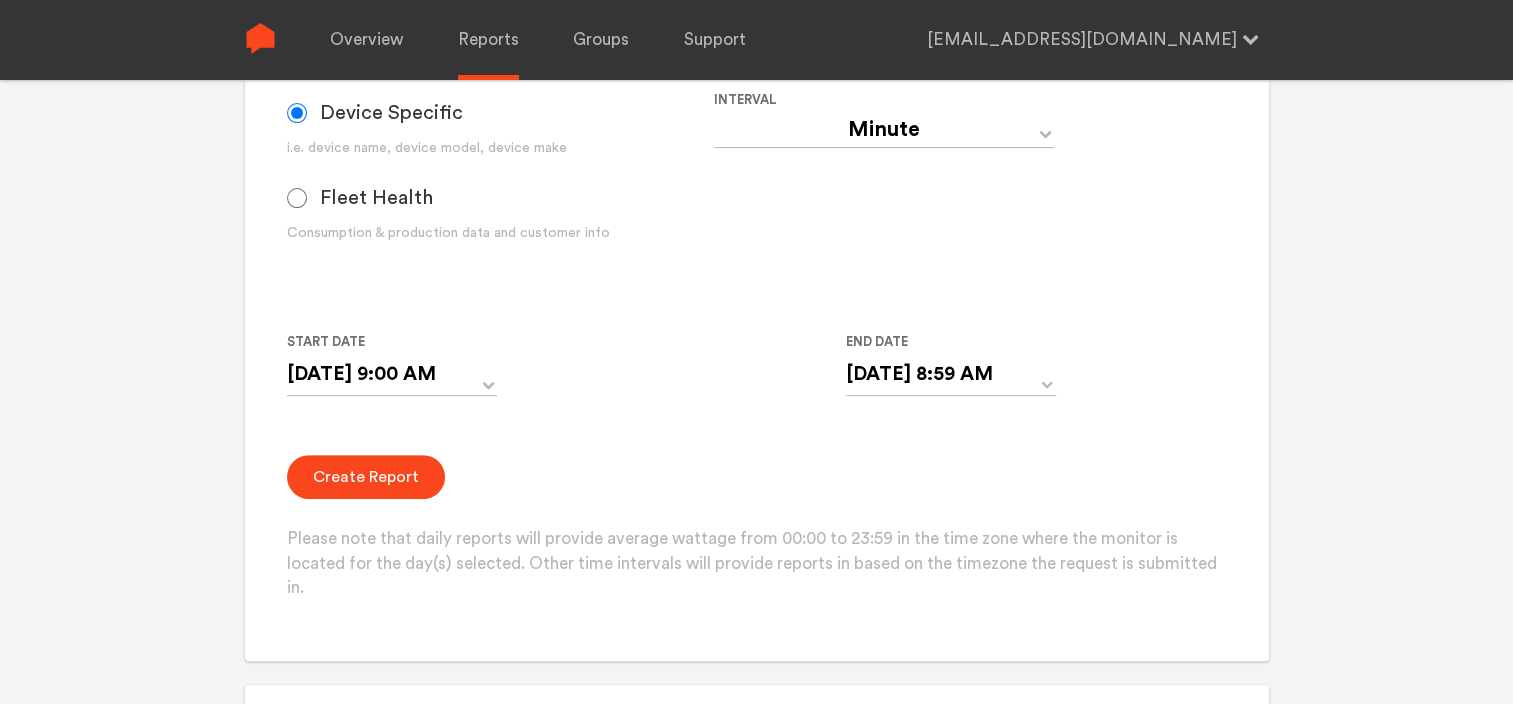click on "Group Single Monitor Monitor Group Chugoku Electrical Instruments Default Group CHK Orange Box Pilot CHK Gray Box Group Monitor N243020280 For large monitor counts N243020280 Monitor found. Please click Create Report below. Data Device Specific i.e. device name, device model, device make Fleet Health Consumption & production data and customer info Interval Day Year Month Week Hour 30 Minute 15 Minute 5 Minute Minute Start Date [DATE] 9:00 AM 06/28/2025 ▲ 9 ▼ : ▲ 00 ▼ ▲ AM ▼ End Date [DATE] 8:59 AM 06/29/2025 ▲ 8 ▼ : ▲ 59 ▼ ▲ AM ▼ Create Report Please note that daily reports will provide average wattage from 00:00 to 23:59 in the time zone where the monitor is located for the day(s) selected. Other time intervals will provide reports in based on the timezone the request is submitted in." at bounding box center [756, 196] 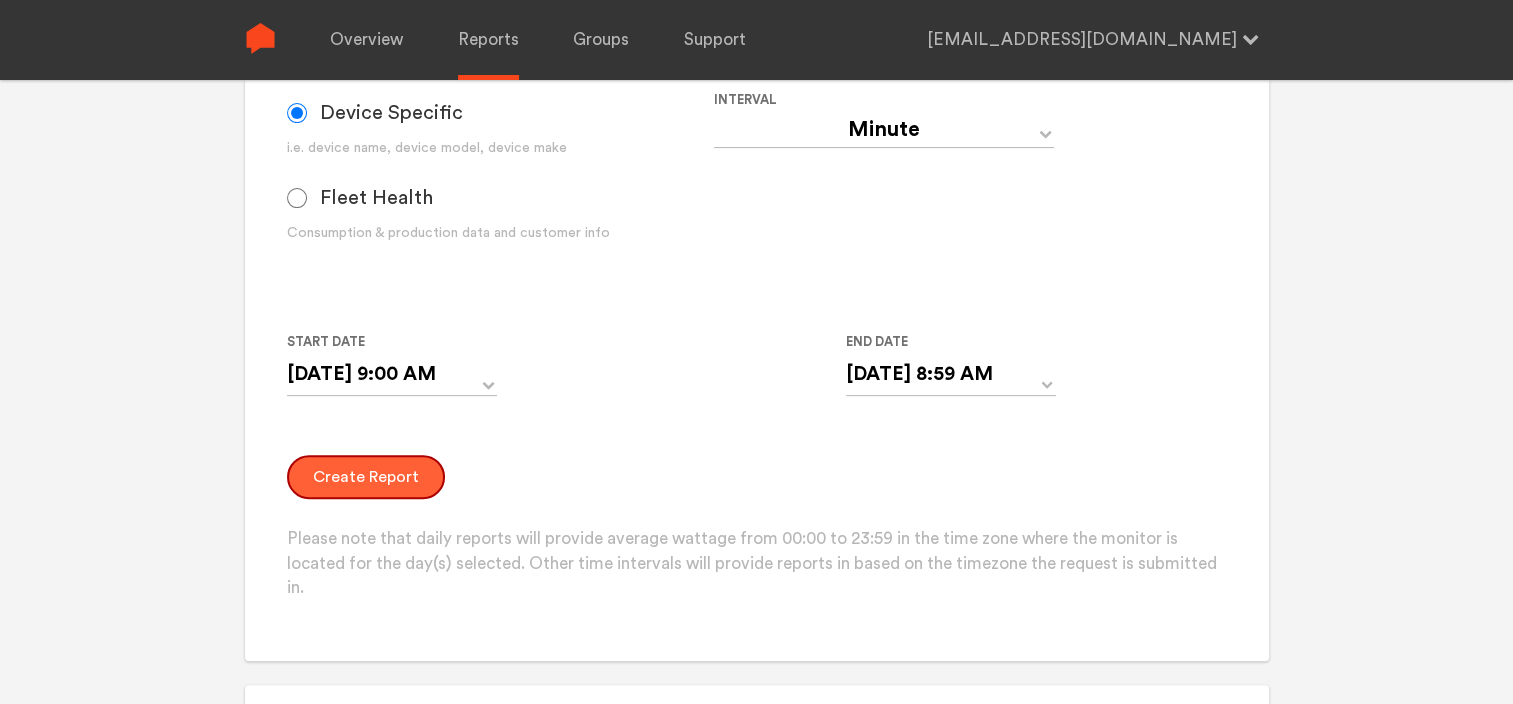 click on "Create Report" at bounding box center (366, 477) 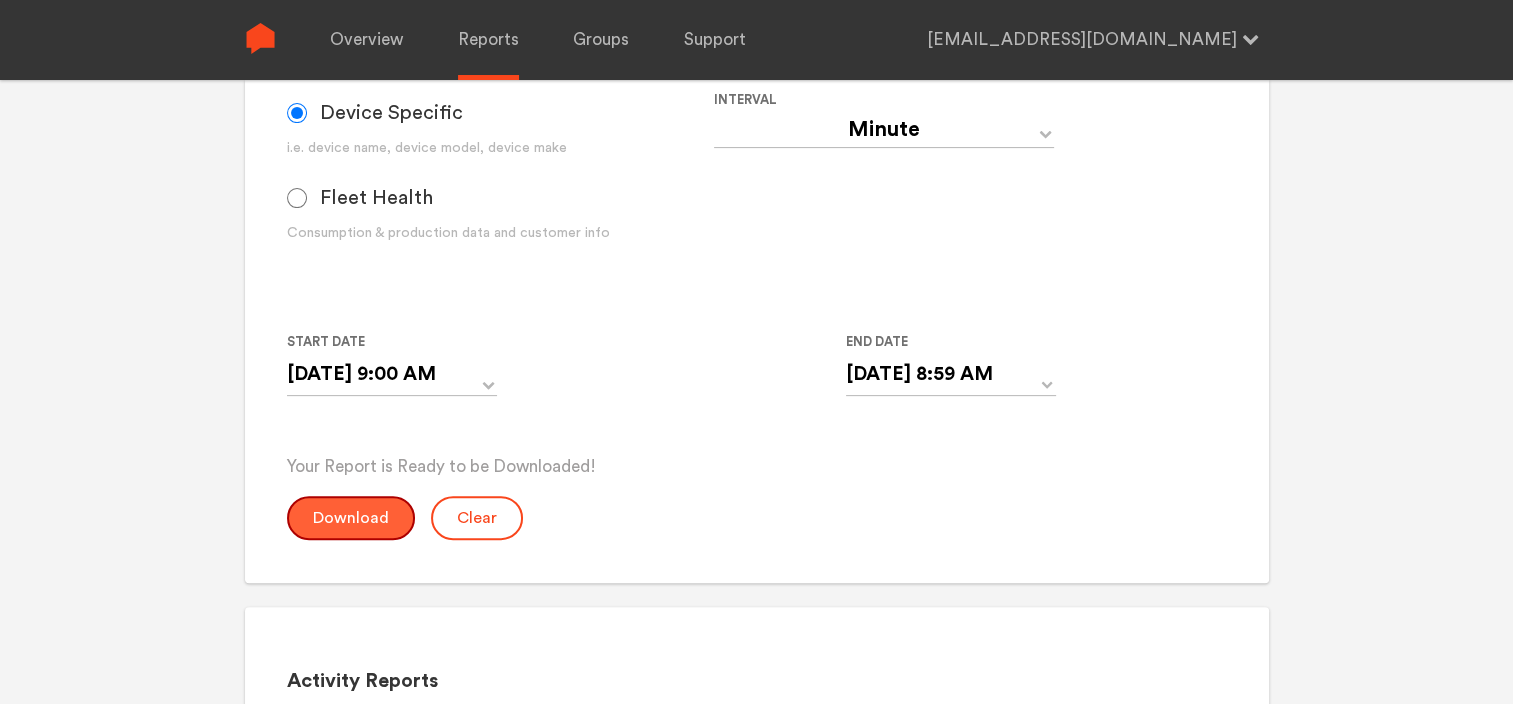 click on "Download" at bounding box center [351, 518] 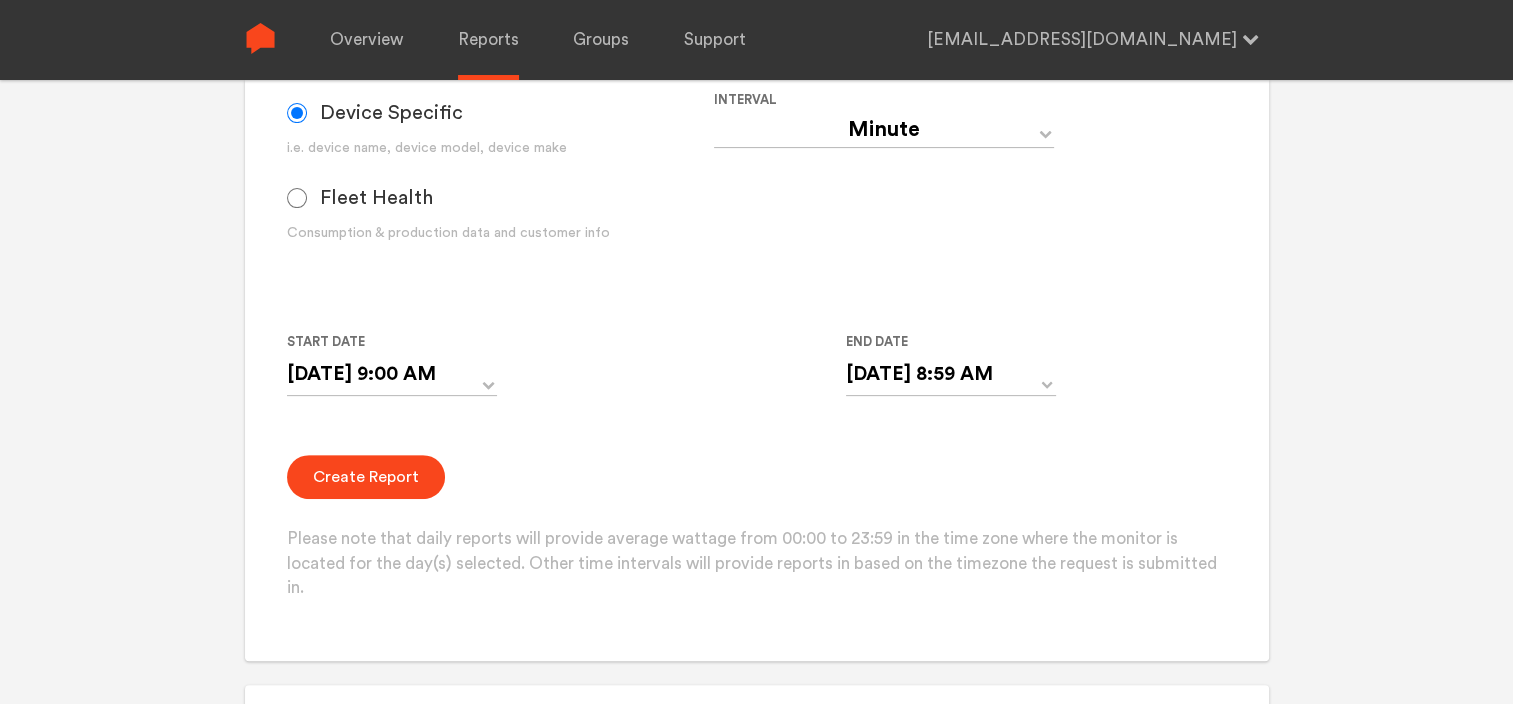 click on "Overview Reports Groups Support [EMAIL_ADDRESS][DOMAIN_NAME]    Settings Log out  Your Report is Ready to be Downloaded!  Download Clear Generate Report Monitor and Device Reports Monitors Group Single Monitor Monitor Group Chugoku Electrical Instruments Default Group CHK Orange Box Pilot CHK Gray Box Group Monitor N243020280 For large monitor counts N243020280 Monitor found. Please click Create Report below. Data Device Specific i.e. device name, device model, device make Fleet Health Consumption & production data and customer info Interval Day Year Month Week Hour 30 Minute 15 Minute 5 Minute Minute Start Date [DATE] 9:00 AM 06/28/2025 ▲ 9 ▼ : ▲ 00 ▼ ▲ AM ▼ End Date [DATE] 8:59 AM 06/29/2025 ▲ 8 ▼ : ▲ 59 ▼ ▲ AM ▼ Create Report Please note that daily reports will provide average wattage from 00:00 to 23:59 in the time zone where the monitor is located for the day(s) selected. Other time intervals will provide reports in based on the timezone the request is submitted in. 2" at bounding box center [756, -248] 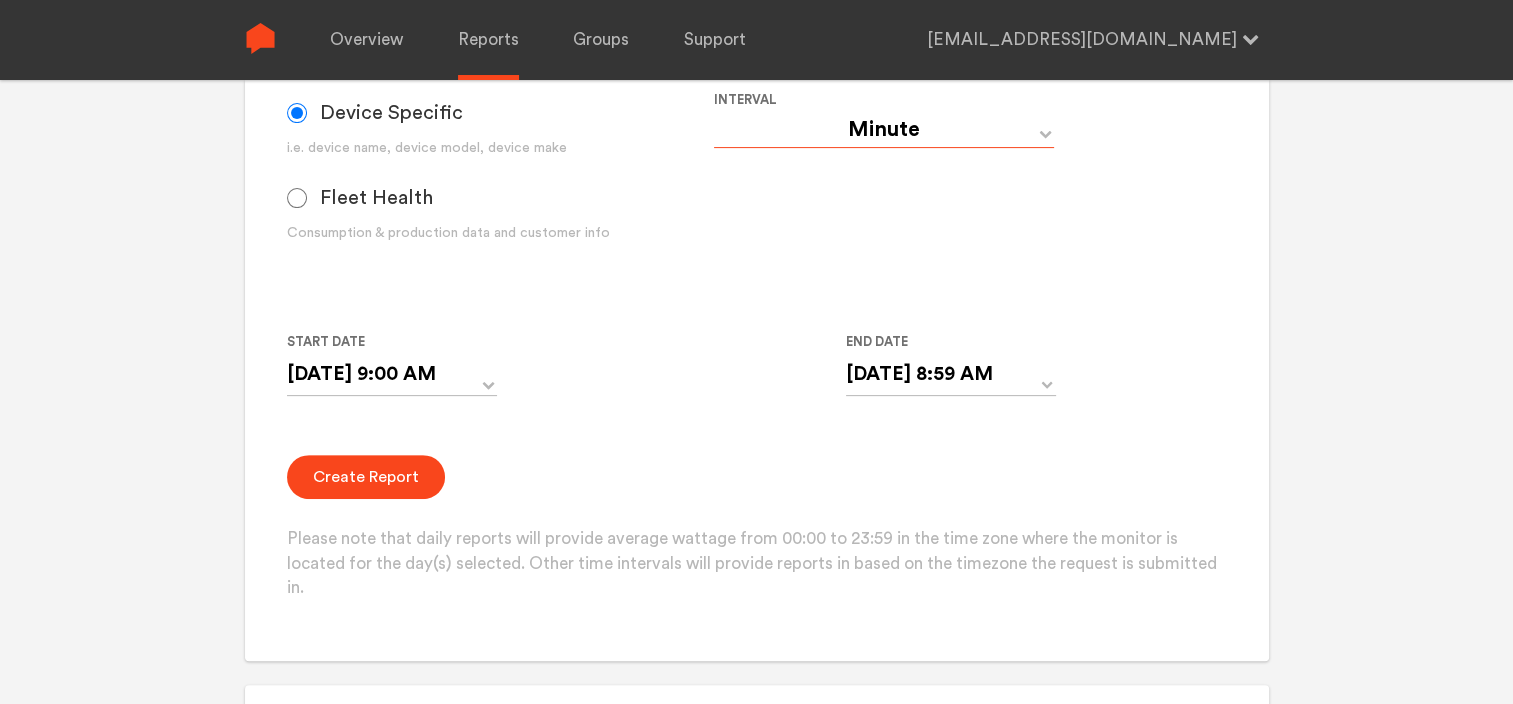 click on "Day Year Month Week Hour 30 Minute 15 Minute 5 Minute Minute" at bounding box center (884, 130) 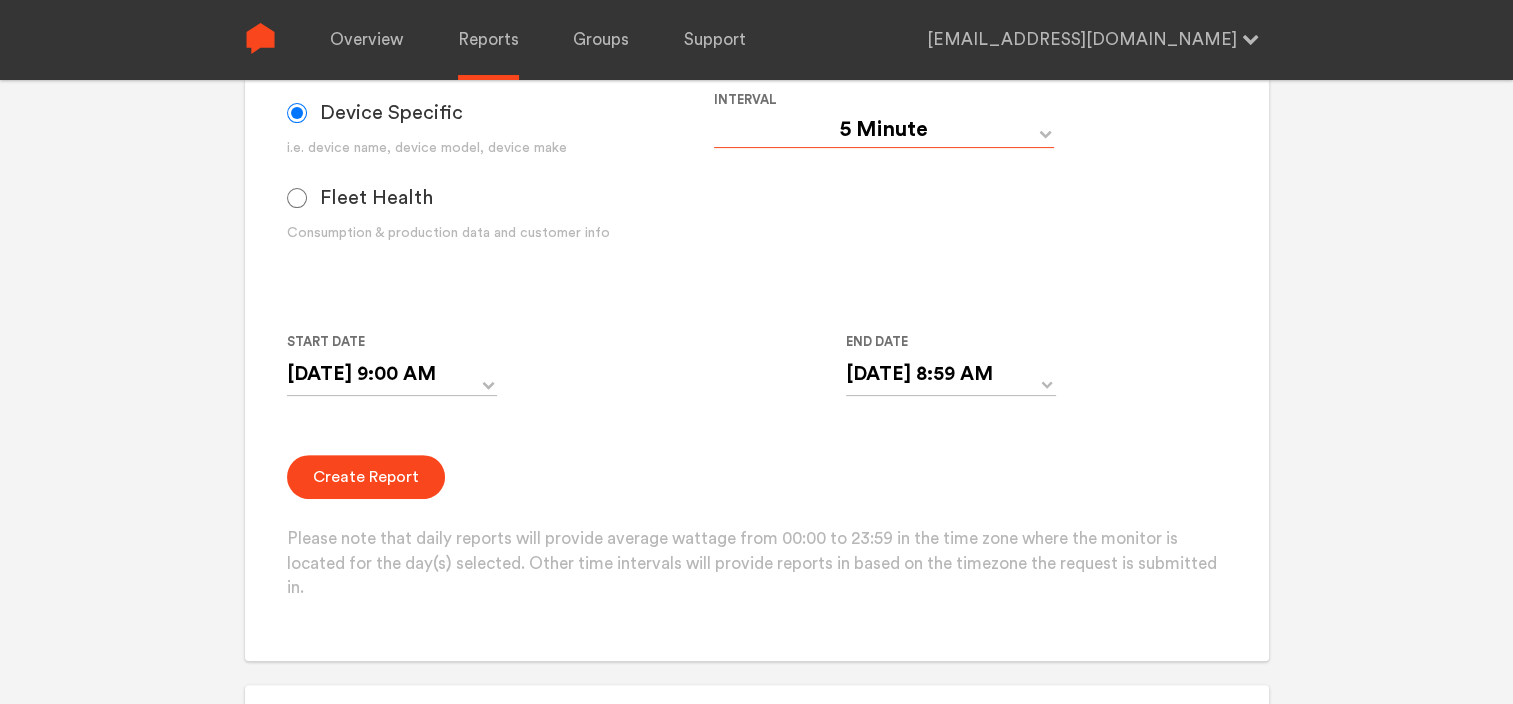 click on "Day Year Month Week Hour 30 Minute 15 Minute 5 Minute Minute" at bounding box center [884, 130] 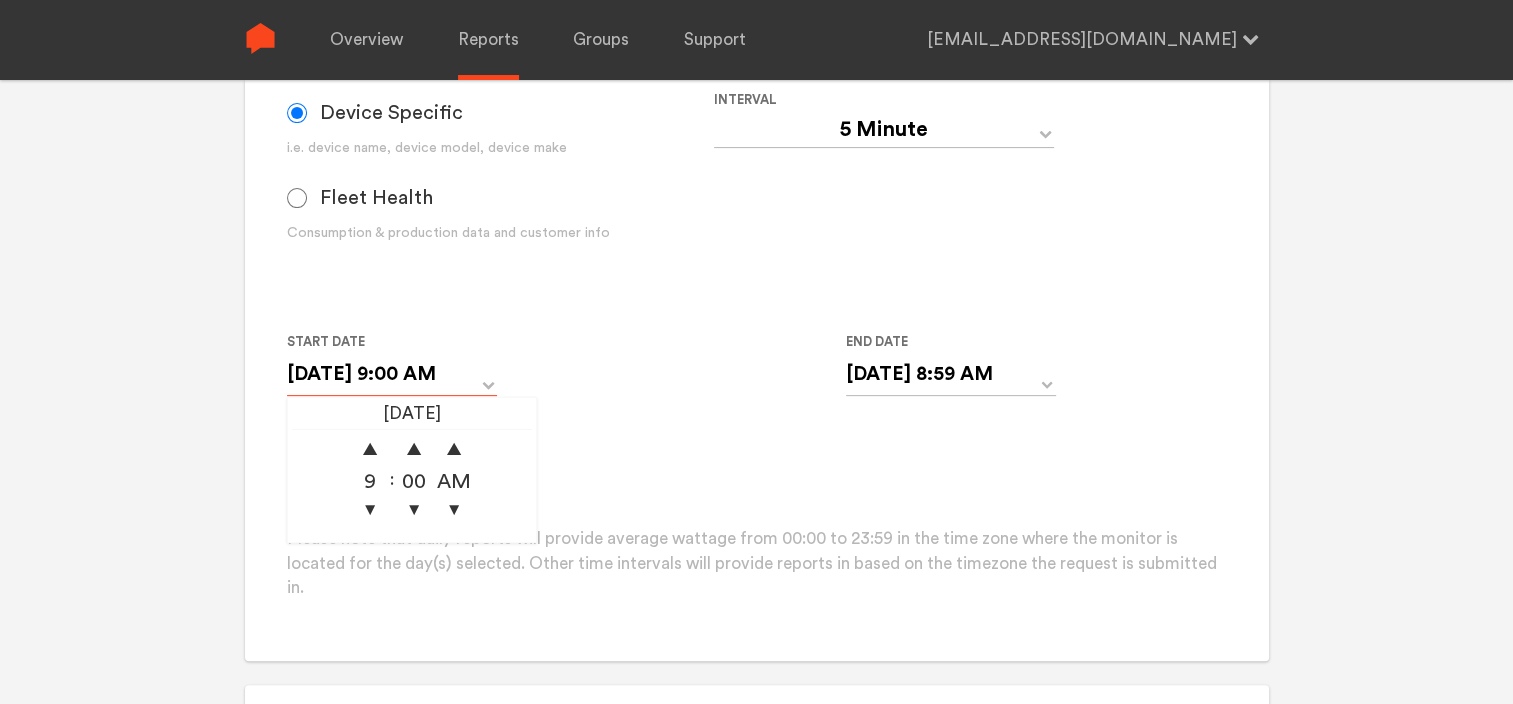 click on "[DATE] 9:00 AM" at bounding box center [392, 374] 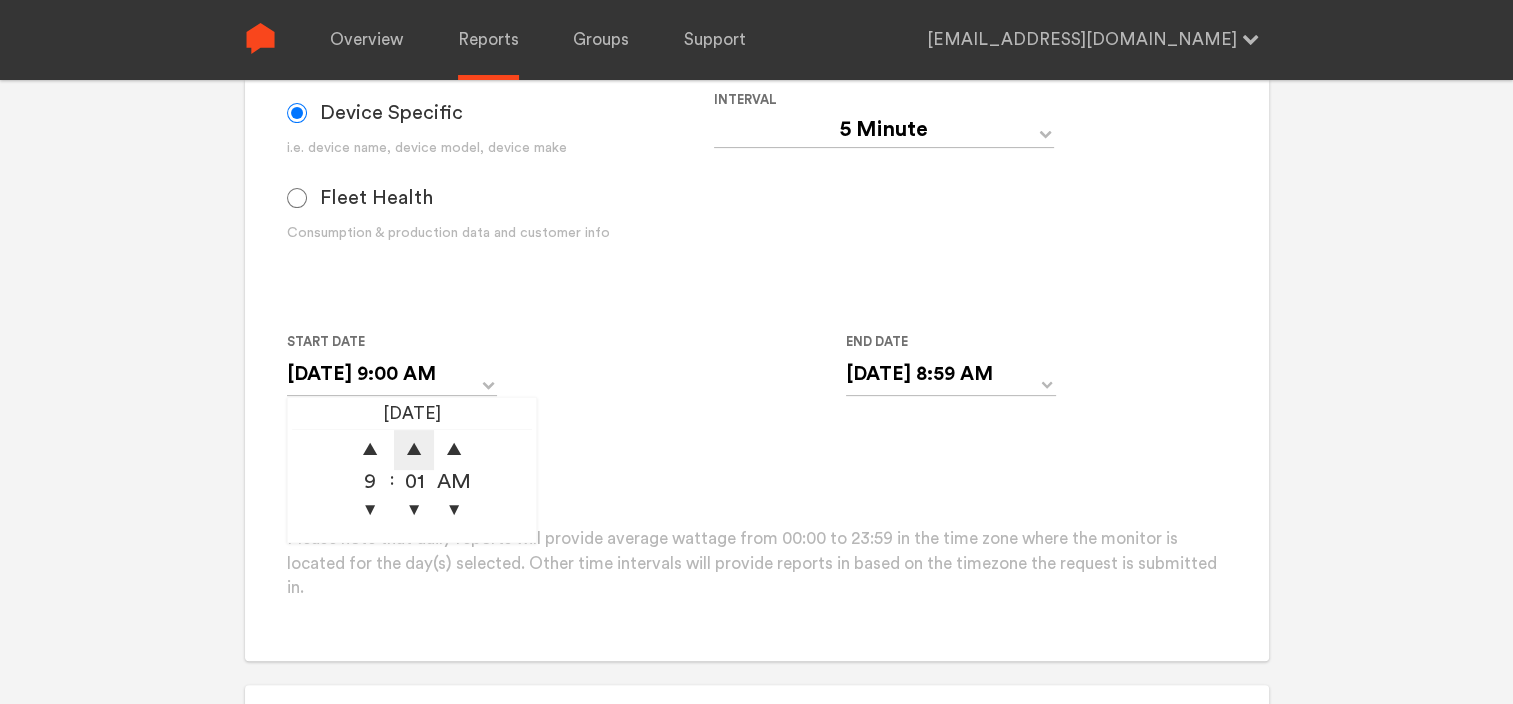 click on "▲" at bounding box center (414, 450) 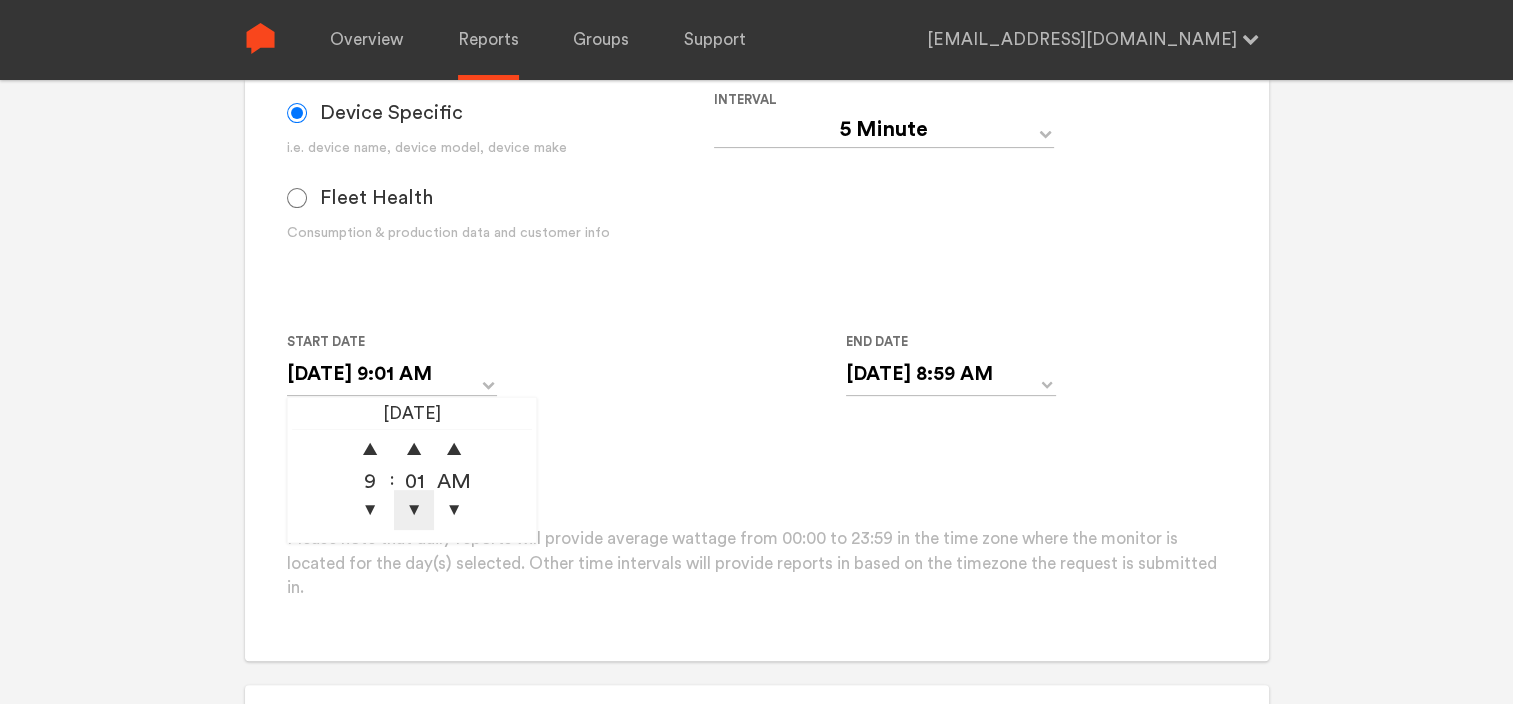 click on "▼" at bounding box center [414, 510] 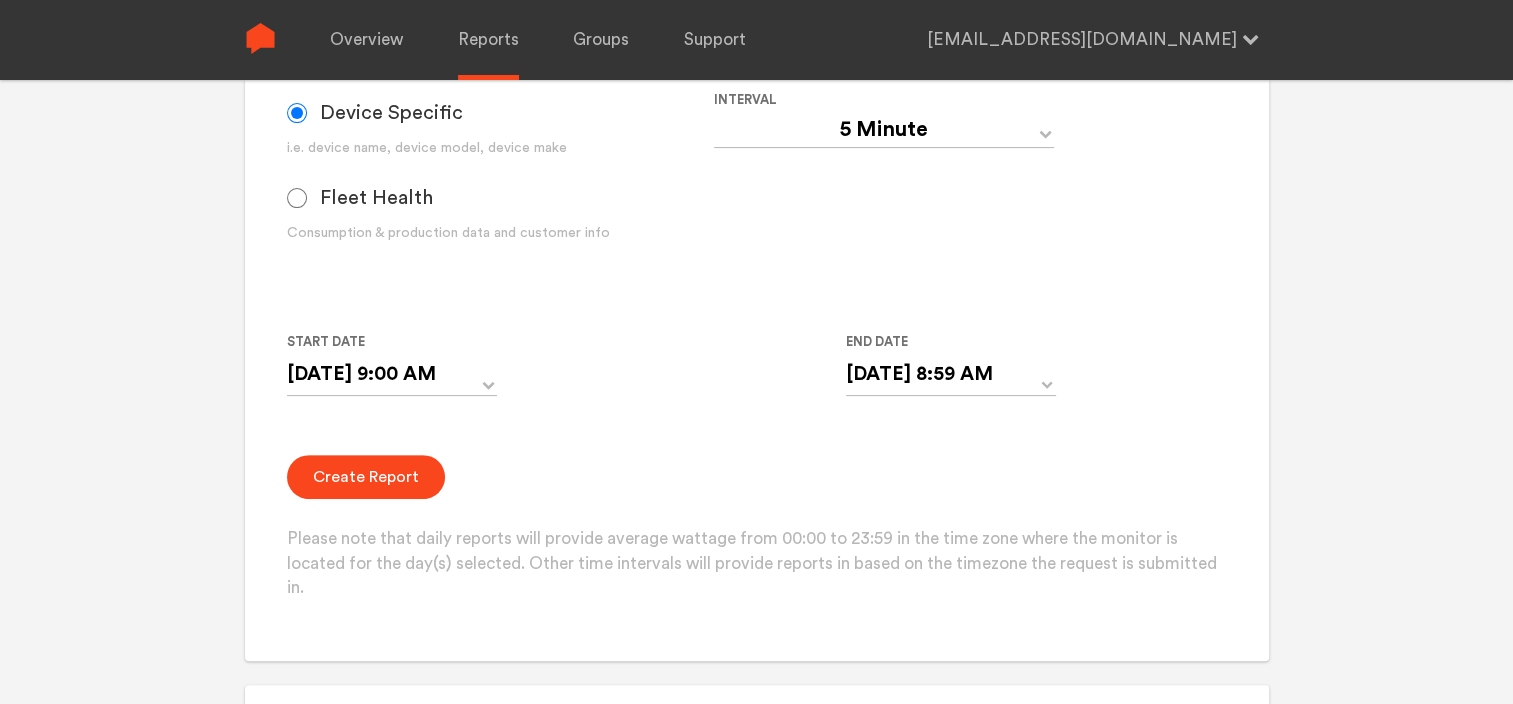 click on "Group Single Monitor Monitor Group Chugoku Electrical Instruments Default Group CHK Orange Box Pilot CHK Gray Box Group Monitor N243020280 For large monitor counts N243020280 Monitor found. Please click Create Report below. Data Device Specific i.e. device name, device model, device make Fleet Health Consumption & production data and customer info Interval Day Year Month Week Hour 30 Minute 15 Minute 5 Minute Minute Start Date [DATE] 9:00 AM 06/28/2025 ▲ 9 ▼ : ▲ 00 ▼ ▲ AM ▼ End Date [DATE] 8:59 AM 06/29/2025 ▲ 8 ▼ : ▲ 59 ▼ ▲ AM ▼ Create Report Please note that daily reports will provide average wattage from 00:00 to 23:59 in the time zone where the monitor is located for the day(s) selected. Other time intervals will provide reports in based on the timezone the request is submitted in." at bounding box center (756, 196) 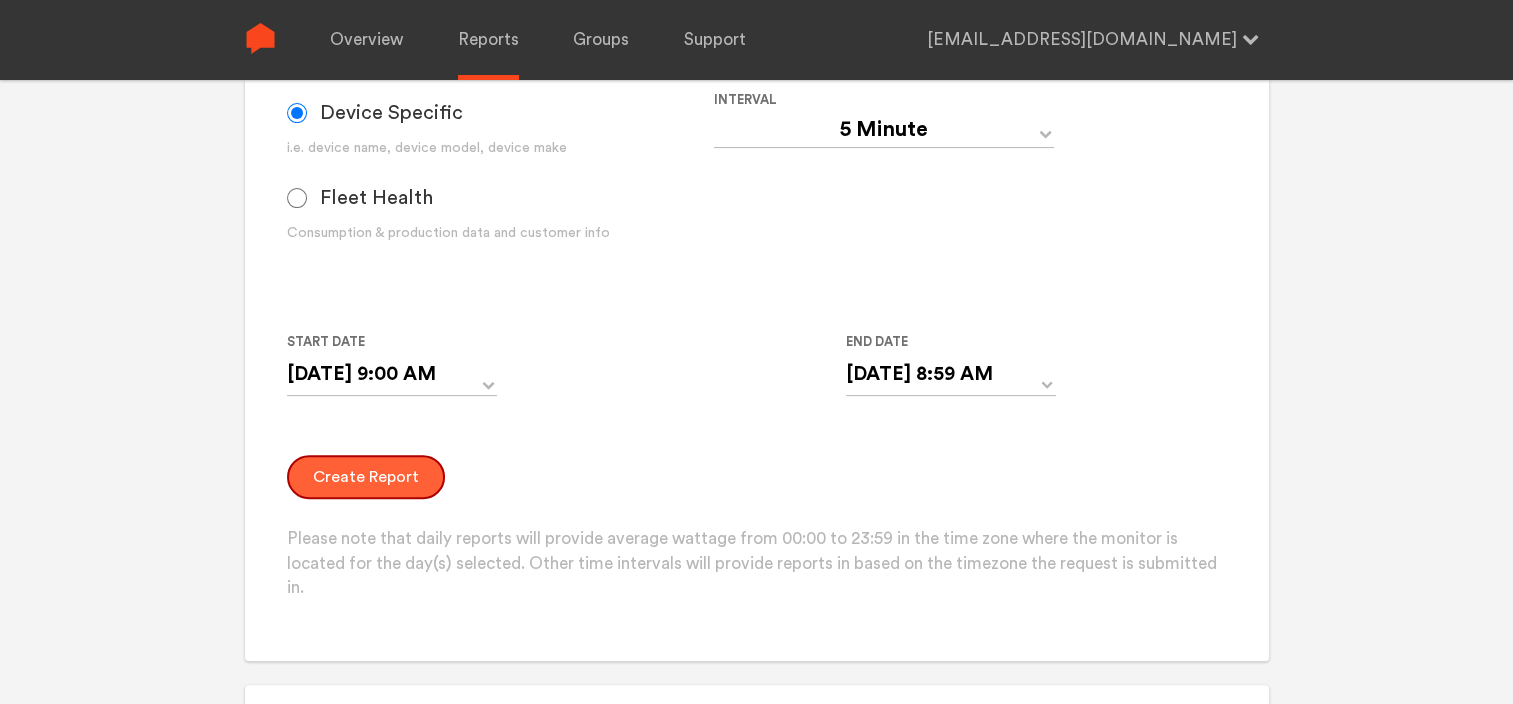 click on "Create Report" at bounding box center (366, 477) 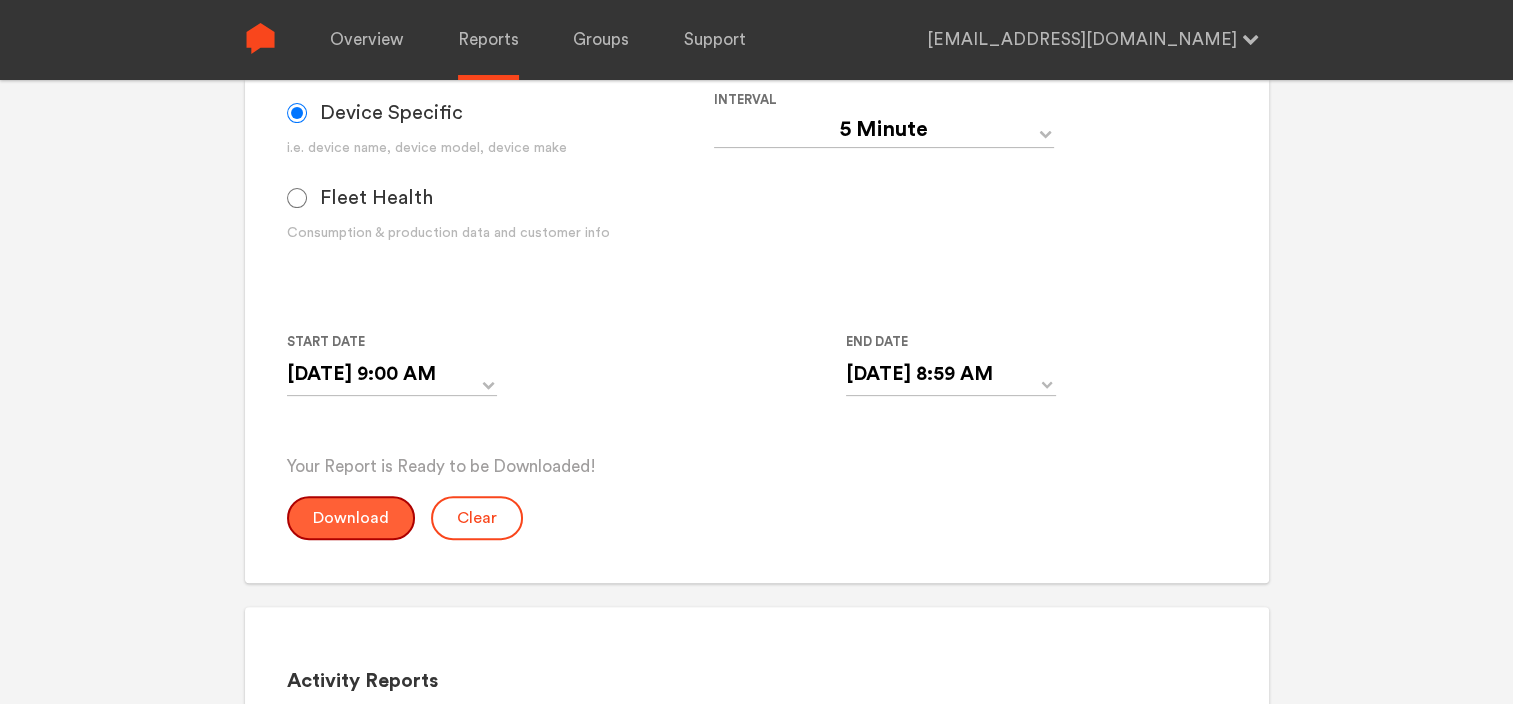 click on "Download" at bounding box center (351, 518) 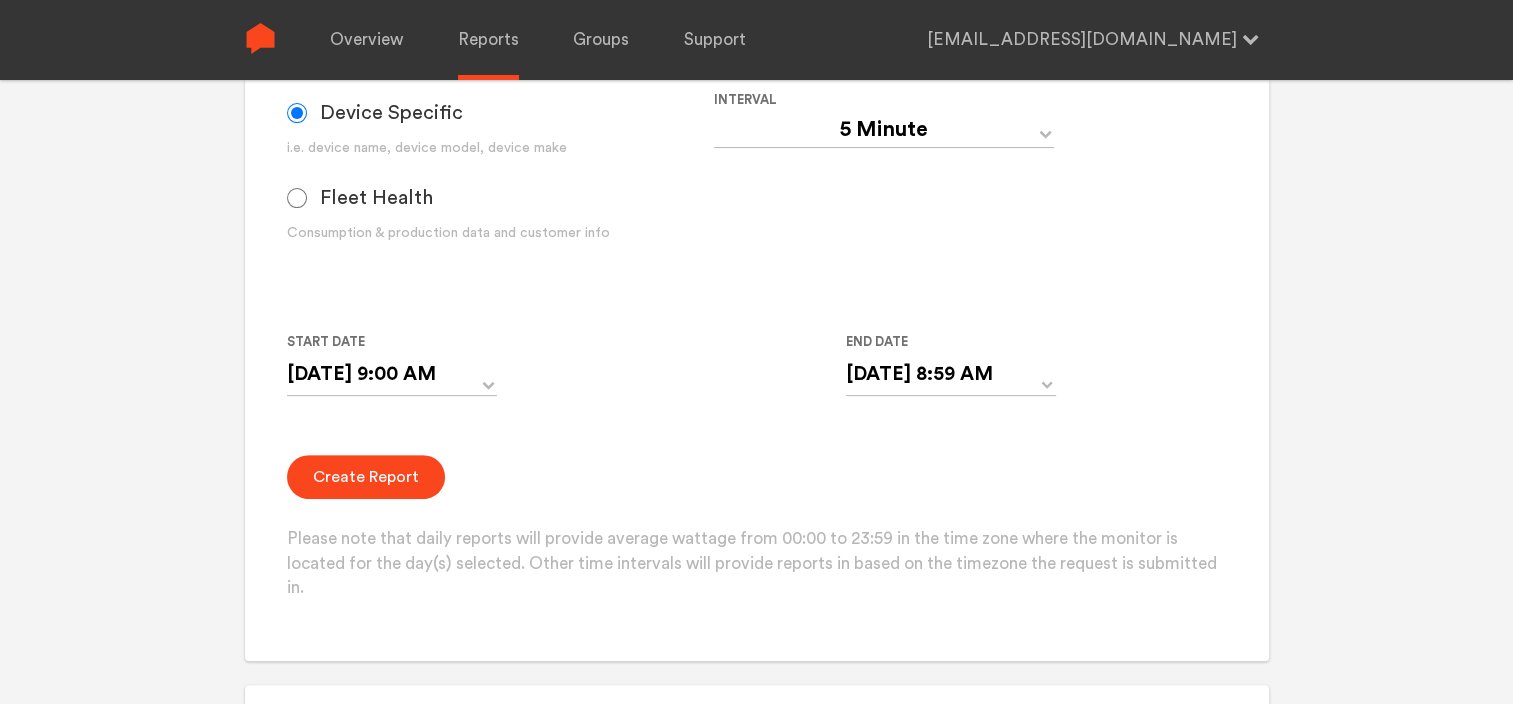 click on "Monitor and Device Reports Monitors Group Single Monitor Monitor Group Chugoku Electrical Instruments Default Group CHK Orange Box Pilot CHK Gray Box Group Monitor N243020280 For large monitor counts N243020280 Monitor found. Please click Create Report below. Data Device Specific i.e. device name, device model, device make Fleet Health Consumption & production data and customer info Interval Day Year Month Week Hour 30 Minute 15 Minute 5 Minute Minute Start Date [DATE] 9:00 AM 06/28/2025 ▲ 9 ▼ : ▲ 00 ▼ ▲ AM ▼ End Date [DATE] 8:59 AM 06/29/2025 ▲ 8 ▼ : ▲ 59 ▼ ▲ AM ▼ Create Report Please note that daily reports will provide average wattage from 00:00 to 23:59 in the time zone where the monitor is located for the day(s) selected. Other time intervals will provide reports in based on the timezone the request is submitted in." at bounding box center (757, 138) 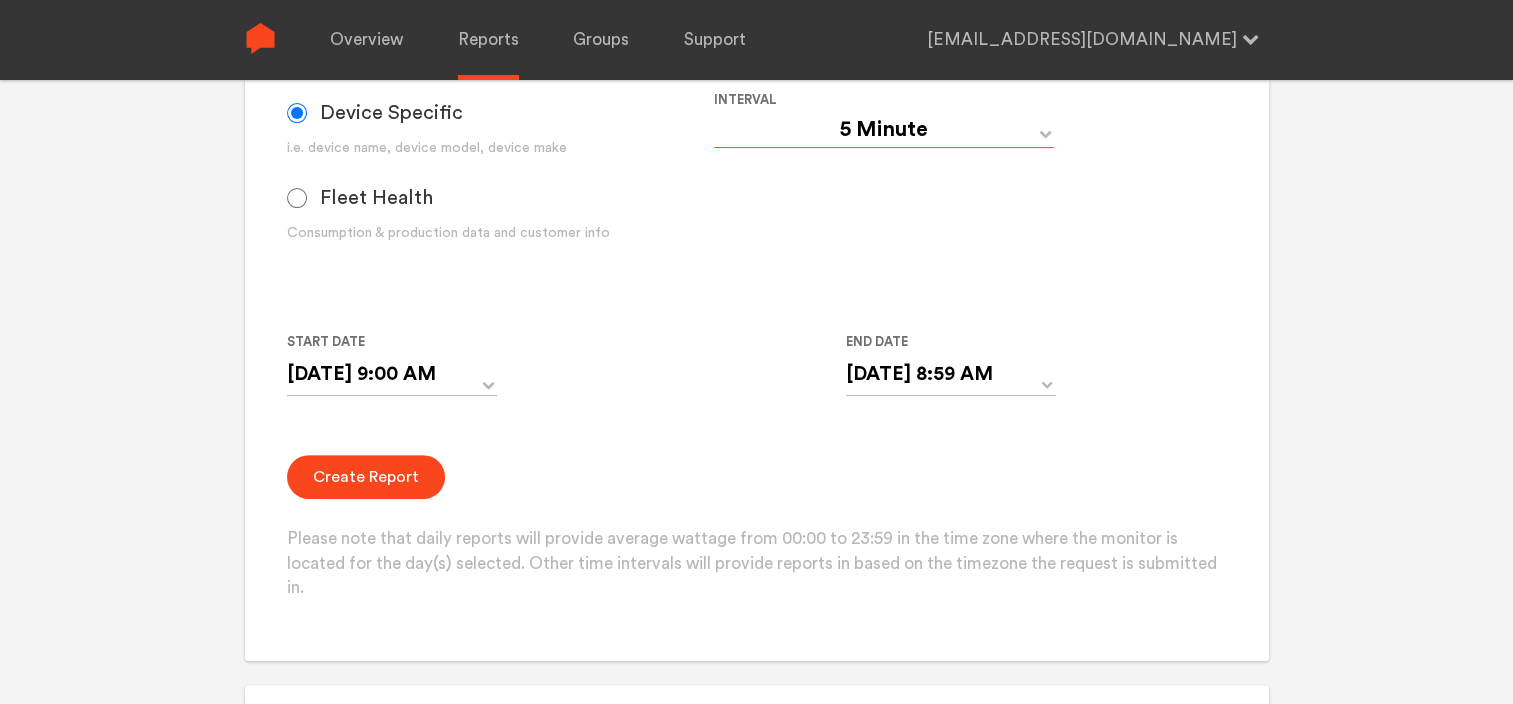 click on "Day Year Month Week Hour 30 Minute 15 Minute 5 Minute Minute" at bounding box center (884, 130) 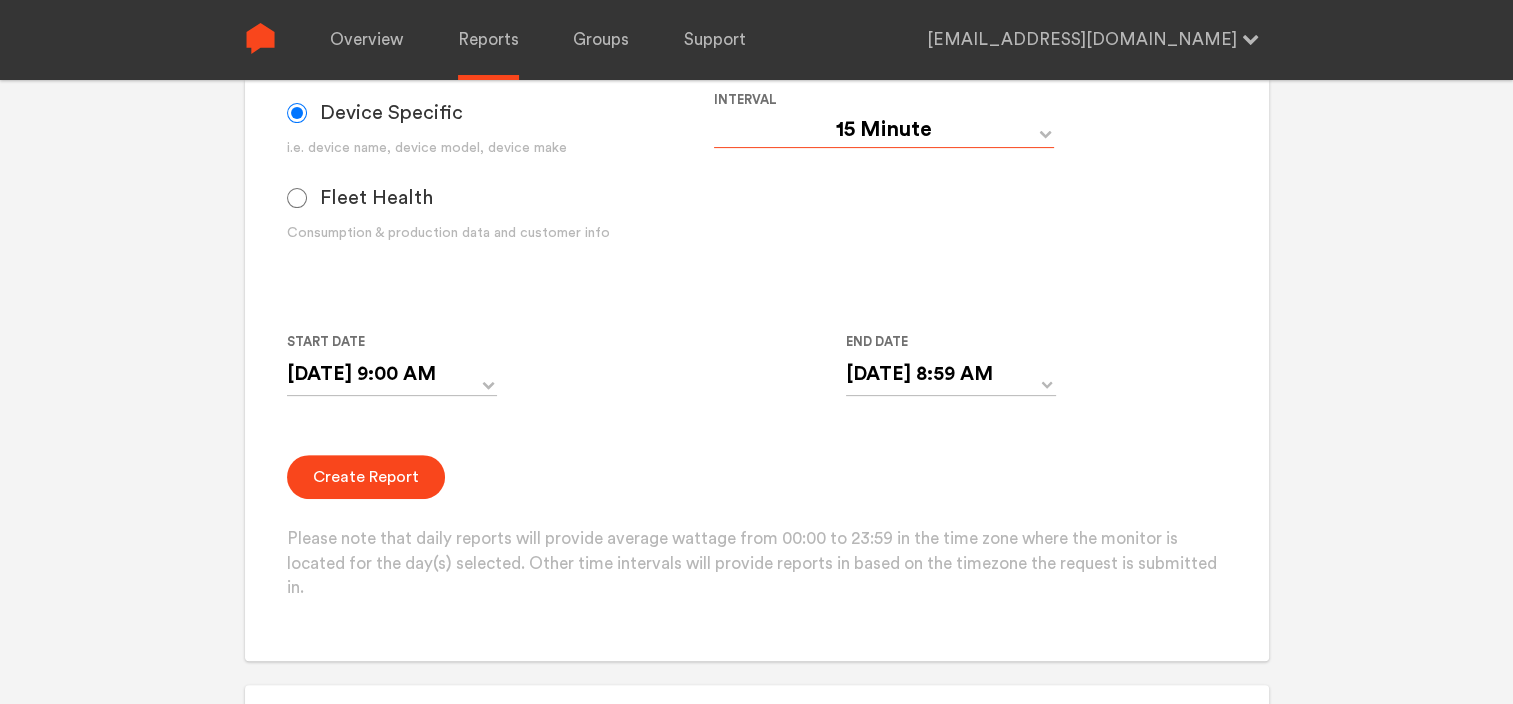 click on "Day Year Month Week Hour 30 Minute 15 Minute 5 Minute Minute" at bounding box center (884, 130) 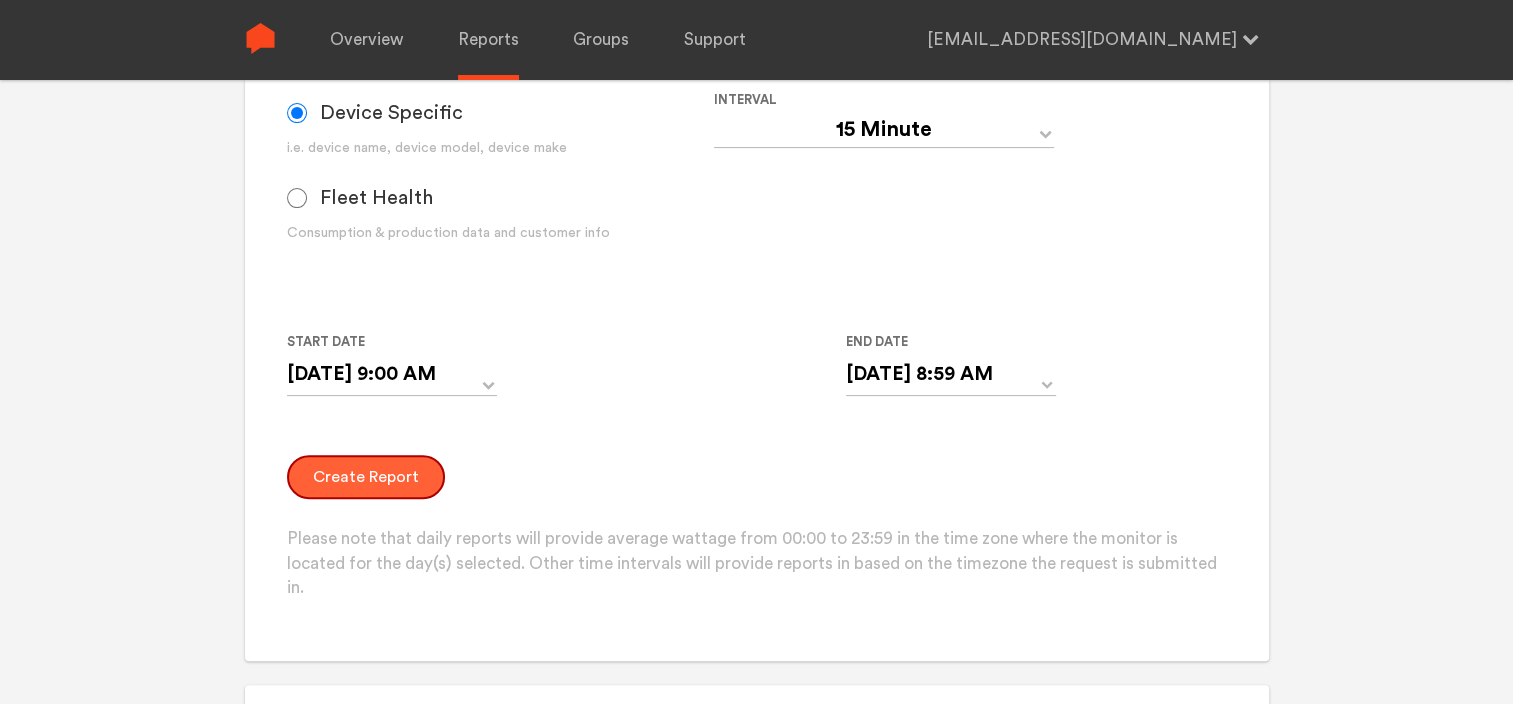 click on "Create Report" at bounding box center (366, 477) 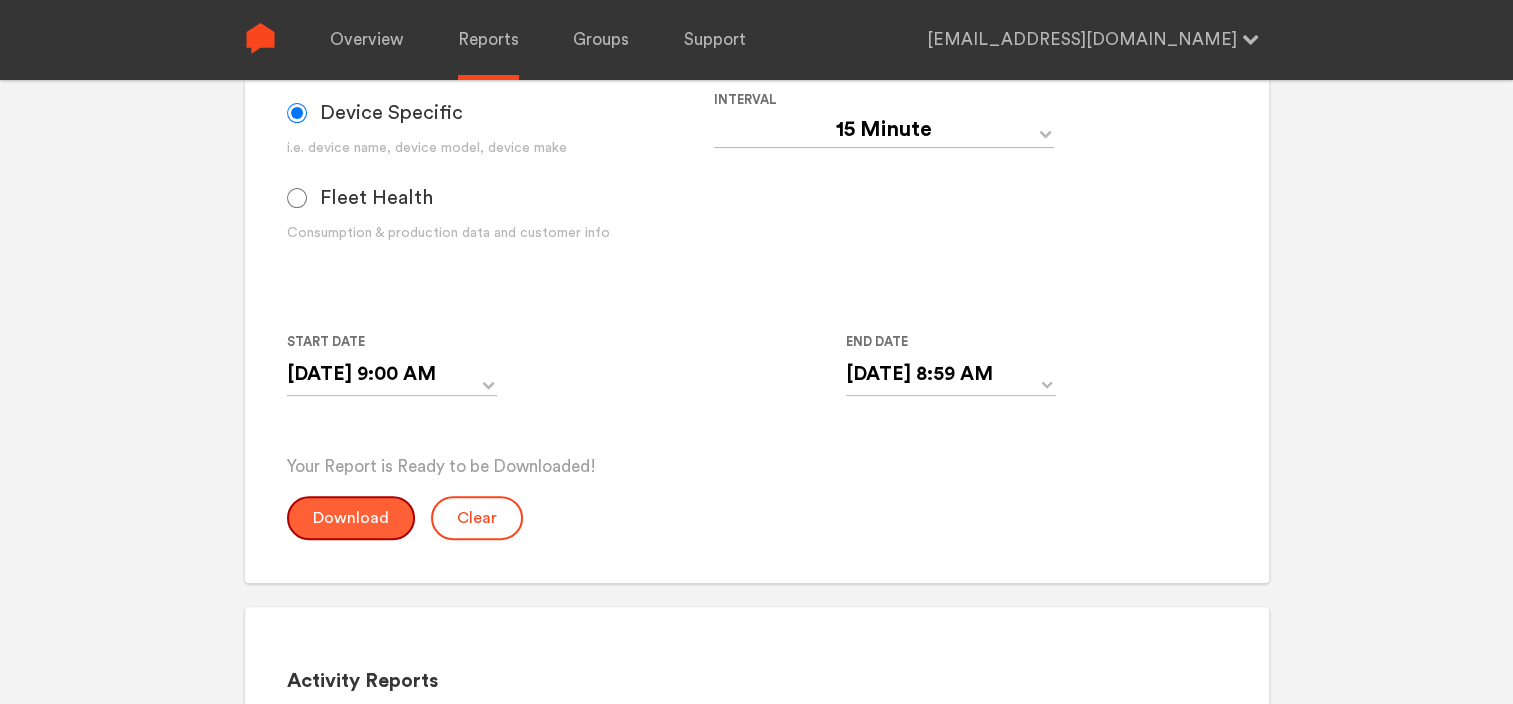 click on "Download" at bounding box center [351, 518] 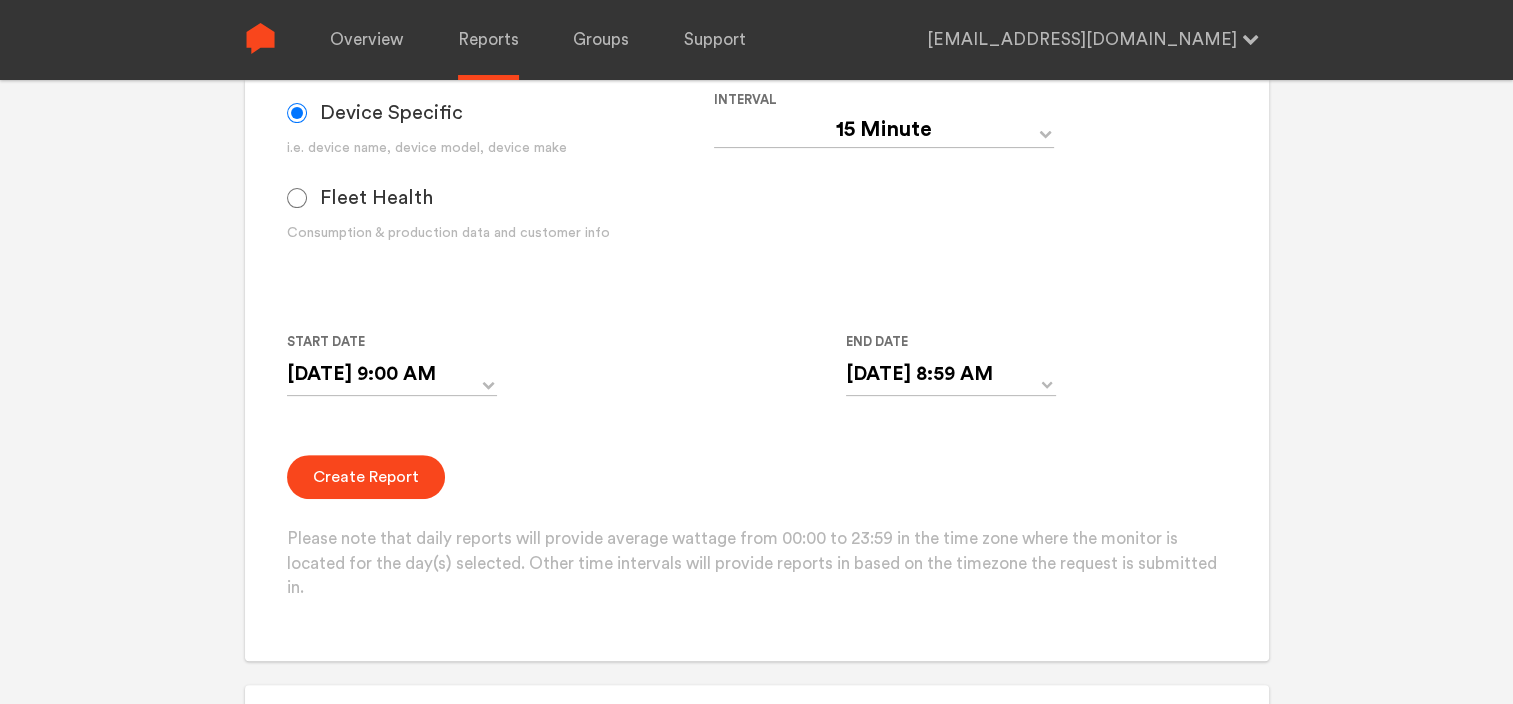 click on "Overview Reports Groups Support [EMAIL_ADDRESS][DOMAIN_NAME]    Settings Log out  Your Report is Ready to be Downloaded!  Download Clear Generate Report Monitor and Device Reports Monitors Group Single Monitor Monitor Group Chugoku Electrical Instruments Default Group CHK Orange Box Pilot CHK Gray Box Group Monitor N243020280 For large monitor counts N243020280 Monitor found. Please click Create Report below. Data Device Specific i.e. device name, device model, device make Fleet Health Consumption & production data and customer info Interval Day Year Month Week Hour 30 Minute 15 Minute 5 Minute Minute Start Date [DATE] 9:00 AM 06/28/2025 ▲ 9 ▼ : ▲ 00 ▼ ▲ AM ▼ End Date [DATE] 8:59 AM 06/29/2025 ▲ 8 ▼ : ▲ 59 ▼ ▲ AM ▼ Create Report Please note that daily reports will provide average wattage from 00:00 to 23:59 in the time zone where the monitor is located for the day(s) selected. Other time intervals will provide reports in based on the timezone the request is submitted in. 2" at bounding box center [756, -248] 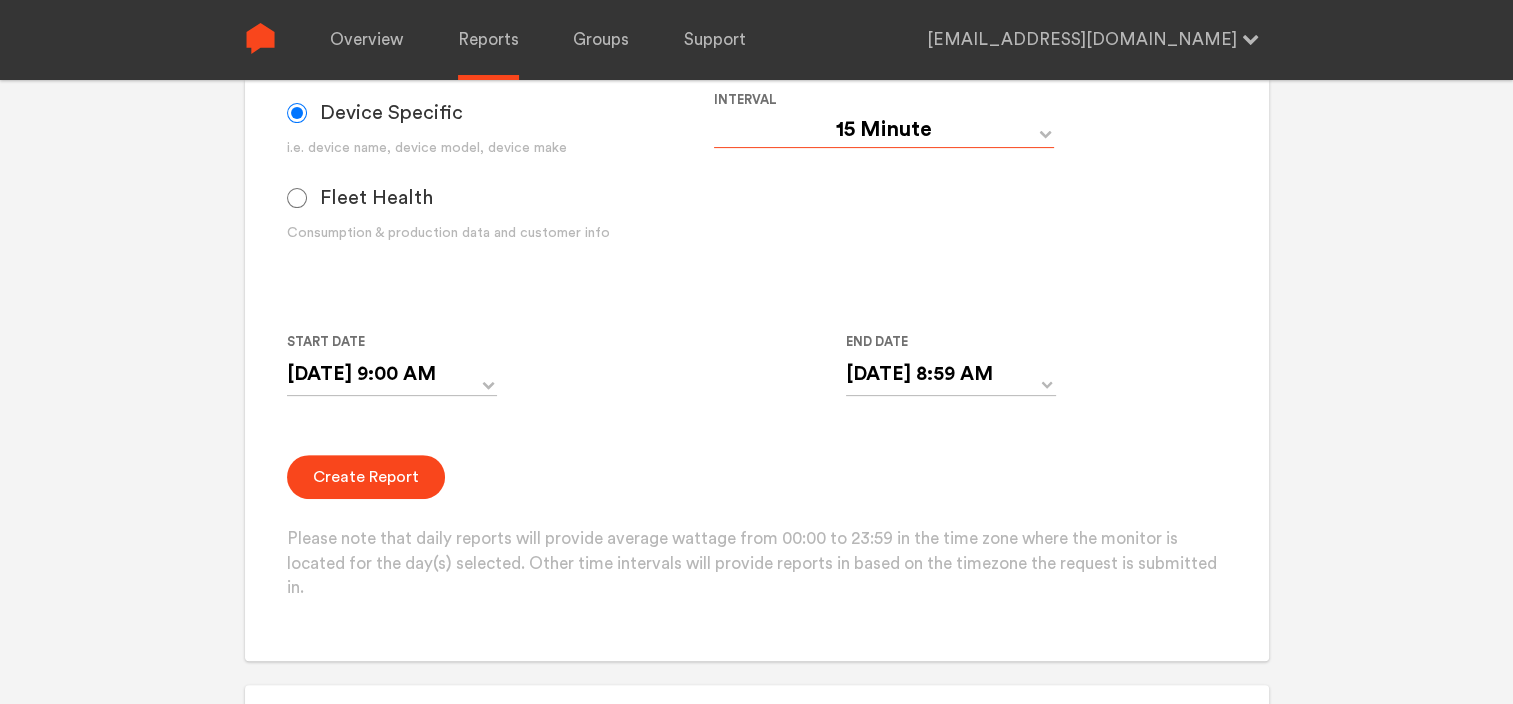 click on "Day Year Month Week Hour 30 Minute 15 Minute 5 Minute Minute" at bounding box center (884, 130) 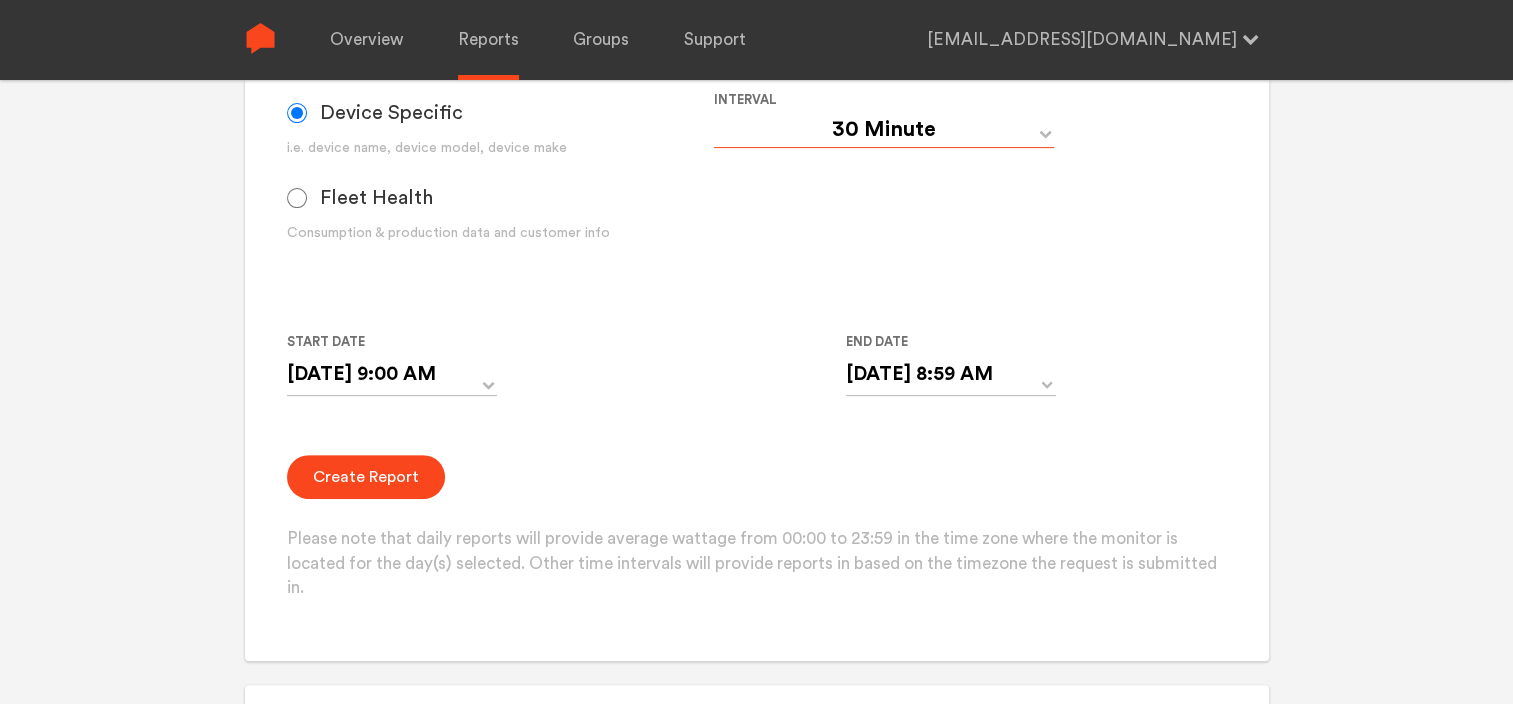 click on "Day Year Month Week Hour 30 Minute 15 Minute 5 Minute Minute" at bounding box center [884, 130] 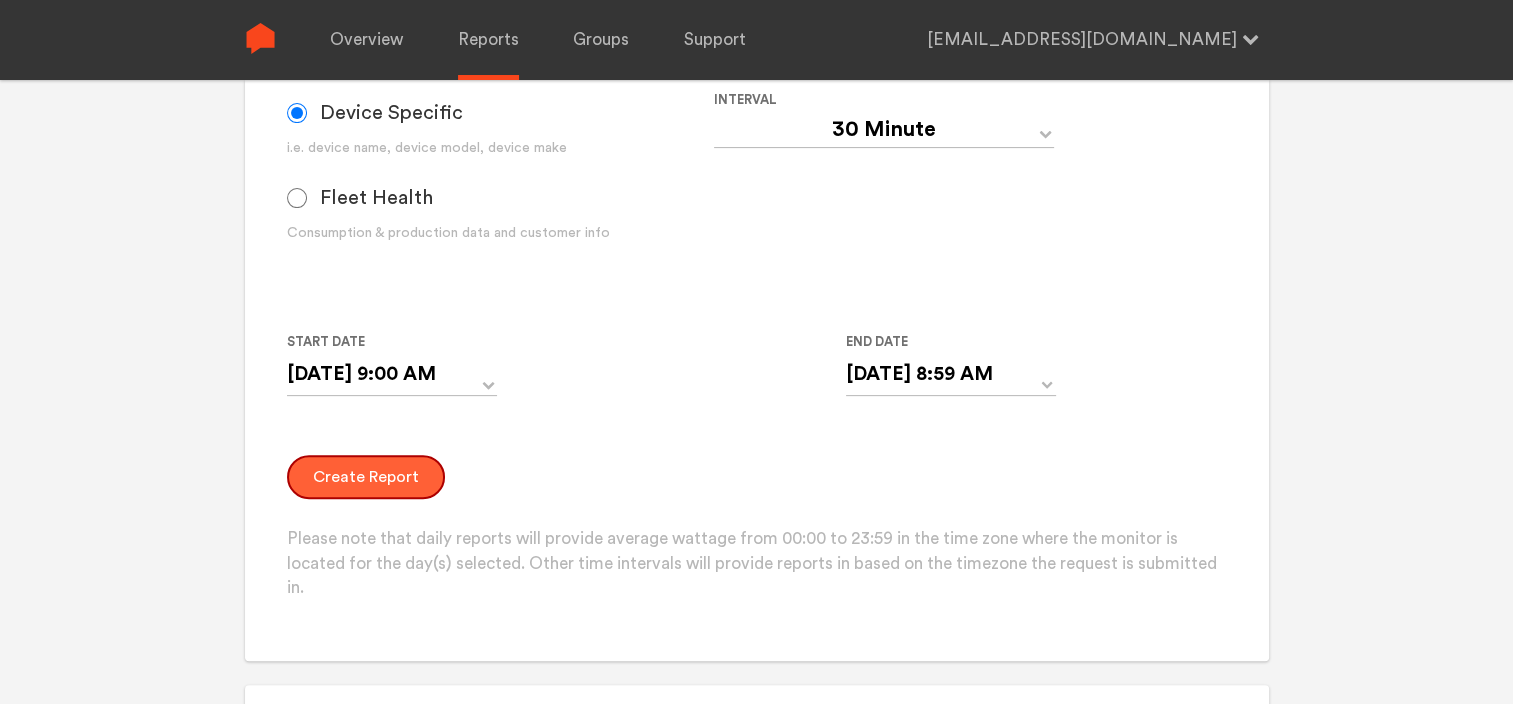 click on "Create Report" at bounding box center [366, 477] 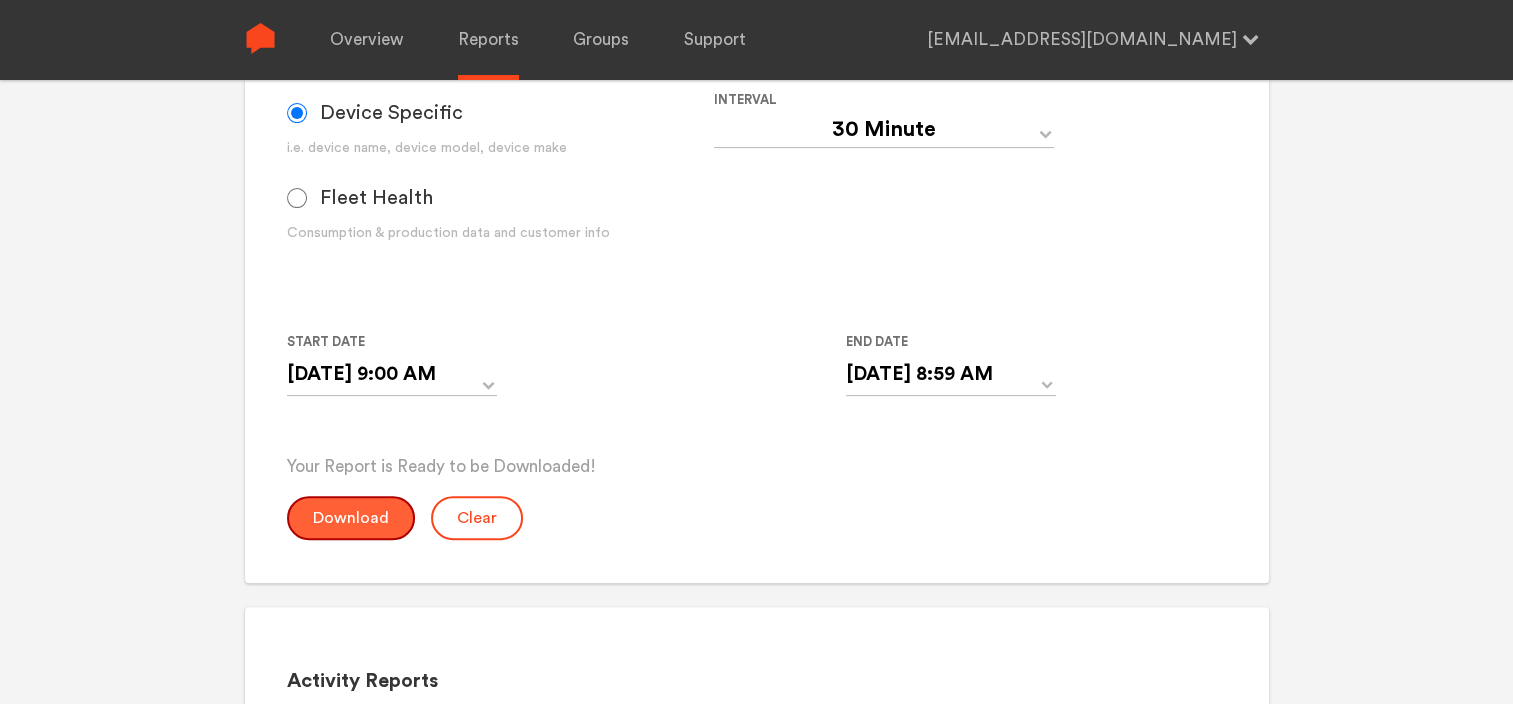 click on "Download" at bounding box center [351, 518] 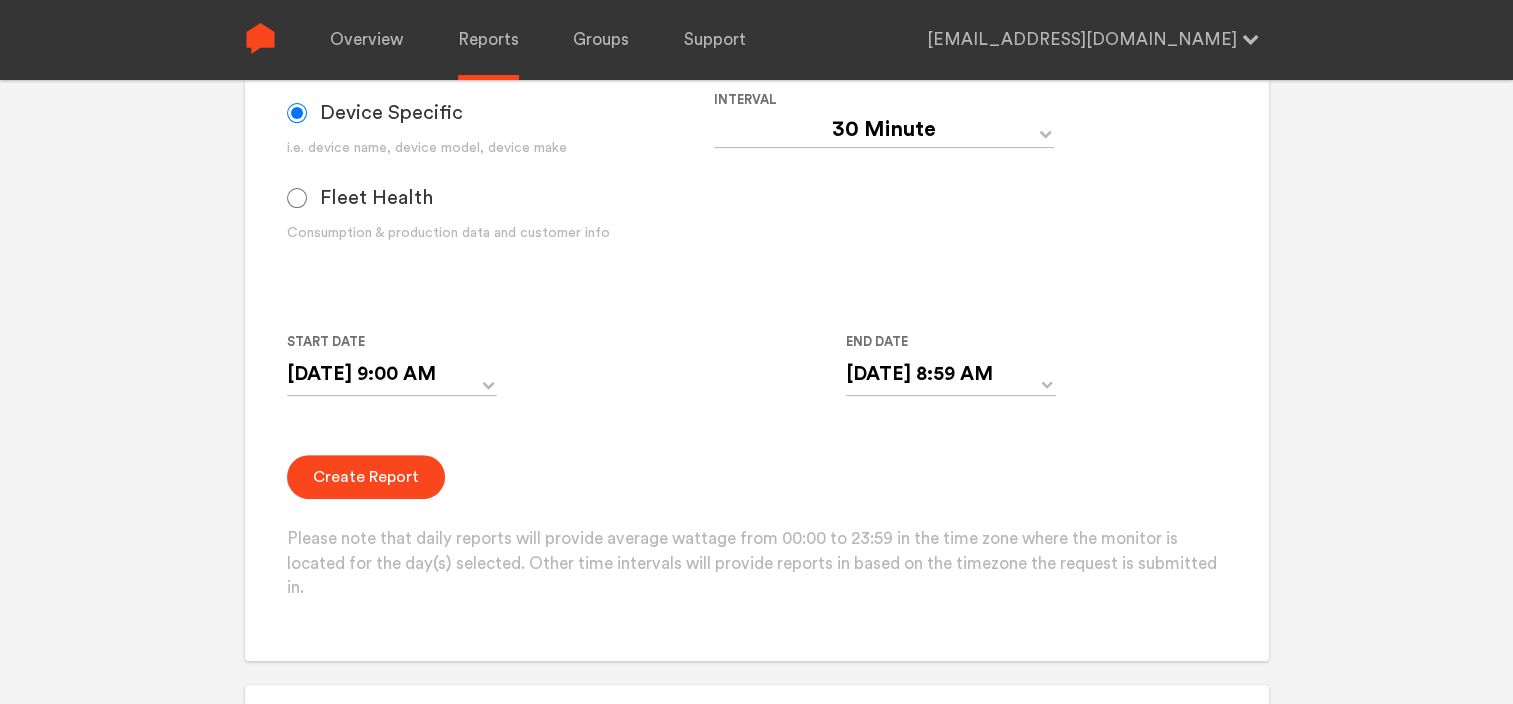 click on "Overview Reports Groups Support [EMAIL_ADDRESS][DOMAIN_NAME]    Settings Log out  Your Report is Ready to be Downloaded!  Download Clear Generate Report Monitor and Device Reports Monitors Group Single Monitor Monitor Group Chugoku Electrical Instruments Default Group CHK Orange Box Pilot CHK Gray Box Group Monitor N243020280 For large monitor counts N243020280 Monitor found. Please click Create Report below. Data Device Specific i.e. device name, device model, device make Fleet Health Consumption & production data and customer info Interval Day Year Month Week Hour 30 Minute 15 Minute 5 Minute Minute Start Date [DATE] 9:00 AM 06/28/2025 ▲ 9 ▼ : ▲ 00 ▼ ▲ AM ▼ End Date [DATE] 8:59 AM 06/29/2025 ▲ 8 ▼ : ▲ 59 ▼ ▲ AM ▼ Create Report Please note that daily reports will provide average wattage from 00:00 to 23:59 in the time zone where the monitor is located for the day(s) selected. Other time intervals will provide reports in based on the timezone the request is submitted in. 2" at bounding box center (756, -248) 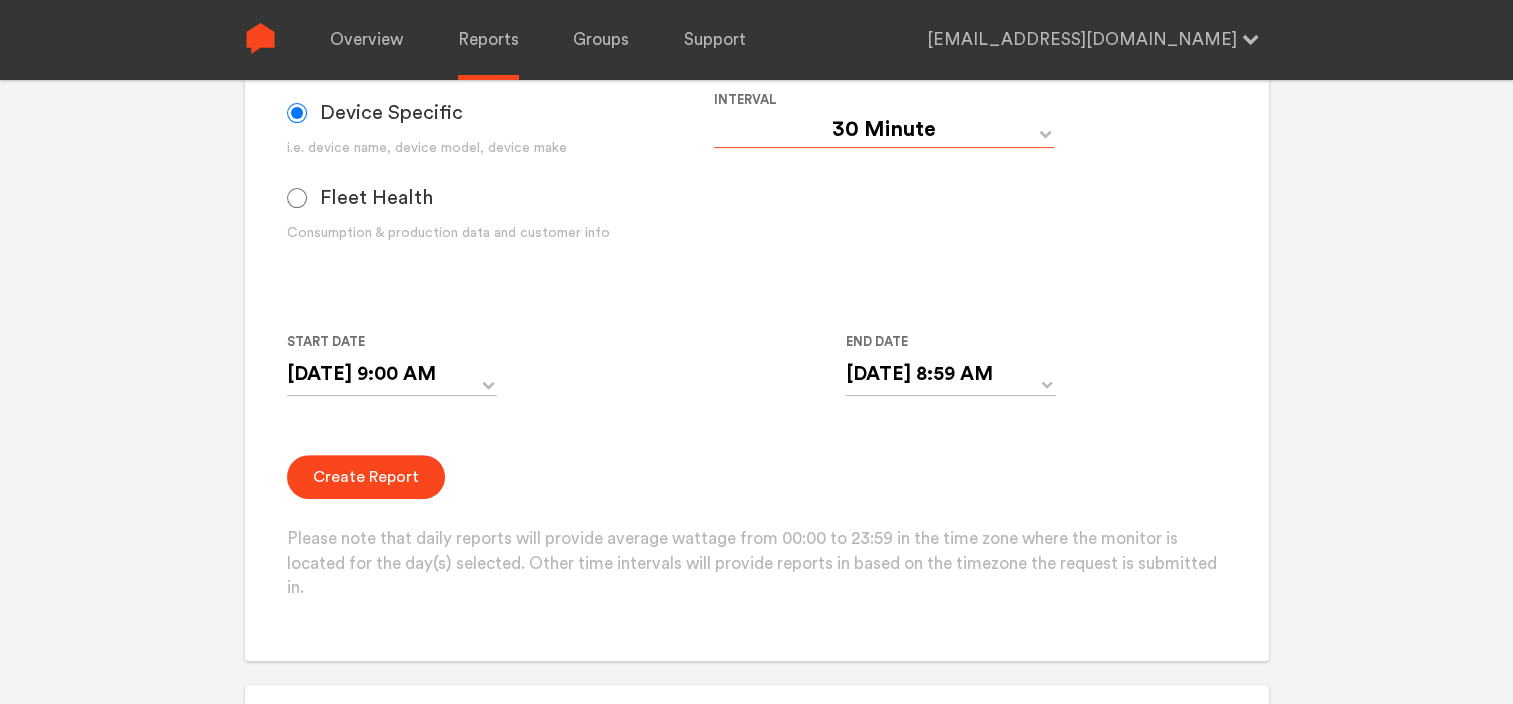 click on "Day Year Month Week Hour 30 Minute 15 Minute 5 Minute Minute" at bounding box center (884, 130) 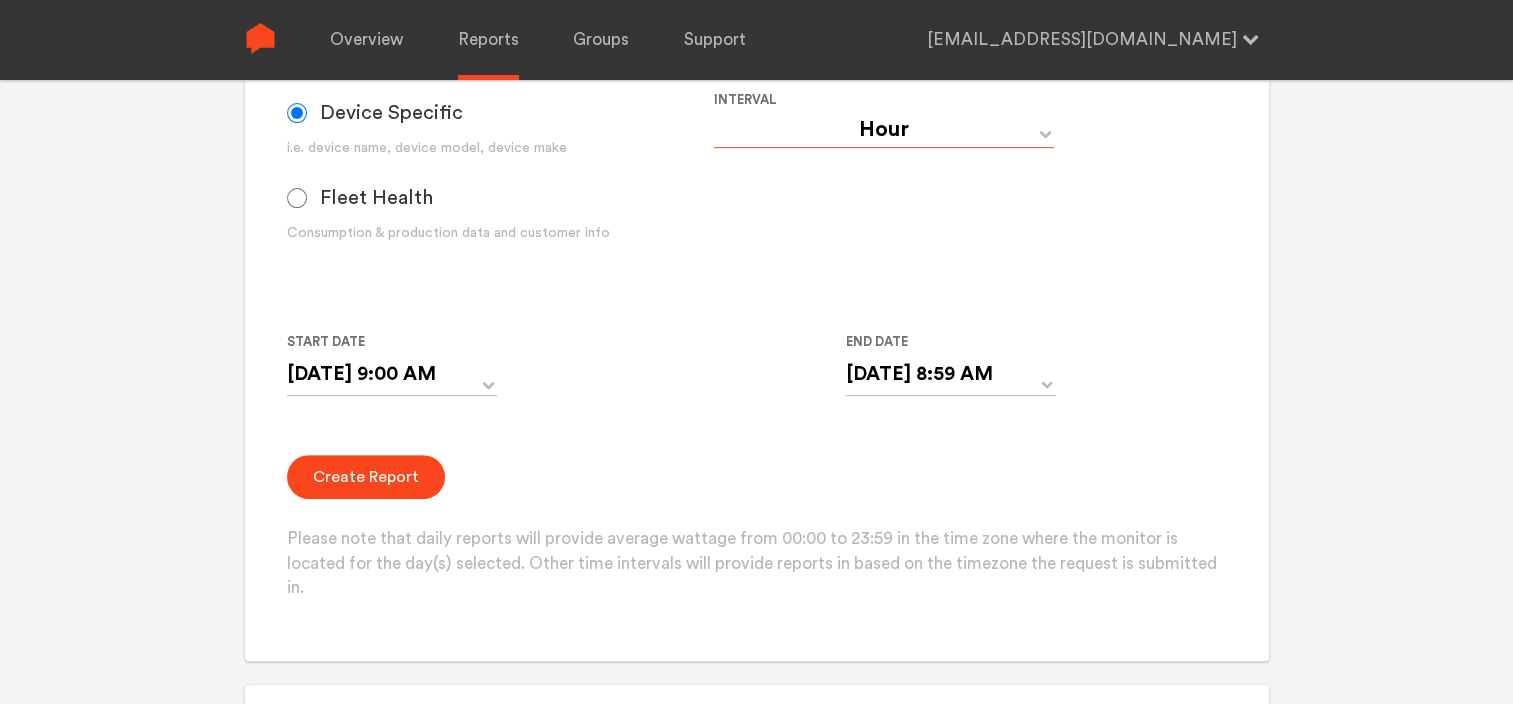 click on "Day Year Month Week Hour 30 Minute 15 Minute 5 Minute Minute" at bounding box center (884, 130) 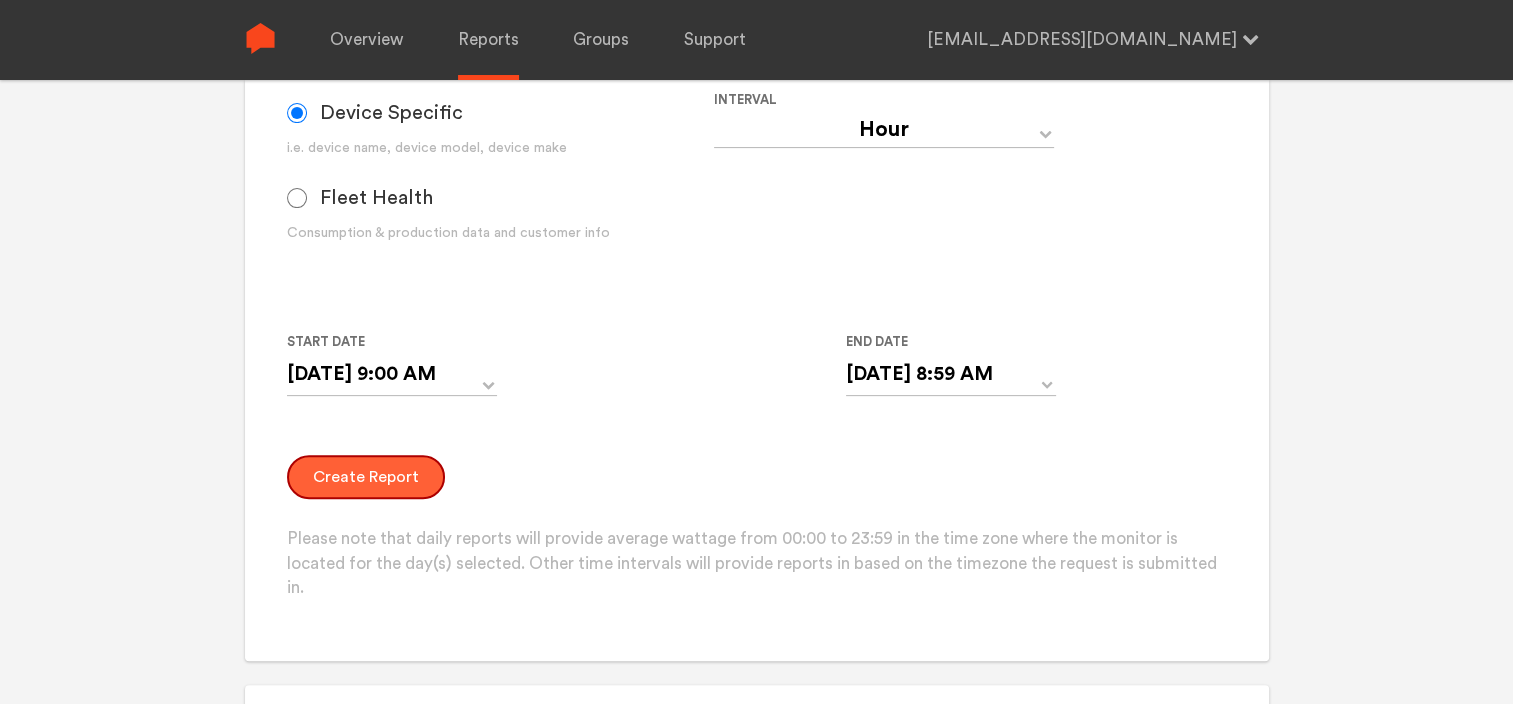 click on "Create Report" at bounding box center [366, 477] 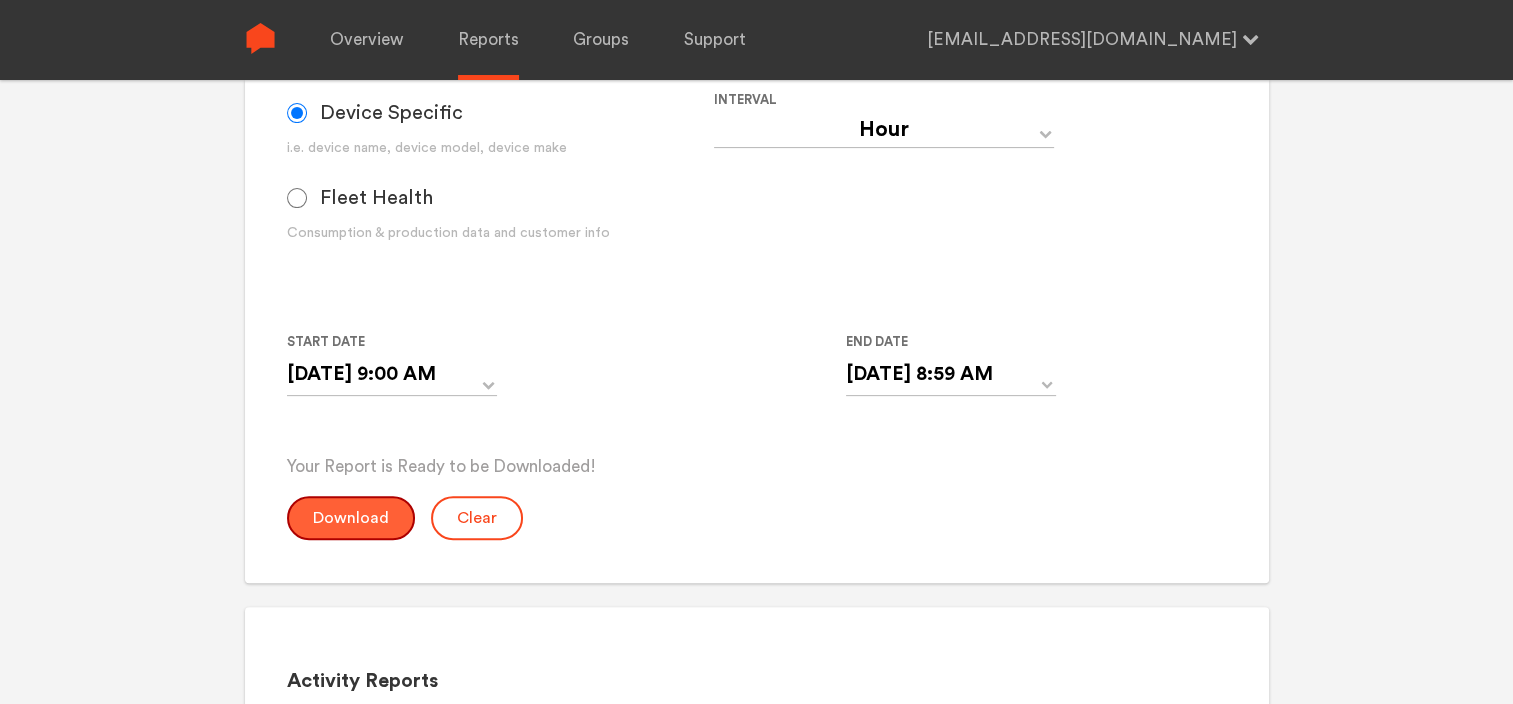 click on "Download" at bounding box center [351, 518] 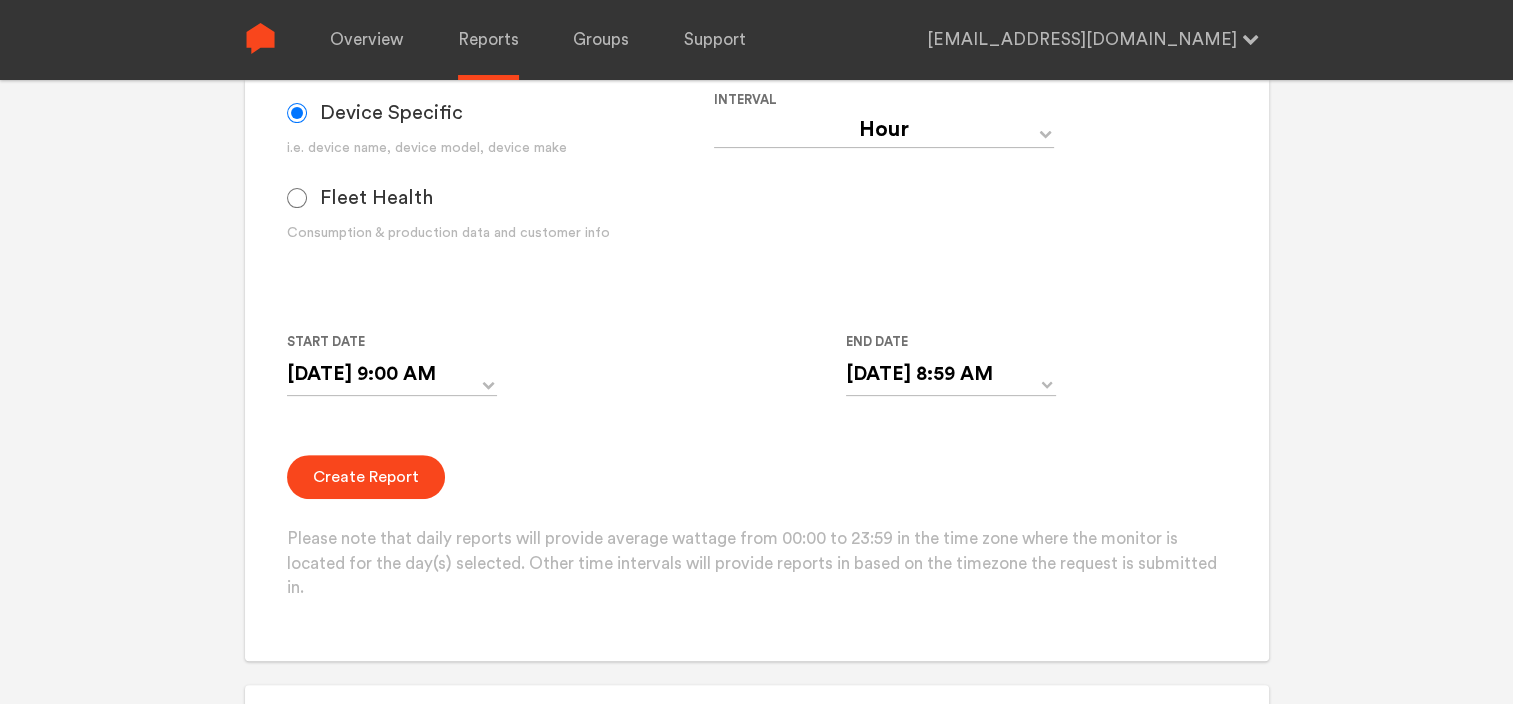 click on "Overview Reports Groups Support [EMAIL_ADDRESS][DOMAIN_NAME]    Settings Log out  Your Report is Ready to be Downloaded!  Download Clear Generate Report Monitor and Device Reports Monitors Group Single Monitor Monitor Group Chugoku Electrical Instruments Default Group CHK Orange Box Pilot CHK Gray Box Group Monitor N243020280 For large monitor counts N243020280 Monitor found. Please click Create Report below. Data Device Specific i.e. device name, device model, device make Fleet Health Consumption & production data and customer info Interval Day Year Month Week Hour 30 Minute 15 Minute 5 Minute Minute Start Date [DATE] 9:00 AM 06/28/2025 ▲ 9 ▼ : ▲ 00 ▼ ▲ AM ▼ End Date [DATE] 8:59 AM 06/29/2025 ▲ 8 ▼ : ▲ 59 ▼ ▲ AM ▼ Create Report Please note that daily reports will provide average wattage from 00:00 to 23:59 in the time zone where the monitor is located for the day(s) selected. Other time intervals will provide reports in based on the timezone the request is submitted in. 2" at bounding box center (756, -248) 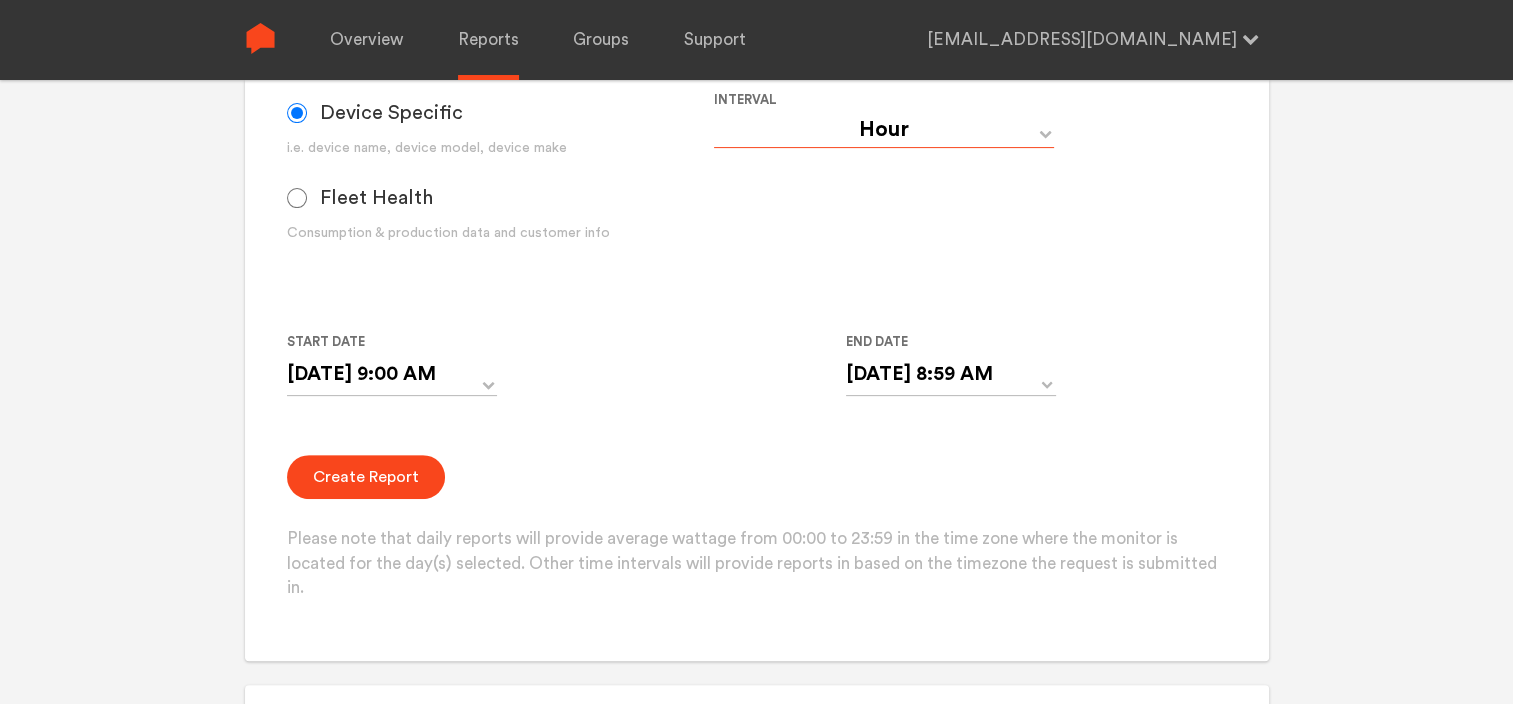 click on "Day Year Month Week Hour 30 Minute 15 Minute 5 Minute Minute" at bounding box center (884, 130) 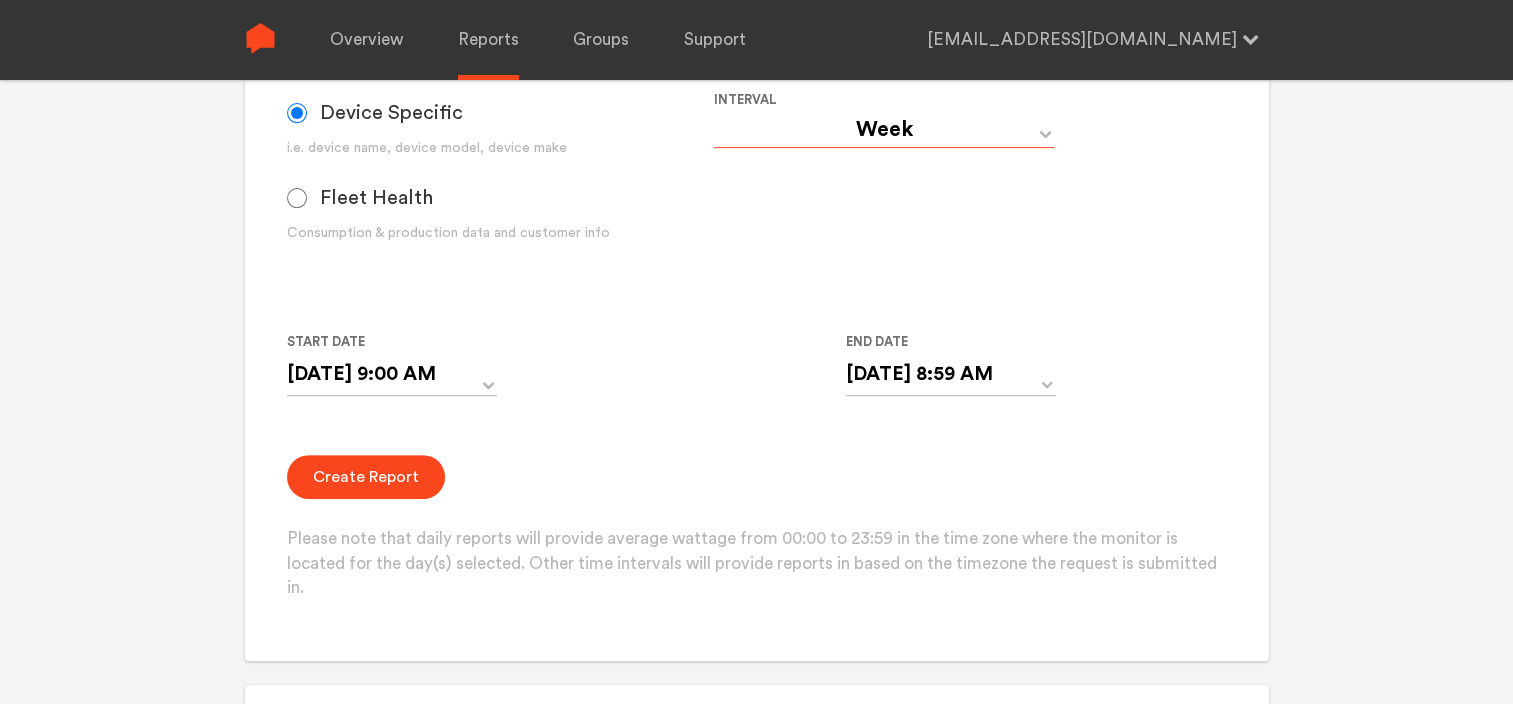 click on "Day Year Month Week Hour 30 Minute 15 Minute 5 Minute Minute" at bounding box center [884, 130] 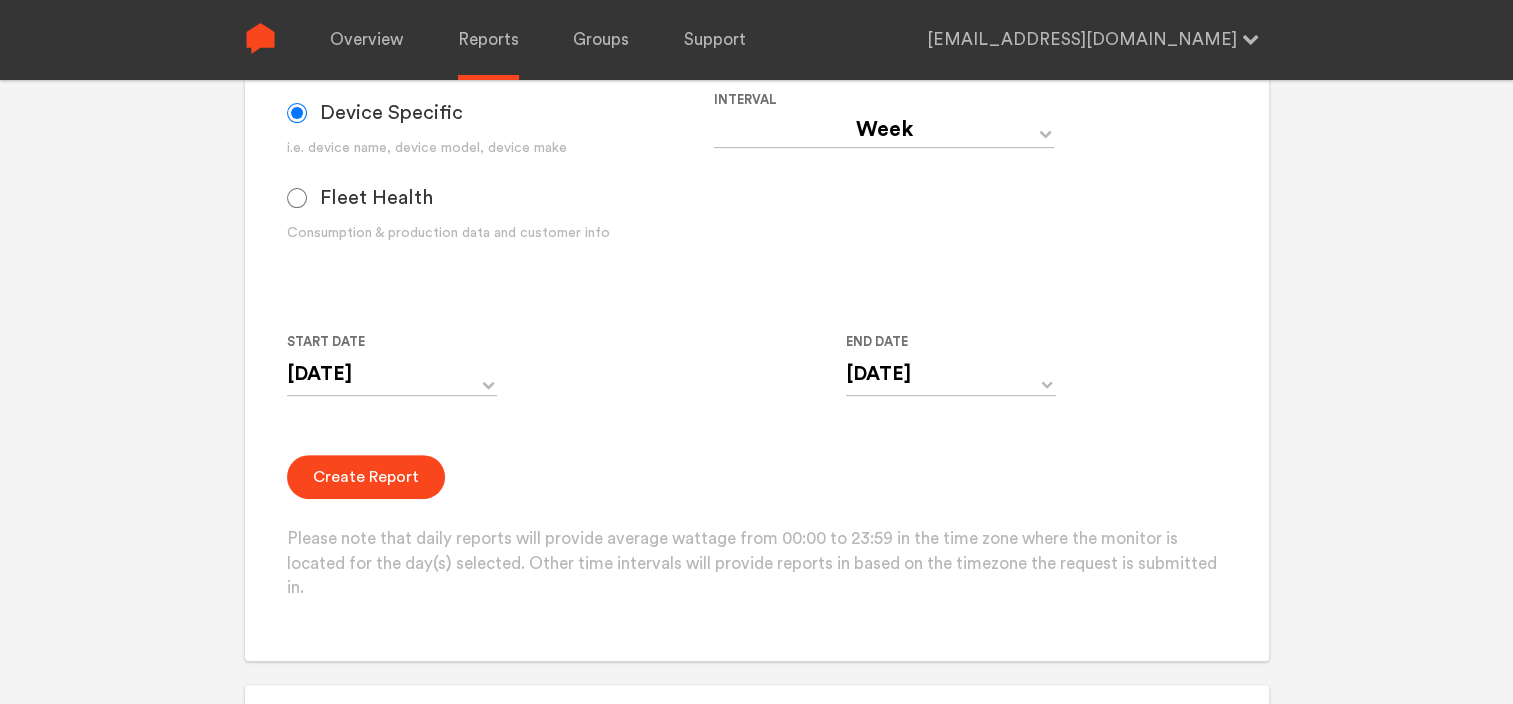 click on "Monitor and Device Reports Monitors Group Single Monitor Monitor Group Chugoku Electrical Instruments Default Group CHK Orange Box Pilot CHK Gray Box Group Monitor N243020280 For large monitor counts N243020280 Monitor found. Please click Create Report below. Data Device Specific i.e. device name, device model, device make Fleet Health Consumption & production data and customer info Interval Day Year Month Week Hour 30 Minute 15 Minute 5 Minute Minute Start Date [DATE] [DATE] ▲ AM ▼ End Date [DATE] [DATE] ▲ AM ▼ Create Report Please note that daily reports will provide average wattage from 00:00 to 23:59 in the time zone where the monitor is located for the day(s) selected. Other time intervals will provide reports in based on the timezone the request is submitted in." at bounding box center (757, 138) 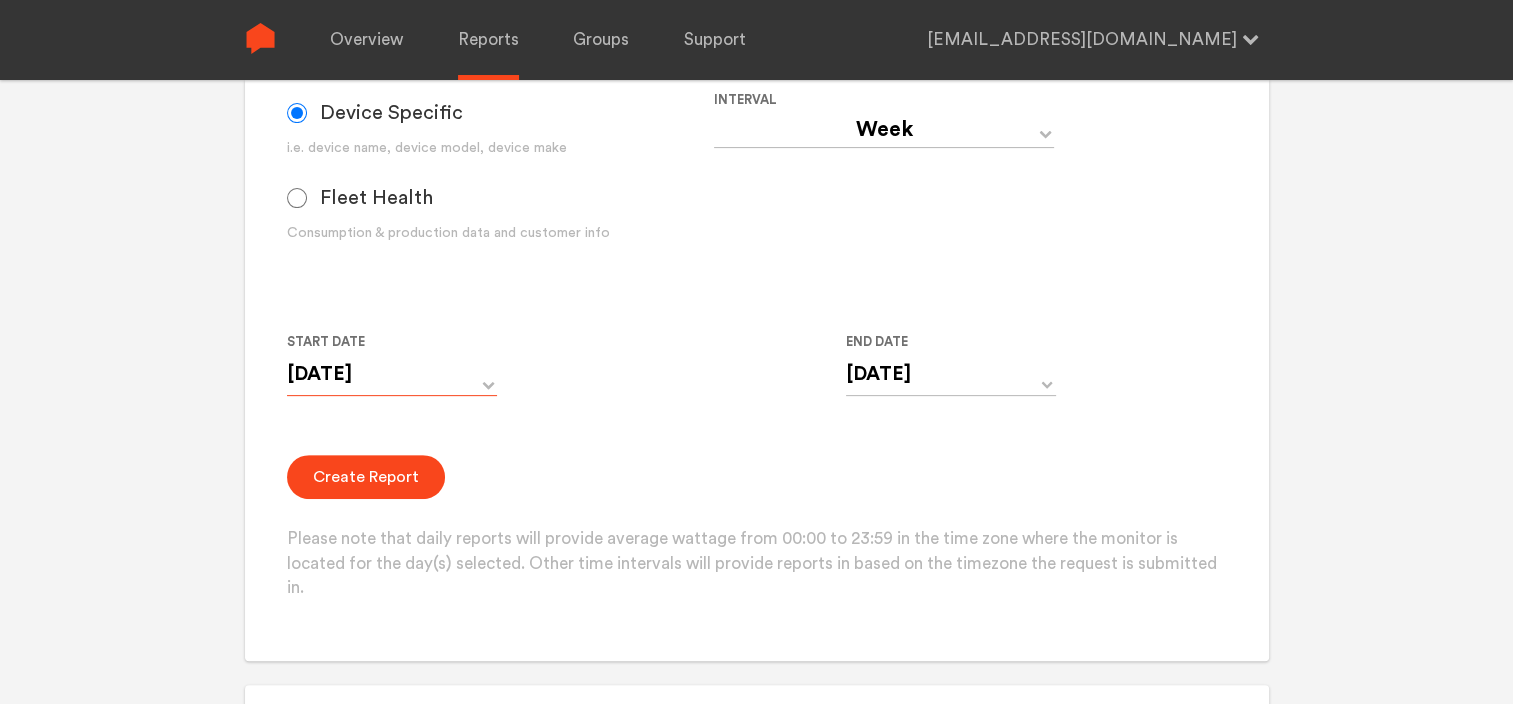 click on "[DATE]" at bounding box center (392, 374) 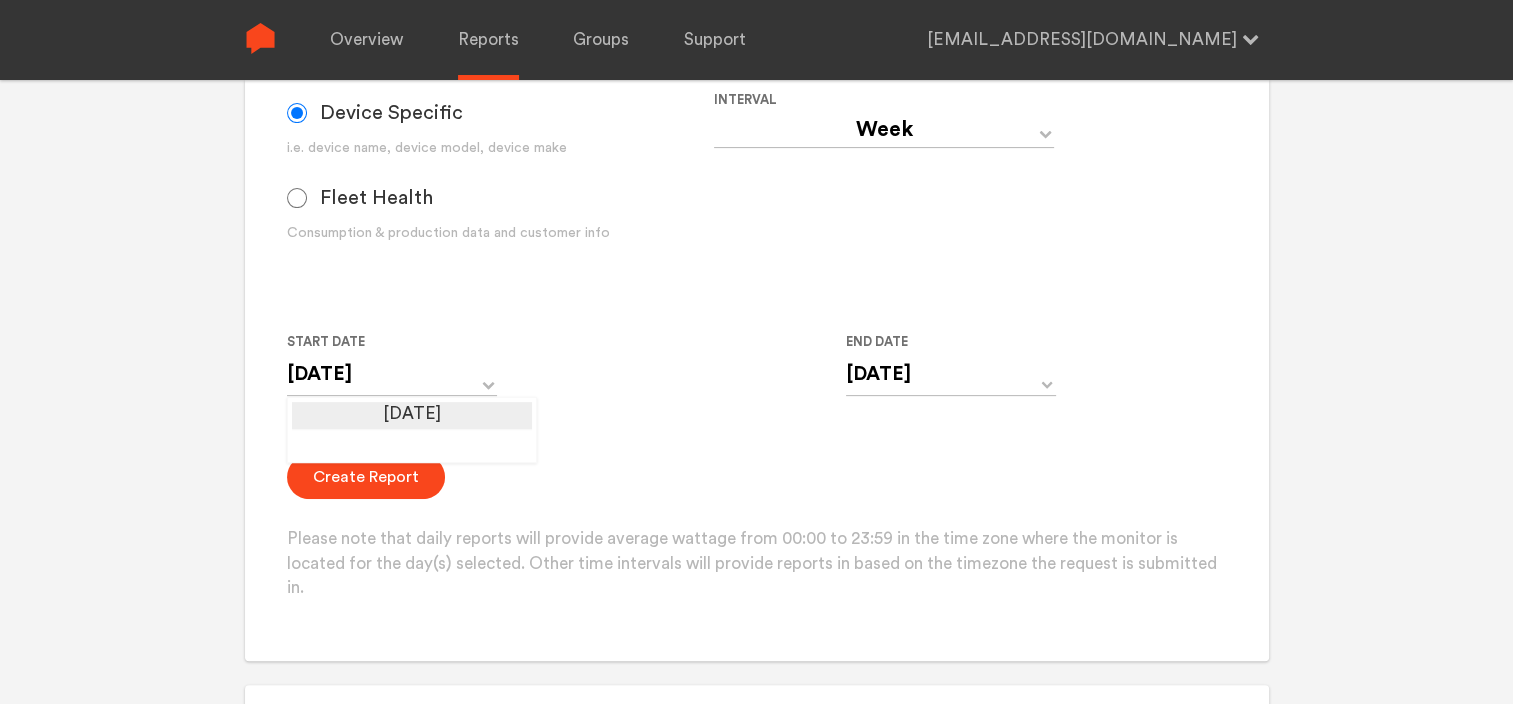 click on "[DATE]" at bounding box center (412, 416) 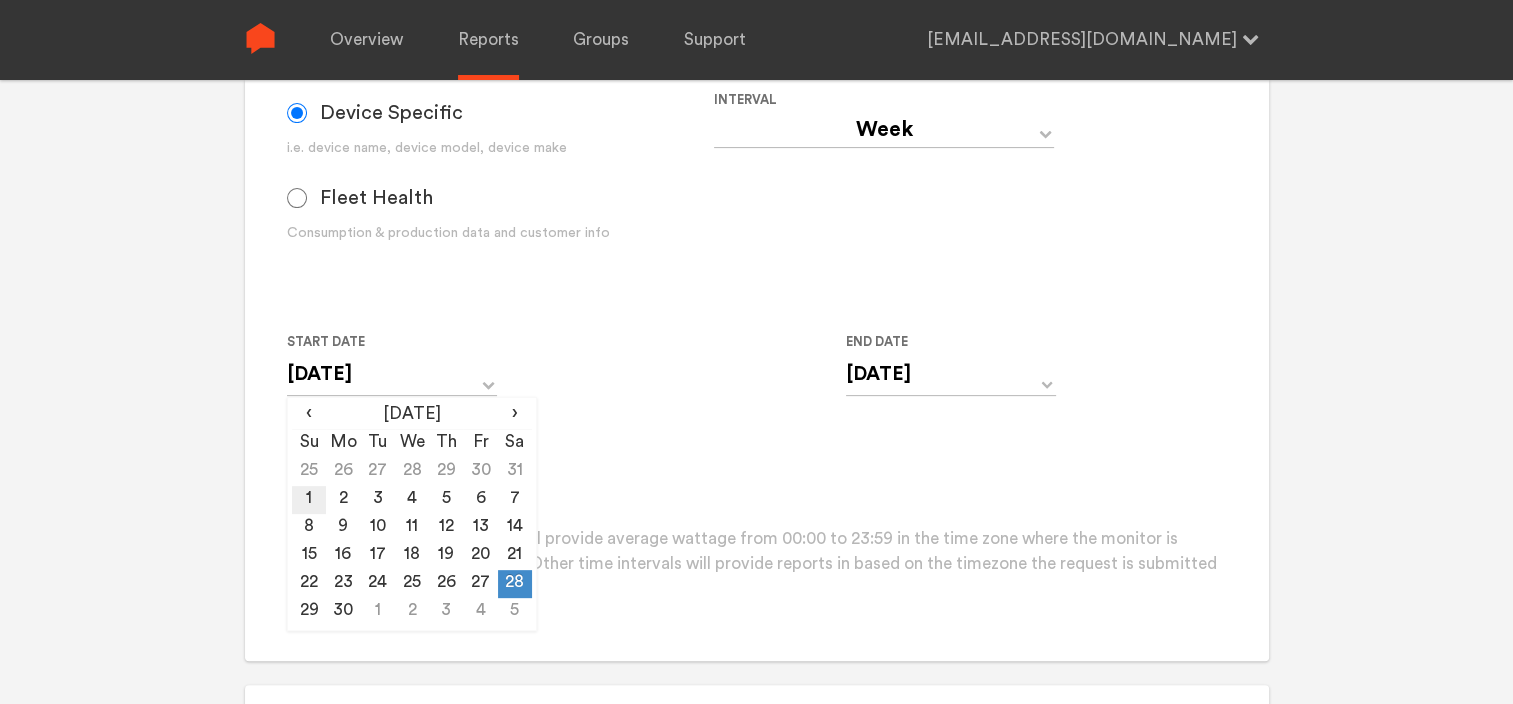 click on "1" at bounding box center [309, 500] 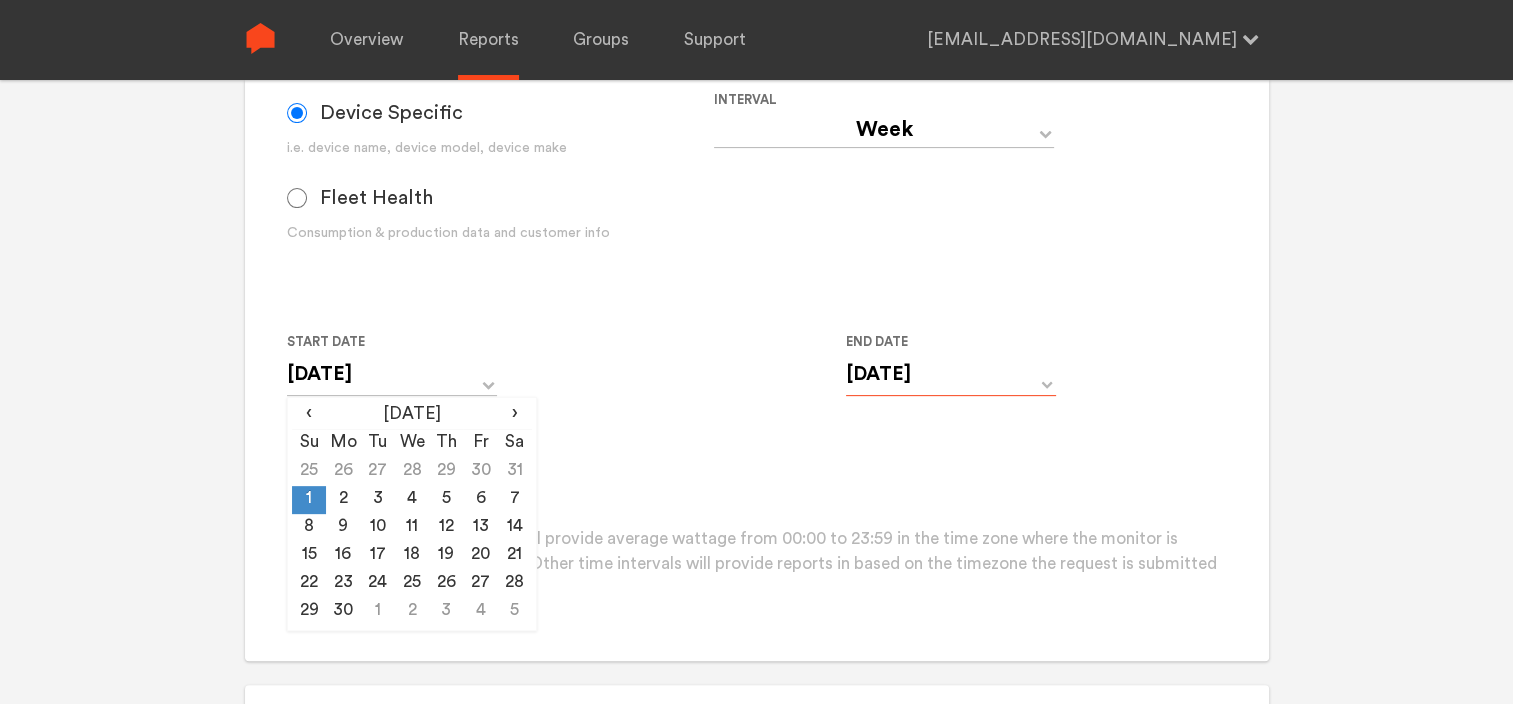 click on "[DATE]" at bounding box center (951, 374) 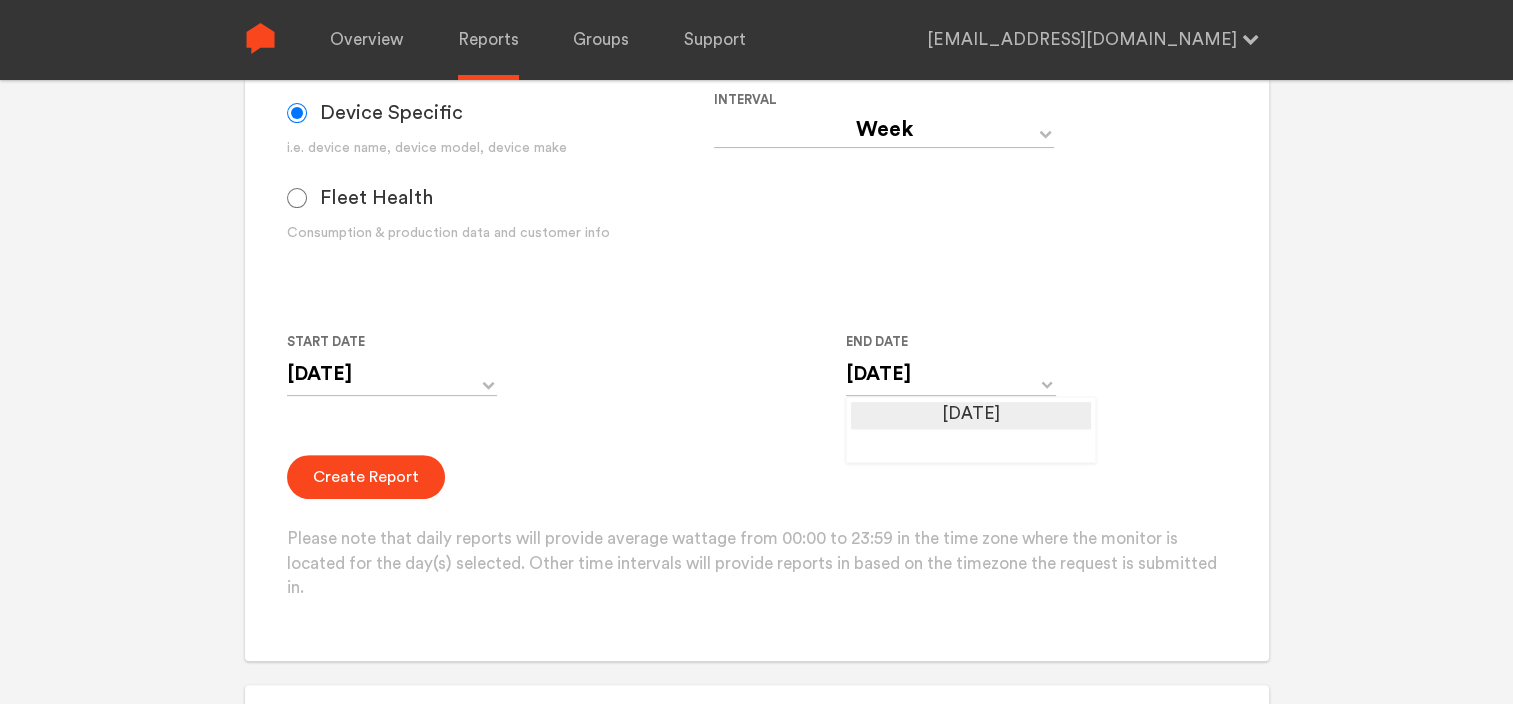 click on "[DATE]" at bounding box center (971, 416) 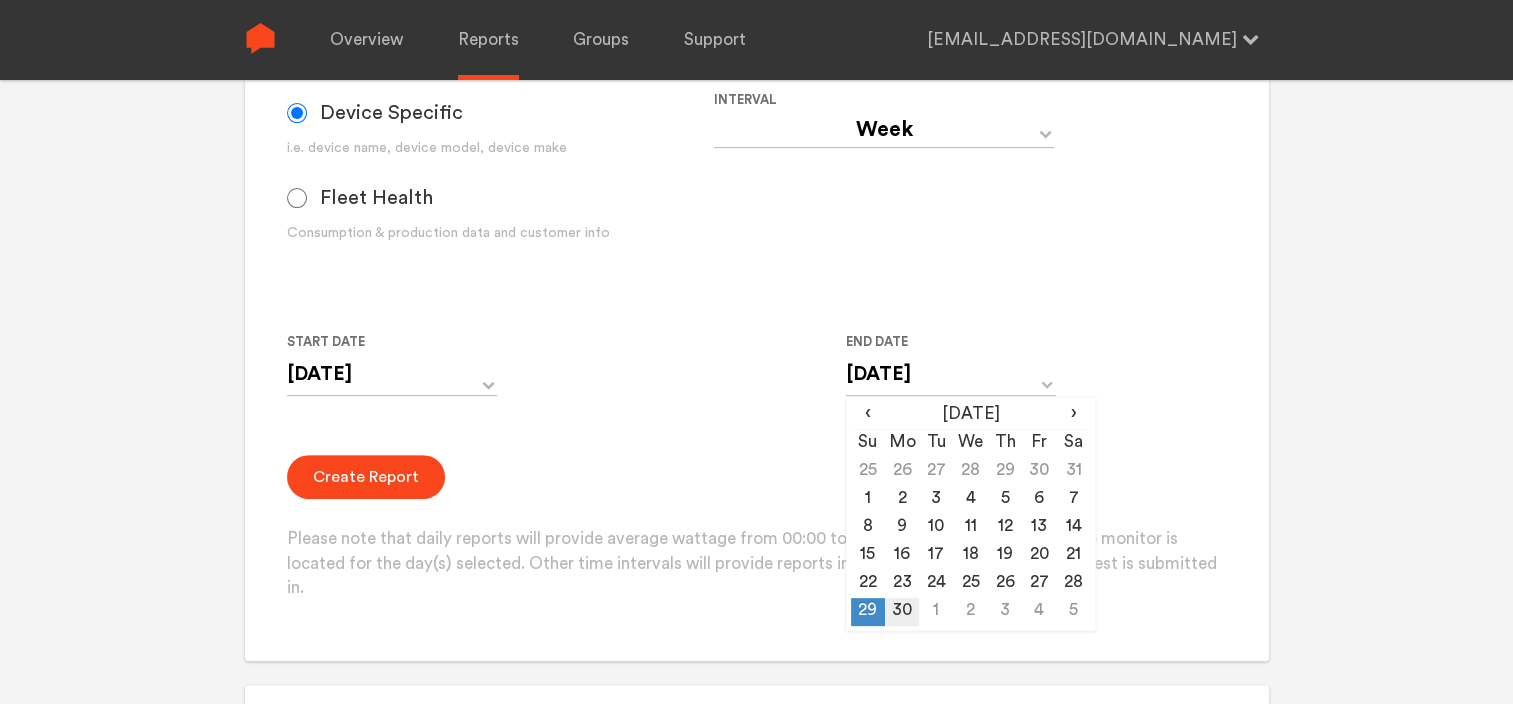 click on "30" at bounding box center [902, 612] 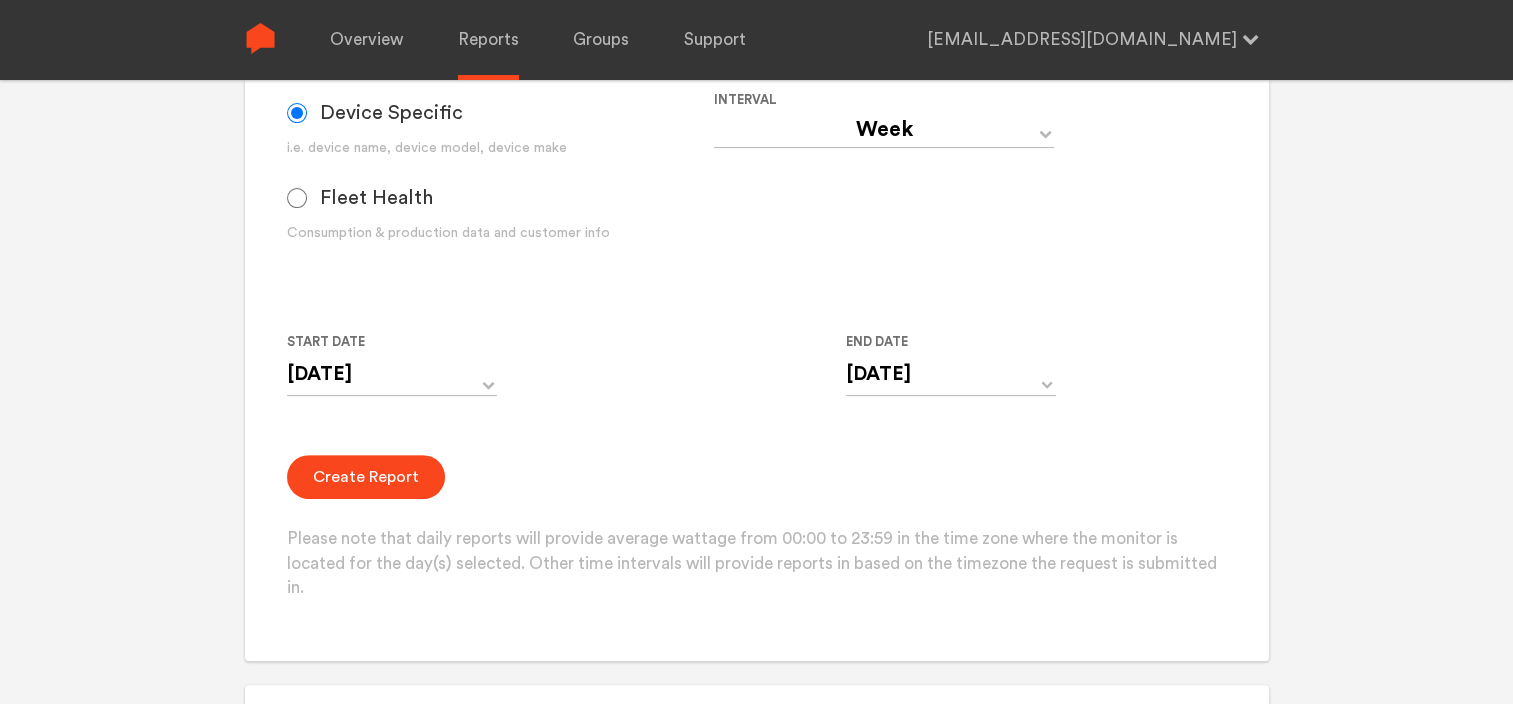 click on "Group Single Monitor Monitor Group Chugoku Electrical Instruments Default Group CHK Orange Box Pilot CHK Gray Box Group Monitor N243020280 For large monitor counts N243020280 Monitor found. Please click Create Report below. Data Device Specific i.e. device name, device model, device make Fleet Health Consumption & production data and customer info Interval Day Year Month Week Hour 30 Minute 15 Minute 5 Minute Minute Start Date [DATE] ‹ [DATE] › Su Mo Tu We Th Fr Sa 25 26 27 28 29 30 31 1 2 3 4 5 6 7 8 9 10 11 12 13 14 15 16 17 18 19 20 21 22 23 24 25 26 27 28 29 30 1 2 3 4 5 End Date [DATE] ‹ [DATE] › Su Mo Tu We Th Fr Sa 25 26 27 28 29 30 31 1 2 3 4 5 6 7 8 9 10 11 12 13 14 15 16 17 18 19 20 21 22 23 24 25 26 27 28 29 30 1 2 3 4 5 Create Report Please note that daily reports will provide average wattage from 00:00 to 23:59 in the time zone where the monitor is located for the day(s) selected. Other time intervals will provide reports in based on the timezone the request is submitted in." at bounding box center (756, 196) 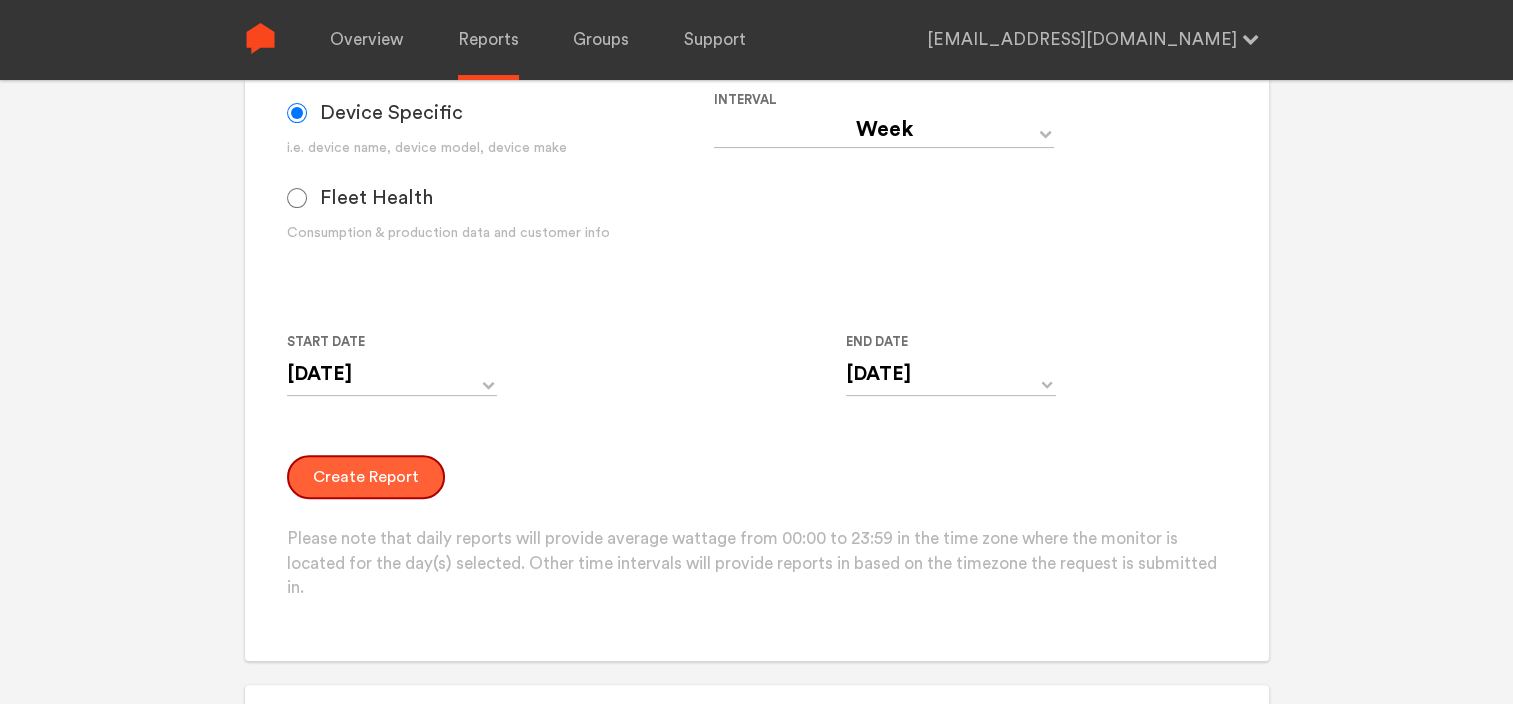 click on "Create Report" at bounding box center [366, 477] 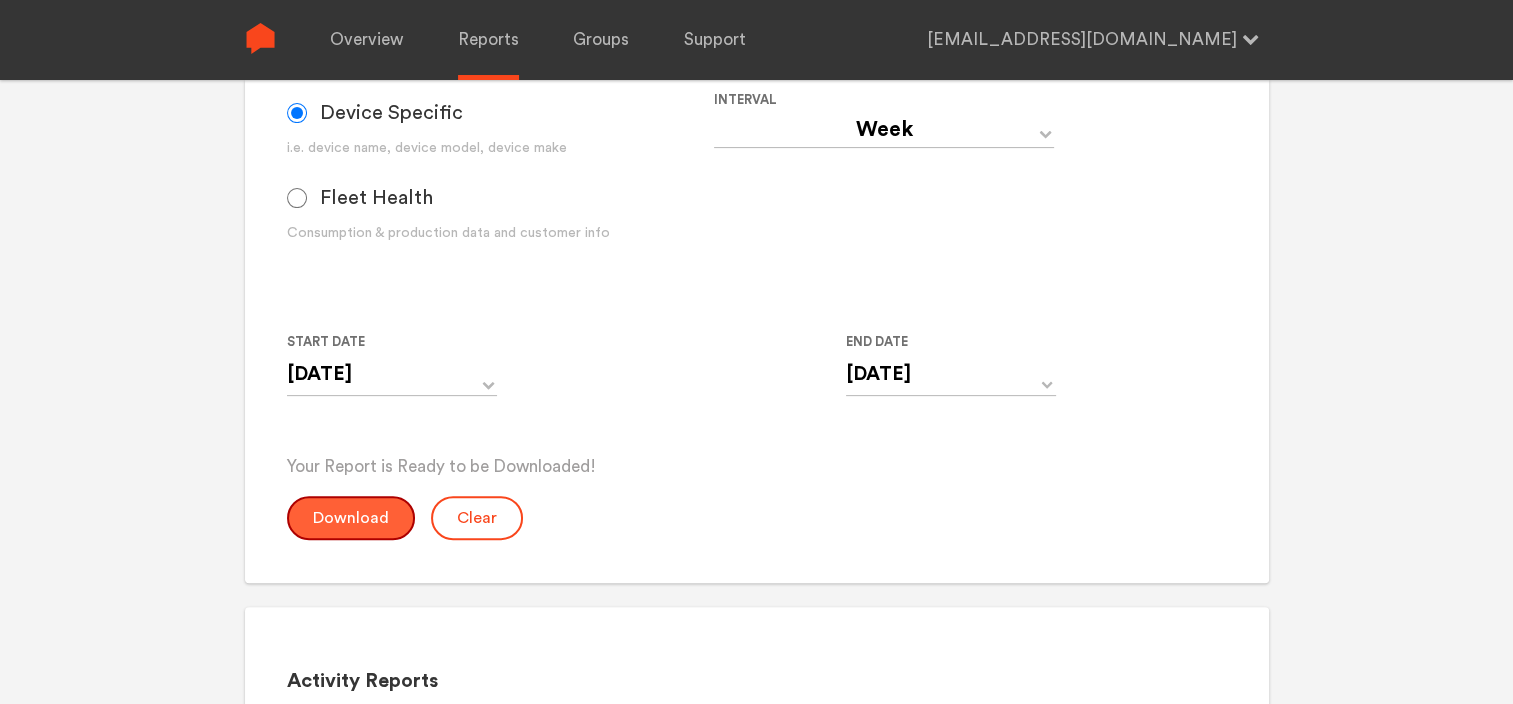 click on "Download" at bounding box center [351, 518] 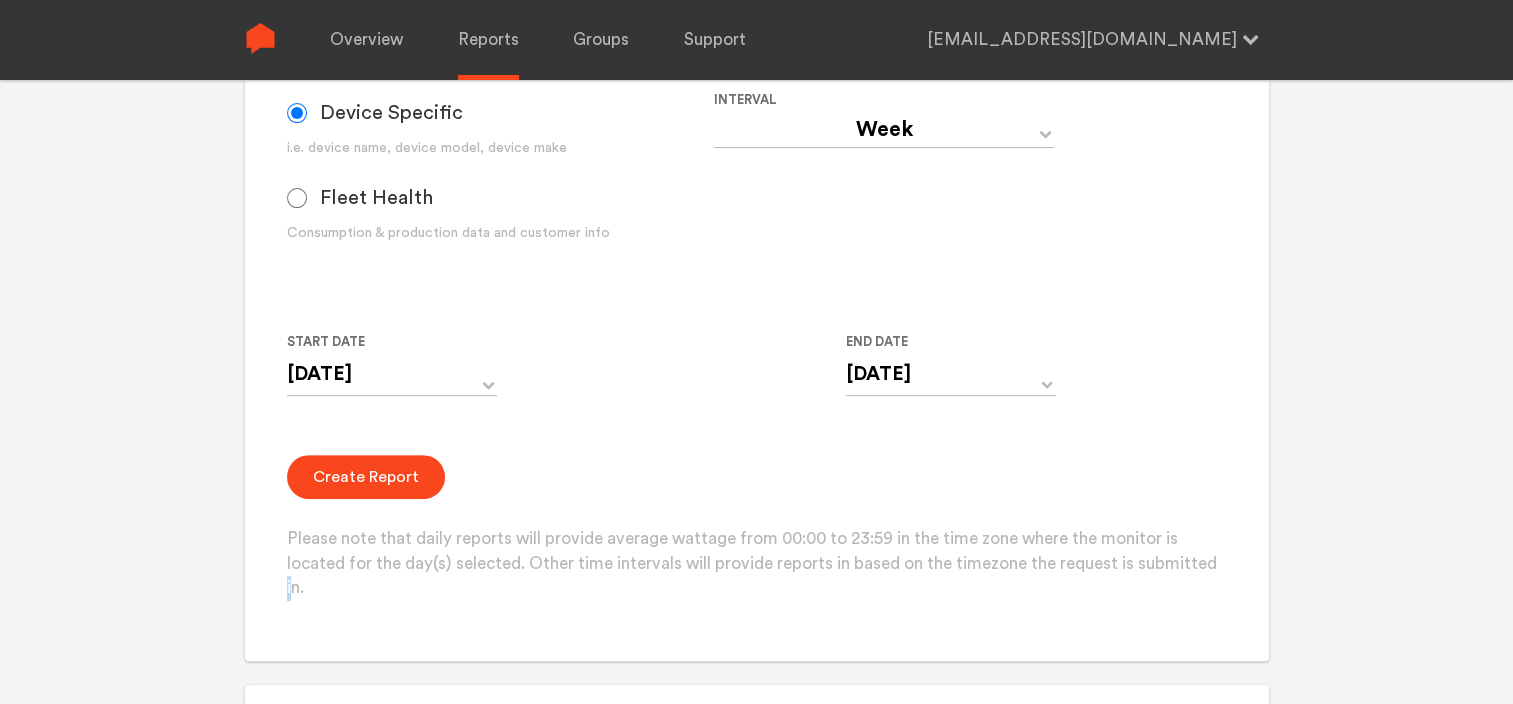 click on "Monitor and Device Reports Monitors Group Single Monitor Monitor Group Chugoku Electrical Instruments Default Group CHK Orange Box Pilot CHK Gray Box Group Monitor N243020280 For large monitor counts N243020280 Monitor found. Please click Create Report below. Data Device Specific i.e. device name, device model, device make Fleet Health Consumption & production data and customer info Interval Day Year Month Week Hour 30 Minute 15 Minute 5 Minute Minute Start Date [DATE] ‹ [DATE] › Su Mo Tu We Th Fr Sa 25 26 27 28 29 30 31 1 2 3 4 5 6 7 8 9 10 11 12 13 14 15 16 17 18 19 20 21 22 23 24 25 26 27 28 29 30 1 2 3 4 5 End Date [DATE] ‹ [DATE] › Su Mo Tu We Th Fr Sa 25 26 27 28 29 30 31 1 2 3 4 5 6 7 8 9 10 11 12 13 14 15 16 17 18 19 20 21 22 23 24 25 26 27 28 29 30 1 2 3 4 5 Create Report" at bounding box center [757, 138] 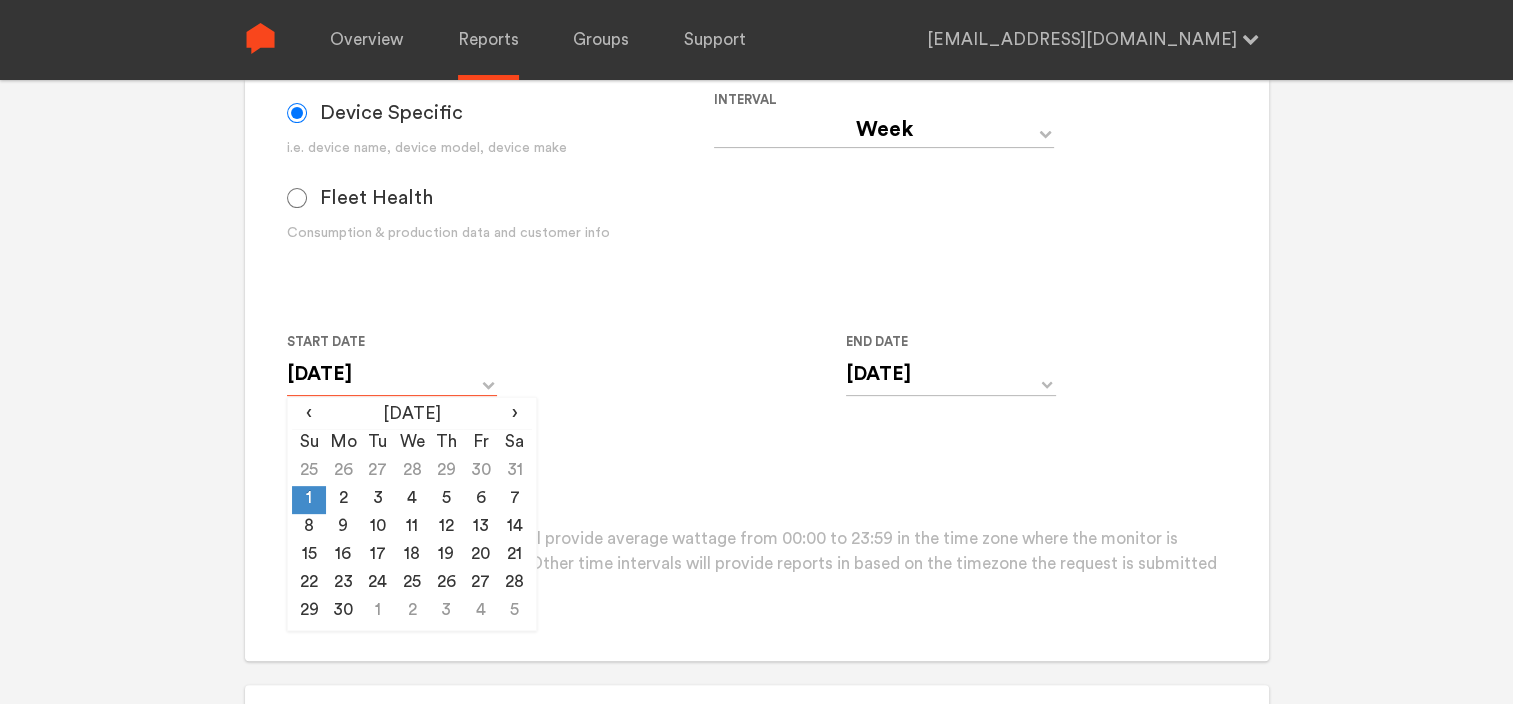 click on "[DATE]" at bounding box center [392, 374] 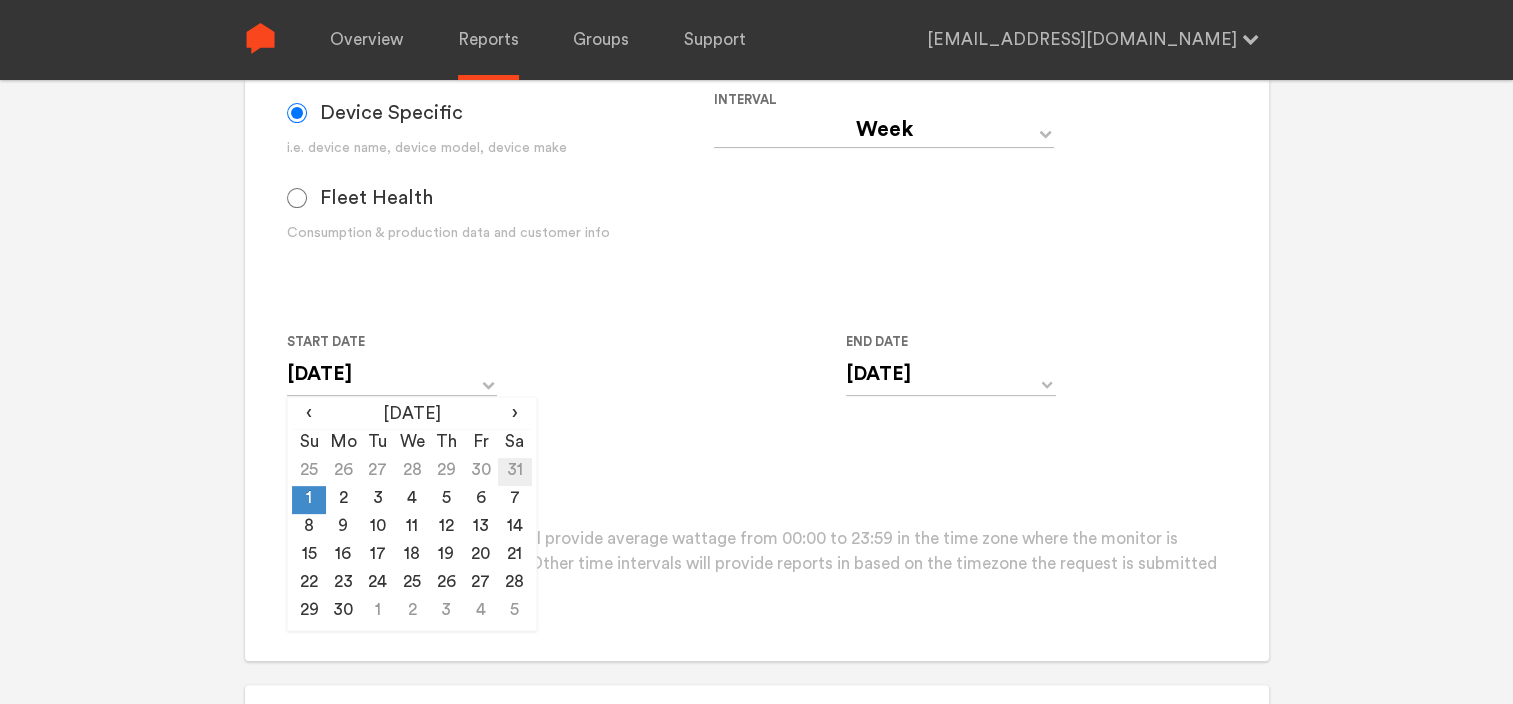 click on "31" at bounding box center (515, 472) 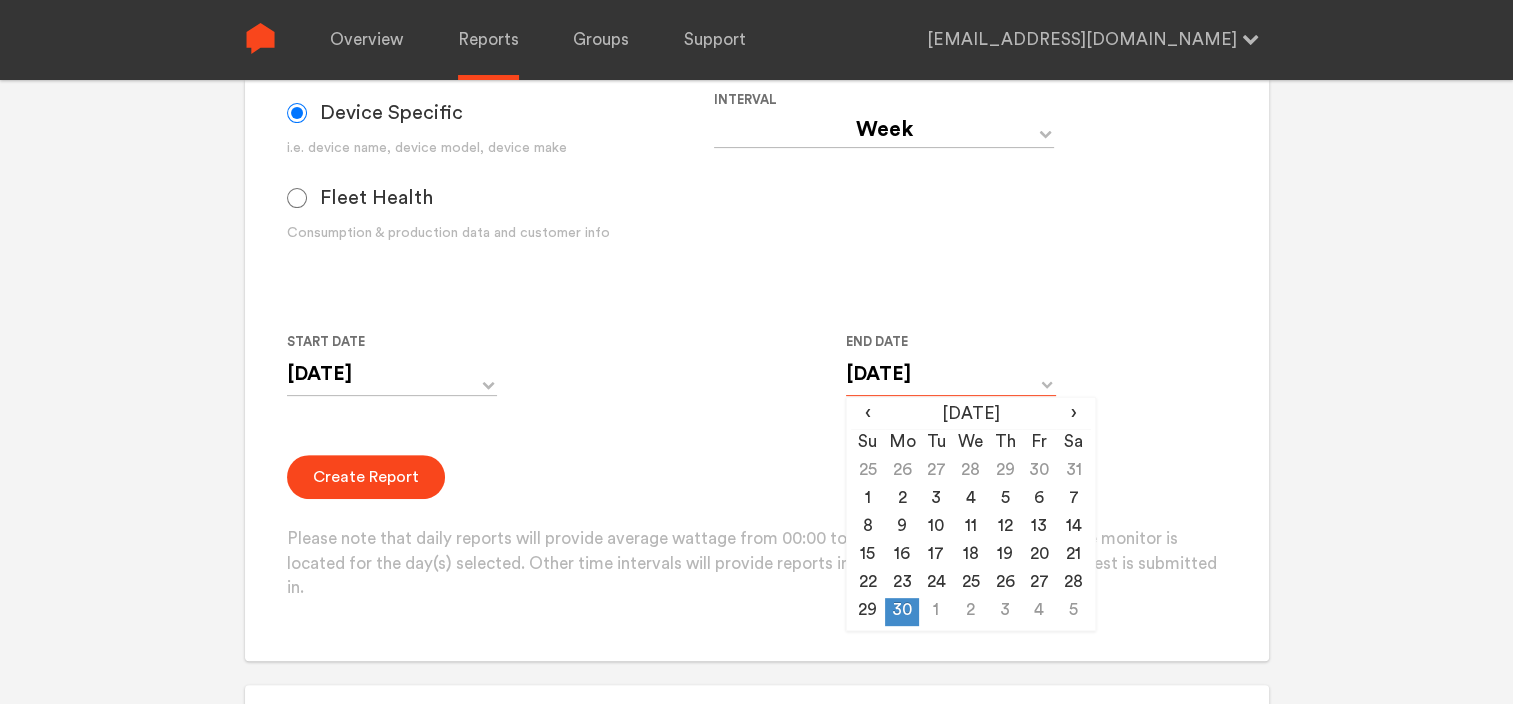 click on "[DATE]" at bounding box center (951, 374) 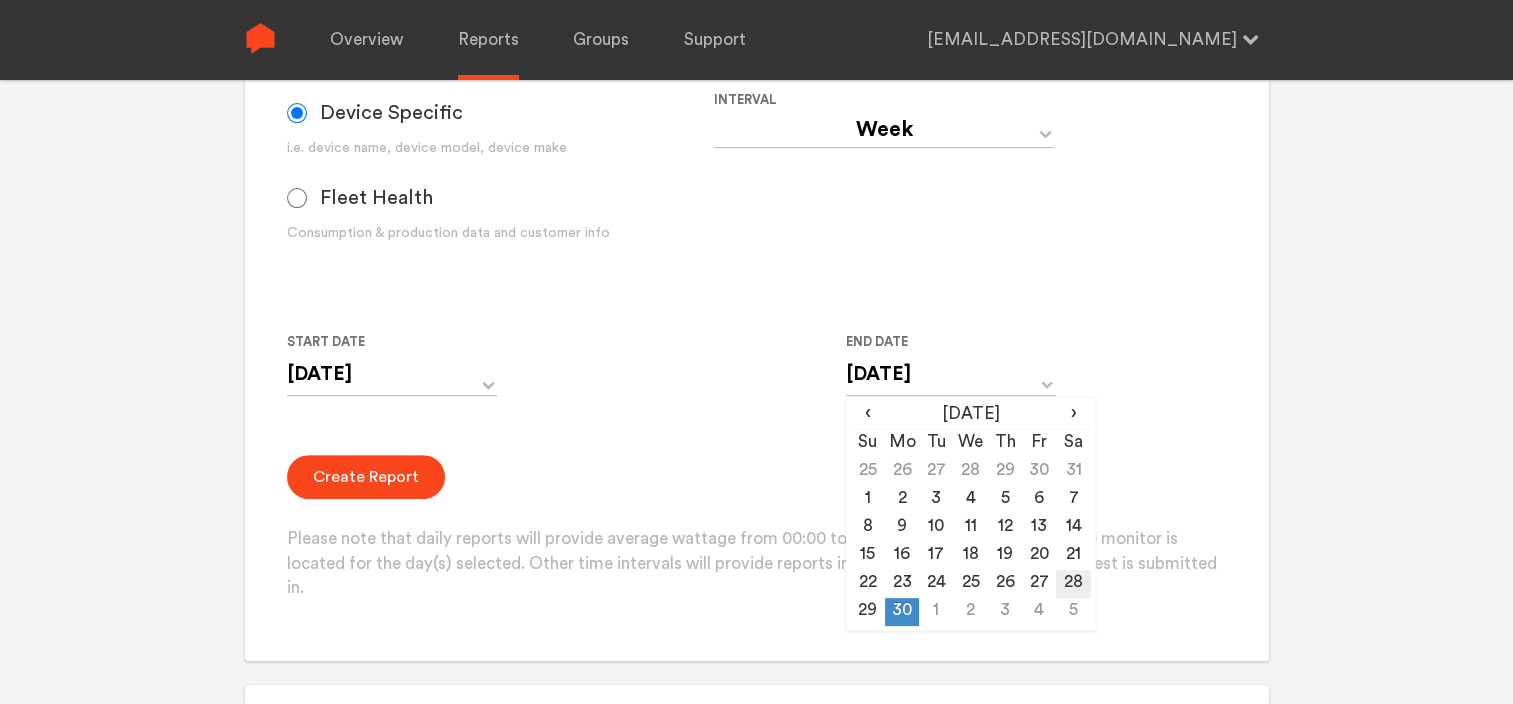 click on "28" at bounding box center [1073, 584] 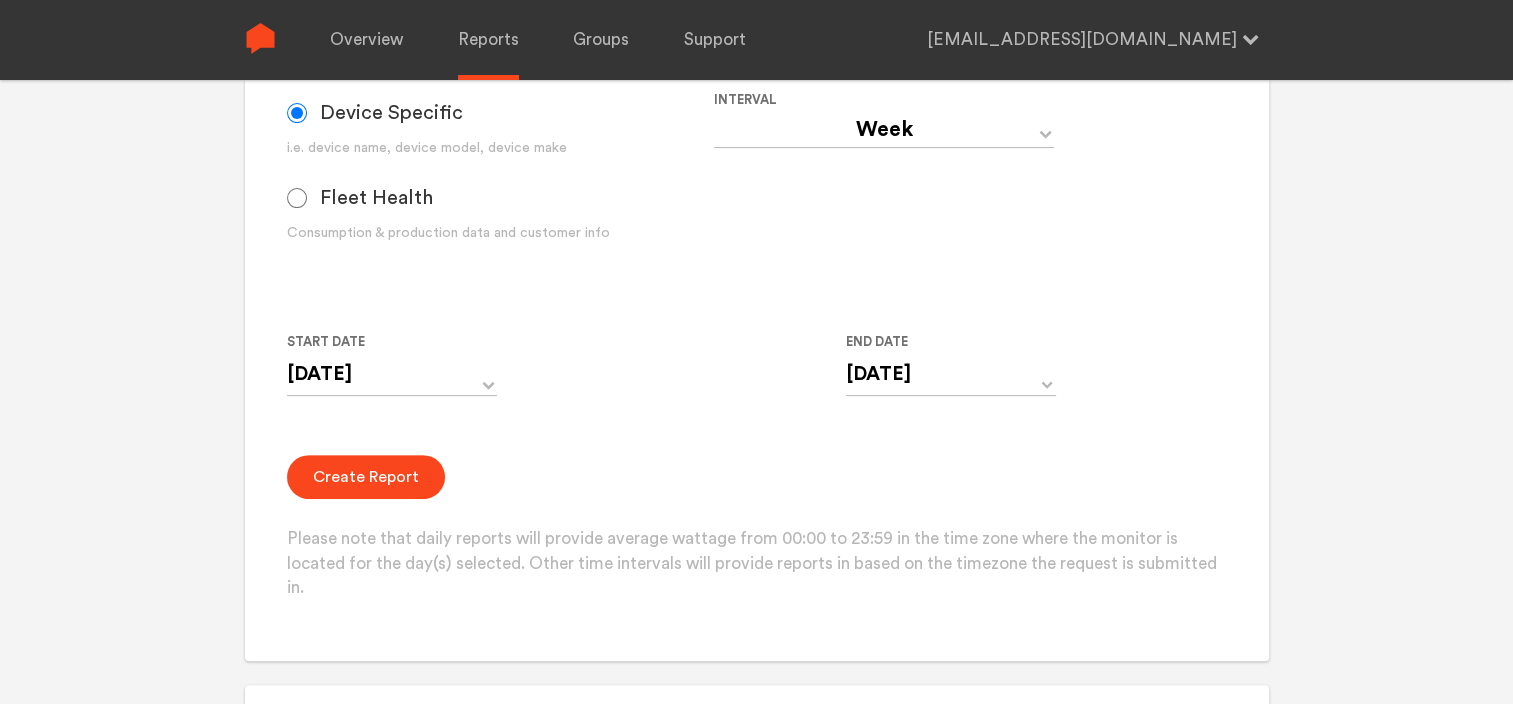 click on "Create Report Please note that daily reports will provide average wattage from 00:00 to 23:59 in the time zone where the monitor is located for the day(s) selected. Other time intervals will provide reports in based on the timezone the request is submitted in." at bounding box center [756, 528] 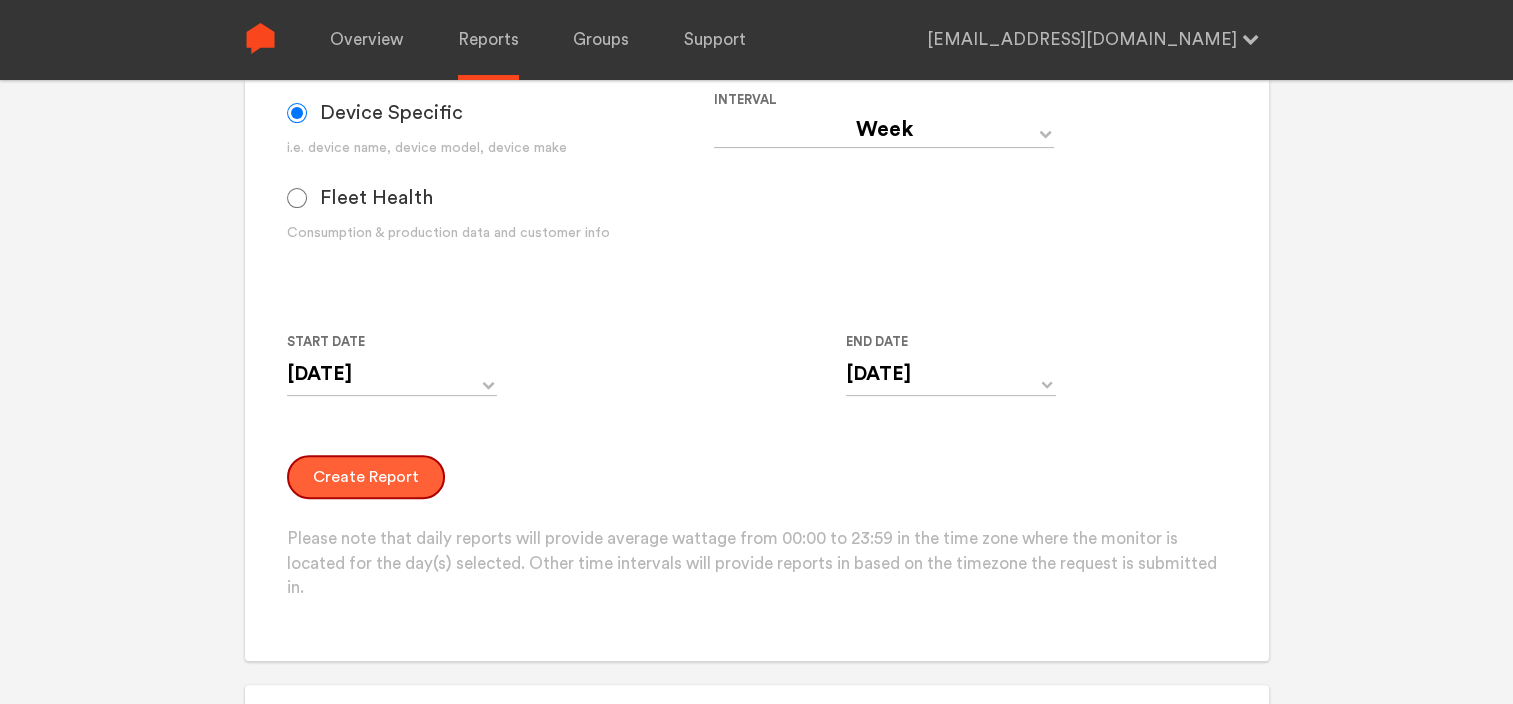 click on "Create Report" at bounding box center [366, 477] 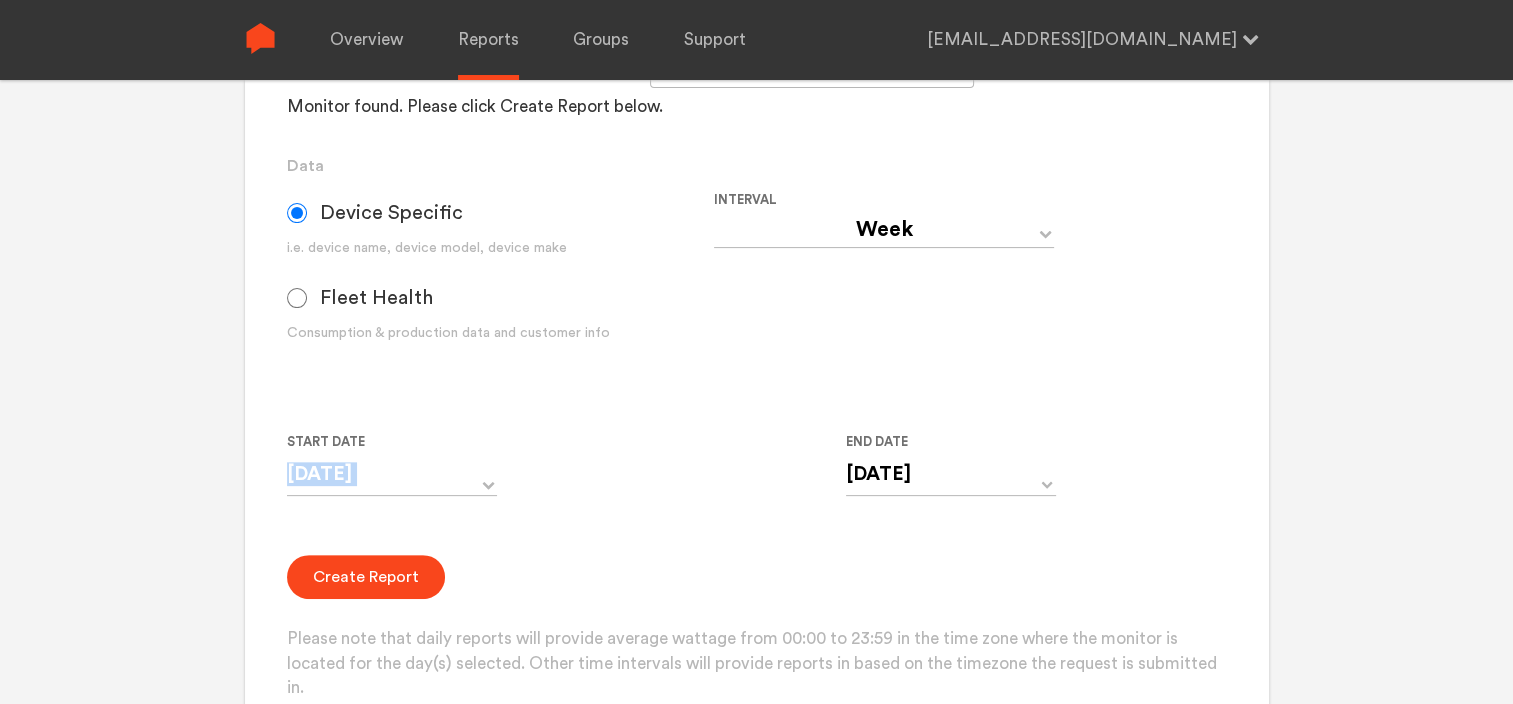 click on "Group Single Monitor Monitor Group Chugoku Electrical Instruments Default Group CHK Orange Box Pilot CHK Gray Box Group Monitor N243020280 For large monitor counts N243020280 Monitor found. Please click Create Report below. Data Device Specific i.e. device name, device model, device make Fleet Health Consumption & production data and customer info Interval Day Year Month Week Hour 30 Minute 15 Minute 5 Minute Minute Start Date [DATE] ‹ [DATE] › Su Mo Tu We Th Fr Sa 27 28 29 30 1 2 3 4 5 6 7 8 9 10 11 12 13 14 15 16 17 18 19 20 21 22 23 24 25 26 27 28 29 30 31 1 2 3 4 5 6 7 End Date [DATE] ‹ [DATE] › Su Mo Tu We Th Fr Sa 25 26 27 28 29 30 31 1 2 3 4 5 6 7 8 9 10 11 12 13 14 15 16 17 18 19 20 21 22 23 24 25 26 27 28 29 30 1 2 3 4 5 Create Report Please note that daily reports will provide average wattage from 00:00 to 23:59 in the time zone where the monitor is located for the day(s) selected. Other time intervals will provide reports in based on the timezone the request is submitted in." at bounding box center (756, 296) 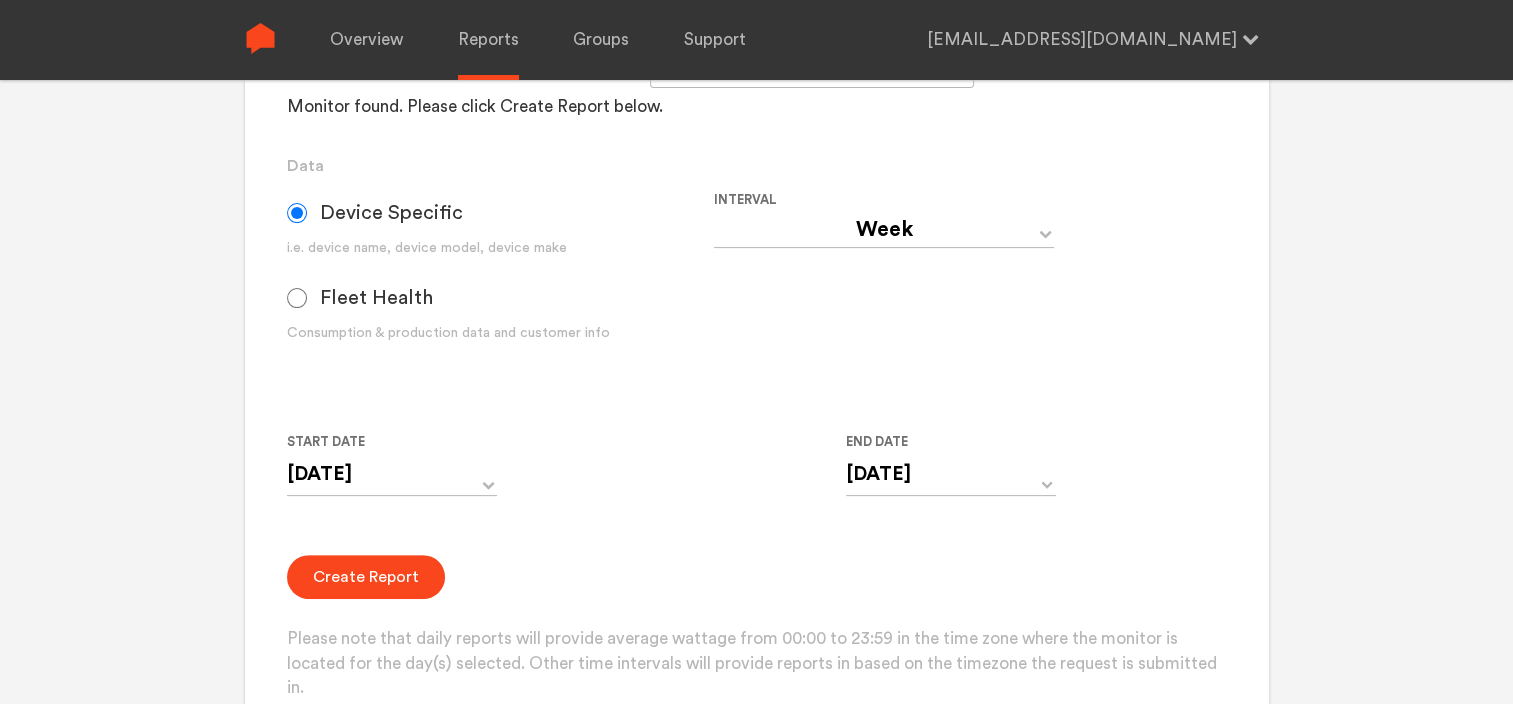 click on "Overview Reports Groups Support [EMAIL_ADDRESS][DOMAIN_NAME]    Settings Log out  Your Report is Ready to be Downloaded!  Download Clear Generate Report Monitor and Device Reports Monitors Group Single Monitor Monitor Group Chugoku Electrical Instruments Default Group CHK Orange Box Pilot CHK Gray Box Group Monitor N243020280 For large monitor counts N243020280 Monitor found. Please click Create Report below. Data Device Specific i.e. device name, device model, device make Fleet Health Consumption & production data and customer info Interval Day Year Month Week Hour 30 Minute 15 Minute 5 Minute Minute Start Date [DATE] ‹ [DATE] › Su Mo Tu We Th Fr Sa 27 28 29 30 1 2 3 4 5 6 7 8 9 10 11 12 13 14 15 16 17 18 19 20 21 22 23 24 25 26 27 28 29 30 31 1 2 3 4 5 6 7 End Date [DATE] ‹ [DATE] › Su Mo Tu We Th Fr Sa 25 26 27 28 29 30 31 1 2 3 4 5 6 7 8 9 10 11 12 13 14 15 16 17 18 19 20 21 22 23 24 25 26 27 28 29 30 1 2 3 4 5 Create Report Activity Reports Monitors Group Single Monitor Monitor" at bounding box center [756, -148] 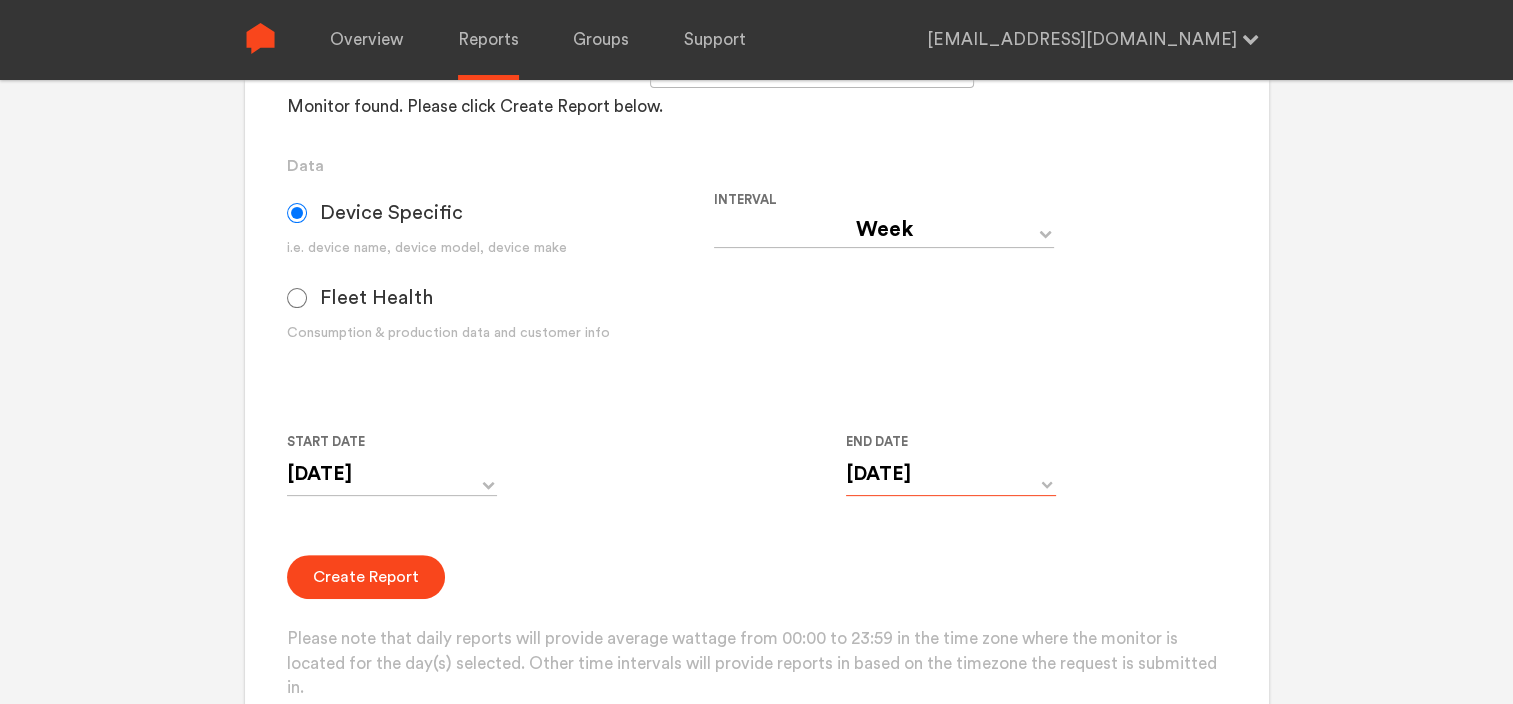 click on "[DATE]" at bounding box center [951, 474] 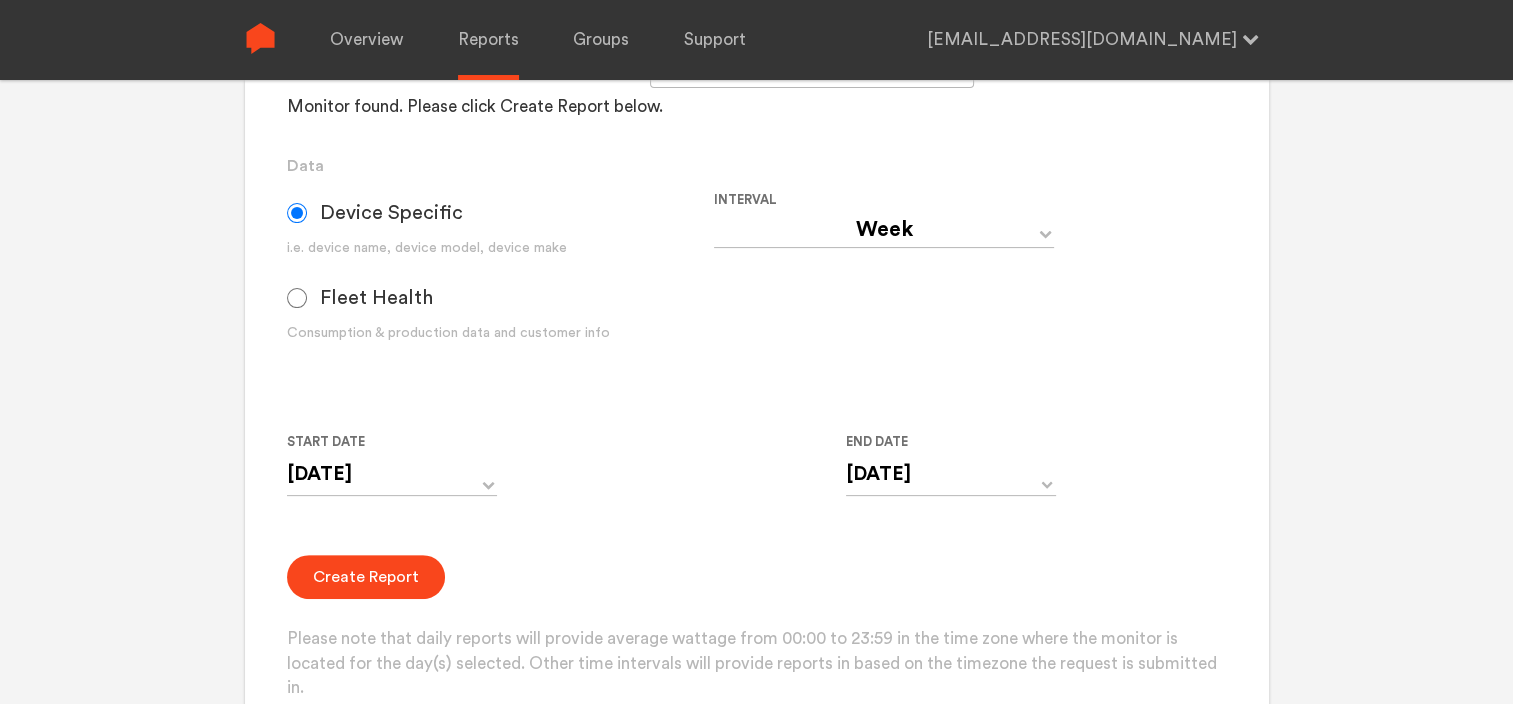 click on "Start Date [DATE] ‹ [DATE] › Su Mo Tu We Th Fr Sa 27 28 29 30 1 2 3 4 5 6 7 8 9 10 11 12 13 14 15 16 17 18 19 20 21 22 23 24 25 26 27 28 29 30 31 1 2 3 4 5 6 7 End Date [DATE] ‹ [DATE] › Su Mo Tu We Th Fr Sa 25 26 27 28 29 30 31 1 2 3 4 5 6 7 8 9 10 11 12 13 14 15 16 17 18 19 20 21 22 23 24 25 26 27 28 29 30 1 2 3 4 5" at bounding box center (714, 475) 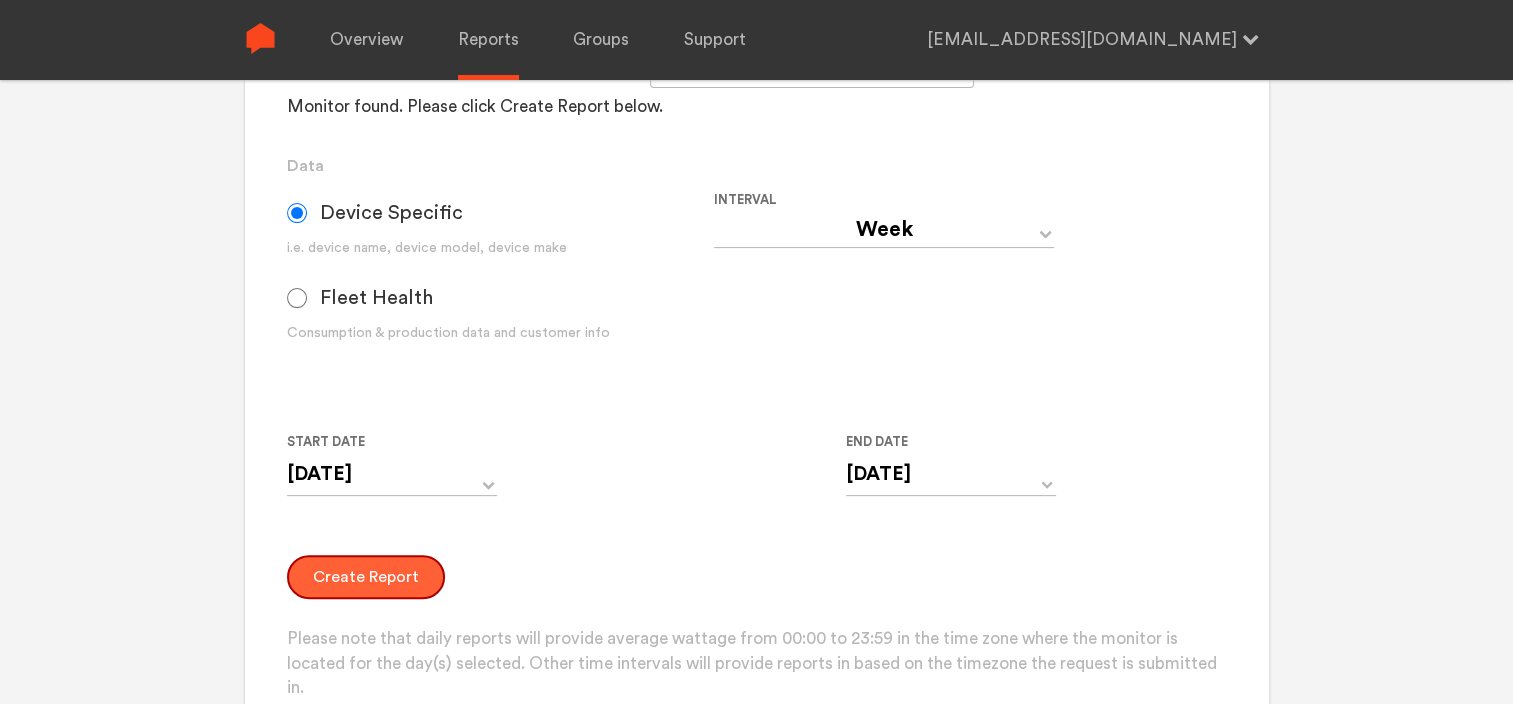 click on "Create Report" at bounding box center (366, 577) 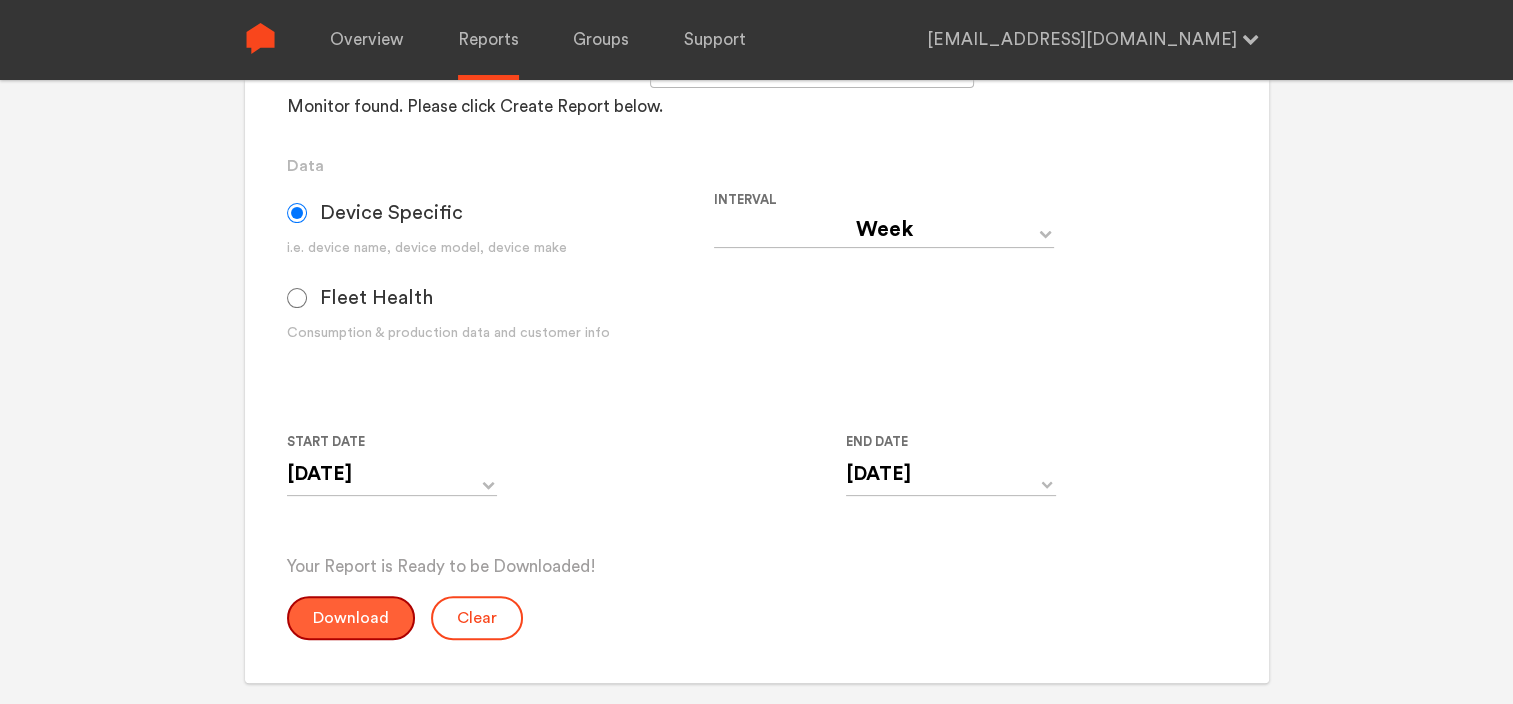 click on "Download" at bounding box center [351, 618] 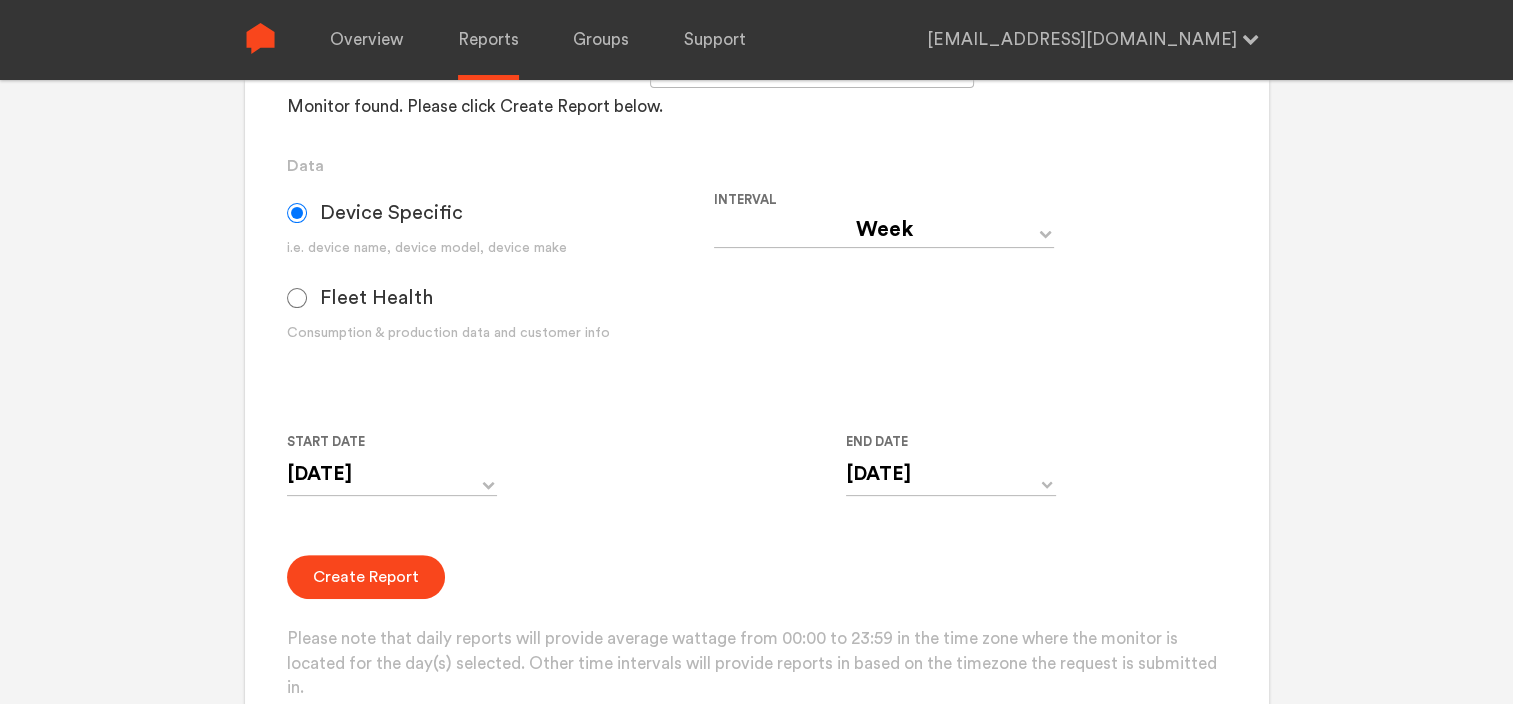 click on "Overview Reports Groups Support [EMAIL_ADDRESS][DOMAIN_NAME]    Settings Log out  Your Report is Ready to be Downloaded!  Download Clear Generate Report Monitor and Device Reports Monitors Group Single Monitor Monitor Group Chugoku Electrical Instruments Default Group CHK Orange Box Pilot CHK Gray Box Group Monitor N243020280 For large monitor counts N243020280 Monitor found. Please click Create Report below. Data Device Specific i.e. device name, device model, device make Fleet Health Consumption & production data and customer info Interval Day Year Month Week Hour 30 Minute 15 Minute 5 Minute Minute Start Date [DATE] ‹ [DATE] › Su Mo Tu We Th Fr Sa 27 28 29 30 1 2 3 4 5 6 7 8 9 10 11 12 13 14 15 16 17 18 19 20 21 22 23 24 25 26 27 28 29 30 31 1 2 3 4 5 6 7 End Date [DATE] ‹ [DATE] › Su Mo Tu We Th Fr Sa 25 26 27 28 29 30 31 1 2 3 4 5 6 7 8 9 10 11 12 13 14 15 16 17 18 19 20 21 22 23 24 25 26 27 28 29 30 1 2 3 4 5 Create Report Activity Reports Monitors Group Single Monitor Monitor" at bounding box center (756, -148) 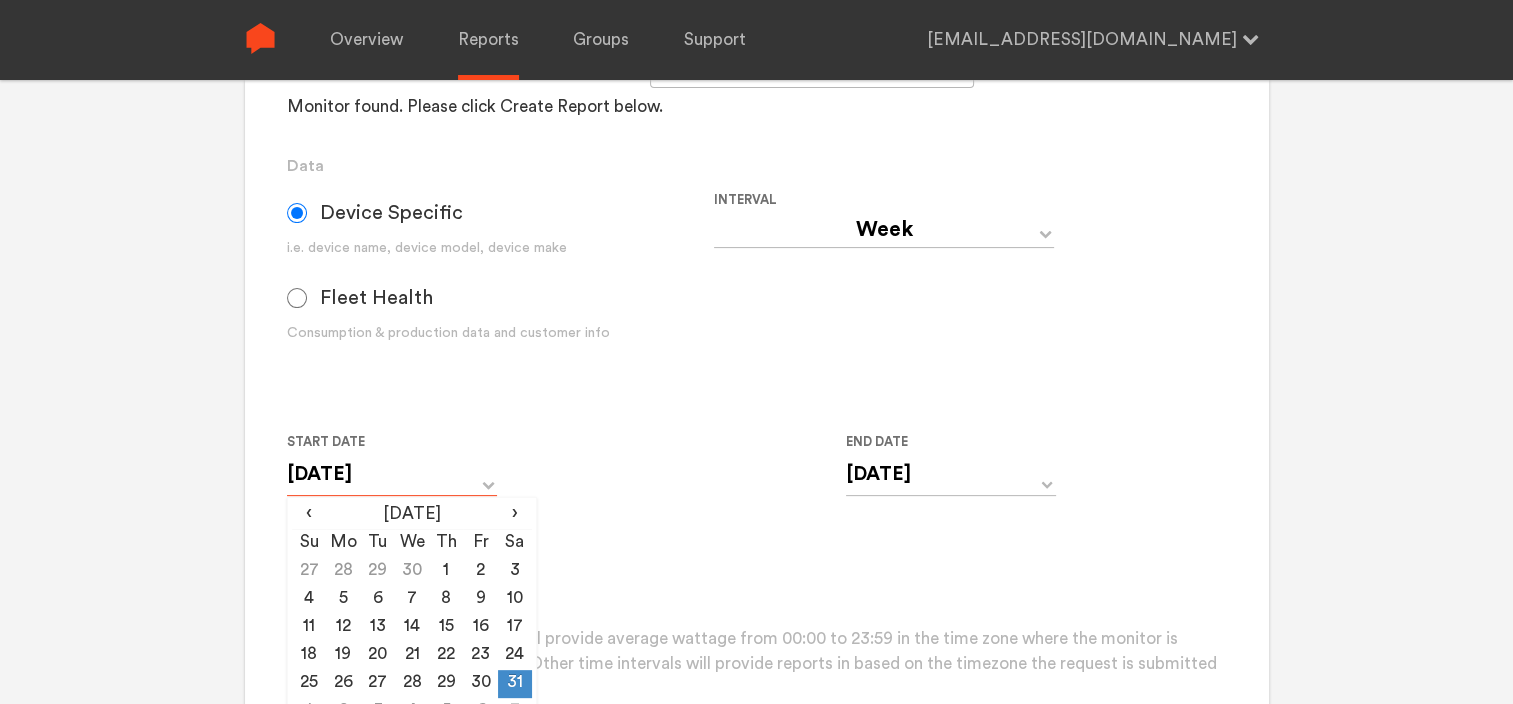 click on "[DATE]" at bounding box center [392, 474] 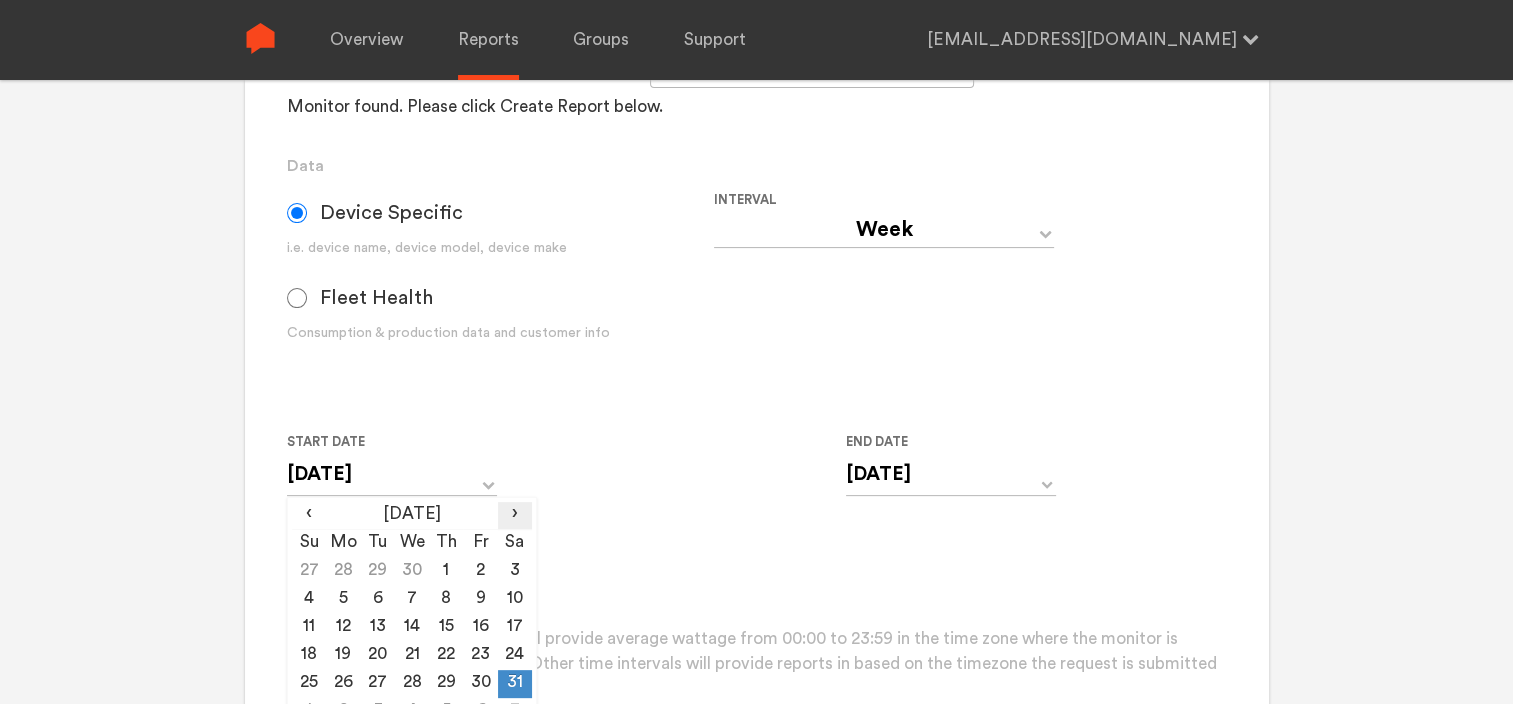 click on "›" at bounding box center [515, 514] 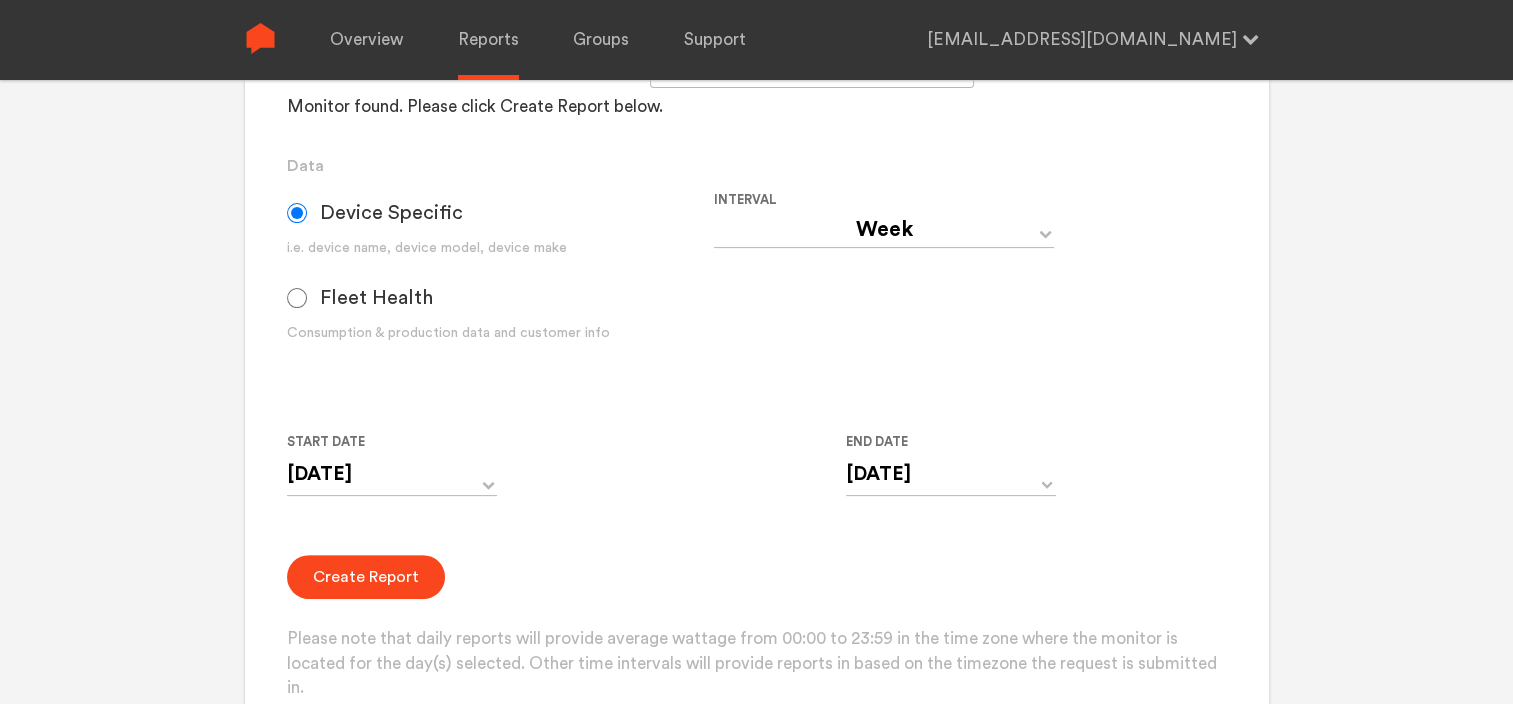 click on "Overview Reports Groups Support [EMAIL_ADDRESS][DOMAIN_NAME]    Settings Log out  Your Report is Ready to be Downloaded!  Download Clear Generate Report Monitor and Device Reports Monitors Group Single Monitor Monitor Group Chugoku Electrical Instruments Default Group CHK Orange Box Pilot CHK Gray Box Group Monitor N243020280 For large monitor counts N243020280 Monitor found. Please click Create Report below. Data Device Specific i.e. device name, device model, device make Fleet Health Consumption & production data and customer info Interval Day Year Month Week Hour 30 Minute 15 Minute 5 Minute Minute Start Date [DATE] ‹ [DATE] › Su Mo Tu We Th Fr Sa 27 28 29 30 1 2 3 4 5 6 7 8 9 10 11 12 13 14 15 16 17 18 19 20 21 22 23 24 25 26 27 28 29 30 31 1 2 3 4 5 6 7 End Date [DATE] ‹ [DATE] › Su Mo Tu We Th Fr Sa 25 26 27 28 29 30 31 1 2 3 4 5 6 7 8 9 10 11 12 13 14 15 16 17 18 19 20 21 22 23 24 25 26 27 28 29 30 1 2 3 4 5 Create Report Activity Reports Monitors Group Single Monitor Monitor" at bounding box center (756, -148) 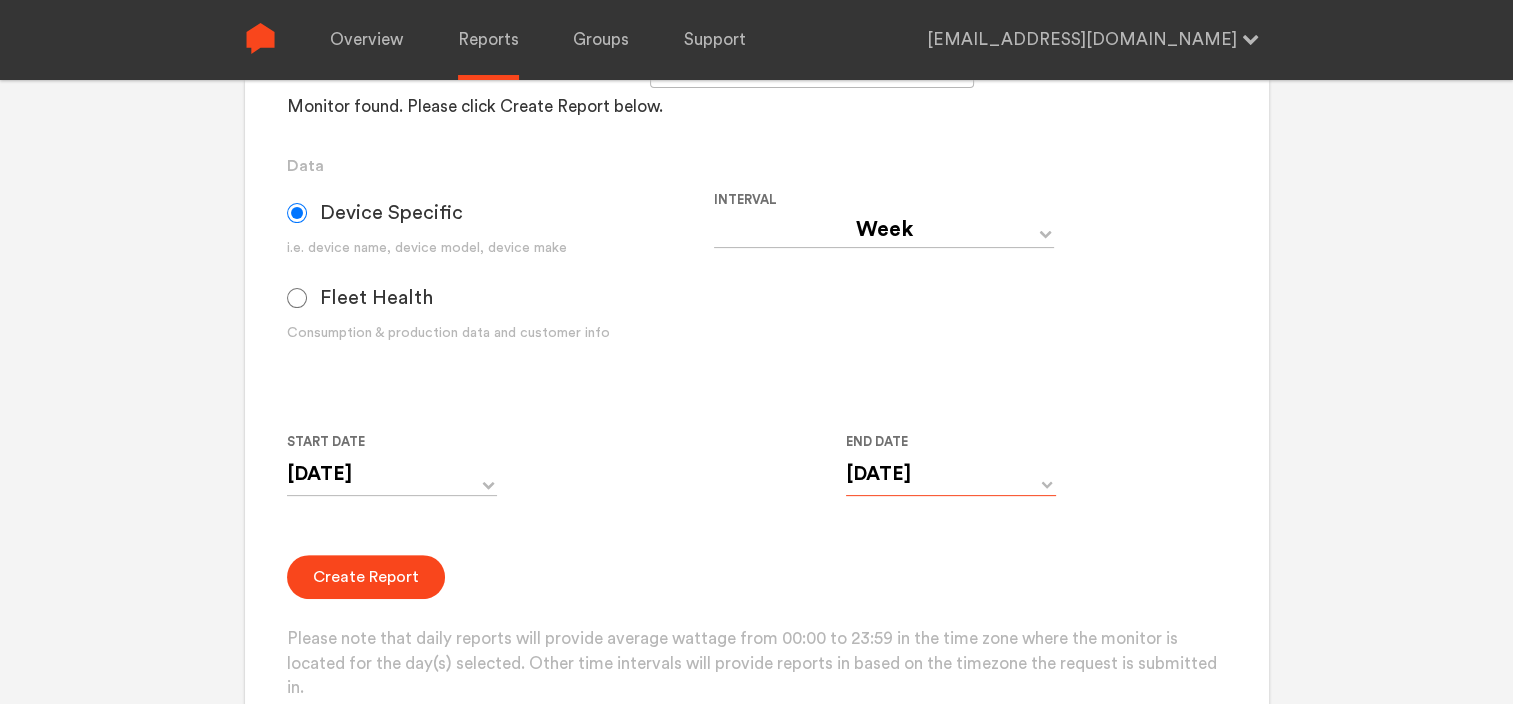 click on "[DATE]" at bounding box center [951, 474] 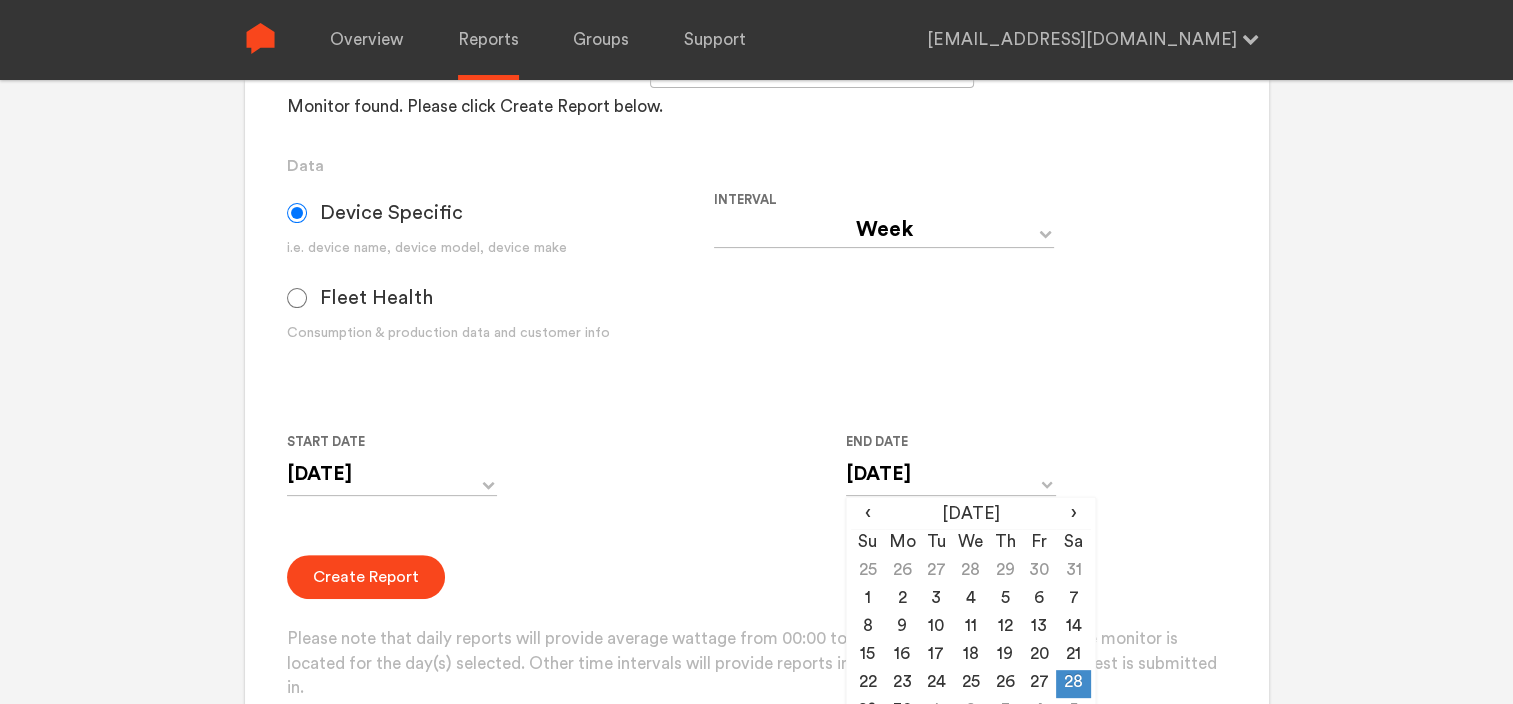 click on "Start Date [DATE] ‹ [DATE] › Su Mo Tu We Th Fr Sa 27 28 29 30 1 2 3 4 5 6 7 8 9 10 11 12 13 14 15 16 17 18 19 20 21 22 23 24 25 26 27 28 29 30 31 1 2 3 4 5 6 7 End Date [DATE] ‹ [DATE] › Su Mo Tu We Th Fr Sa 25 26 27 28 29 30 31 1 2 3 4 5 6 7 8 9 10 11 12 13 14 15 16 17 18 19 20 21 22 23 24 25 26 27 28 29 30 1 2 3 4 5" at bounding box center [714, 475] 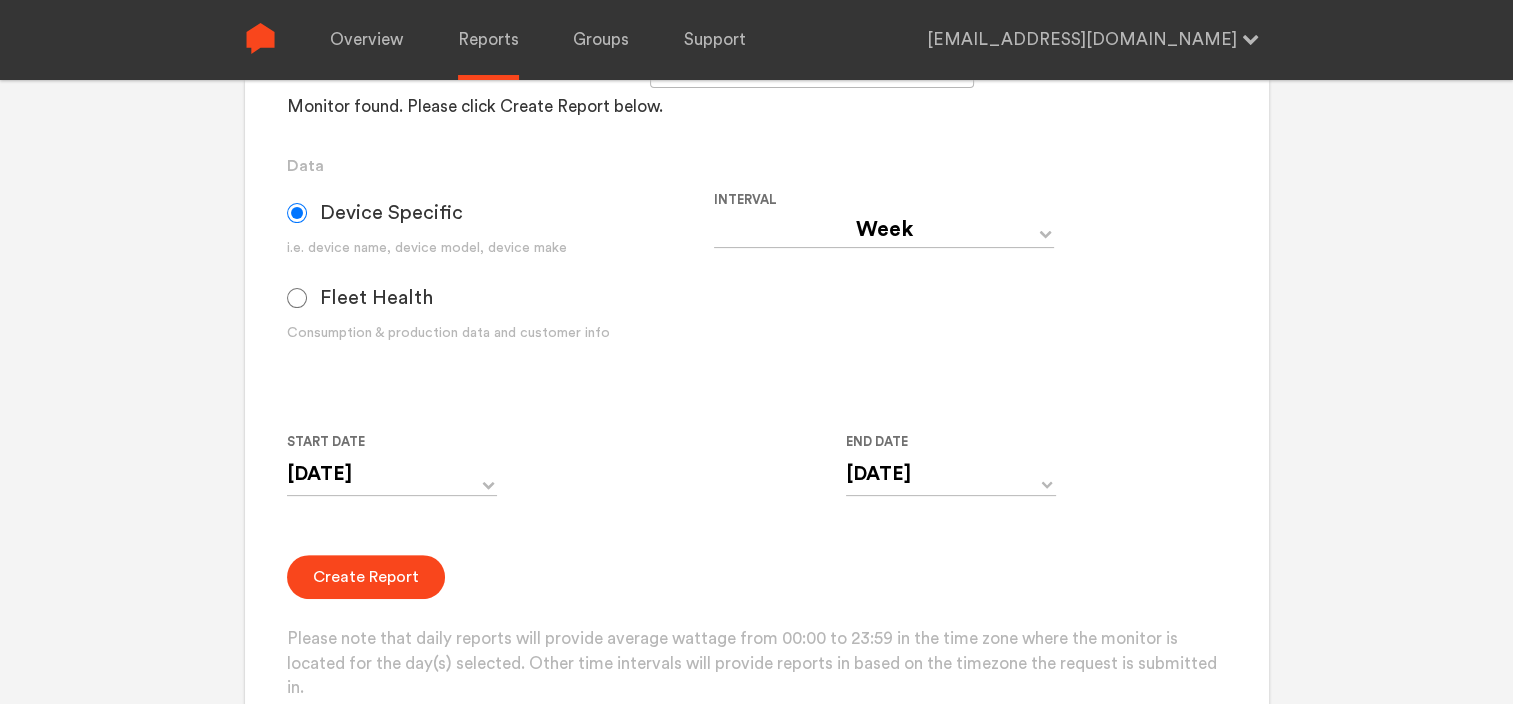 click on "Start Date [DATE] ‹ [DATE] › Su Mo Tu We Th Fr Sa 27 28 29 30 1 2 3 4 5 6 7 8 9 10 11 12 13 14 15 16 17 18 19 20 21 22 23 24 25 26 27 28 29 30 31 1 2 3 4 5 6 7 End Date [DATE] ‹ [DATE] › Su Mo Tu We Th Fr Sa 25 26 27 28 29 30 31 1 2 3 4 5 6 7 8 9 10 11 12 13 14 15 16 17 18 19 20 21 22 23 24 25 26 27 28 29 30 1 2 3 4 5" at bounding box center (714, 475) 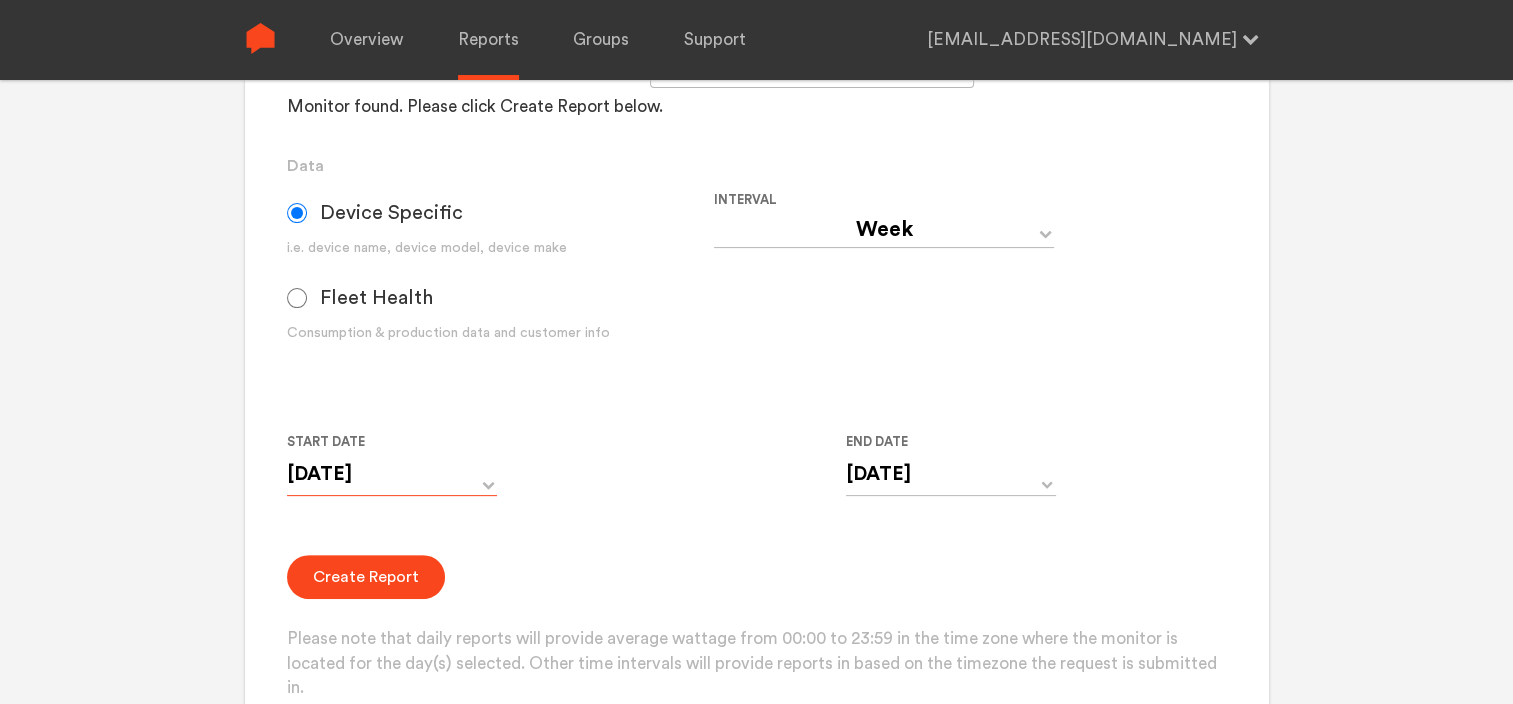 click on "[DATE]" at bounding box center [392, 474] 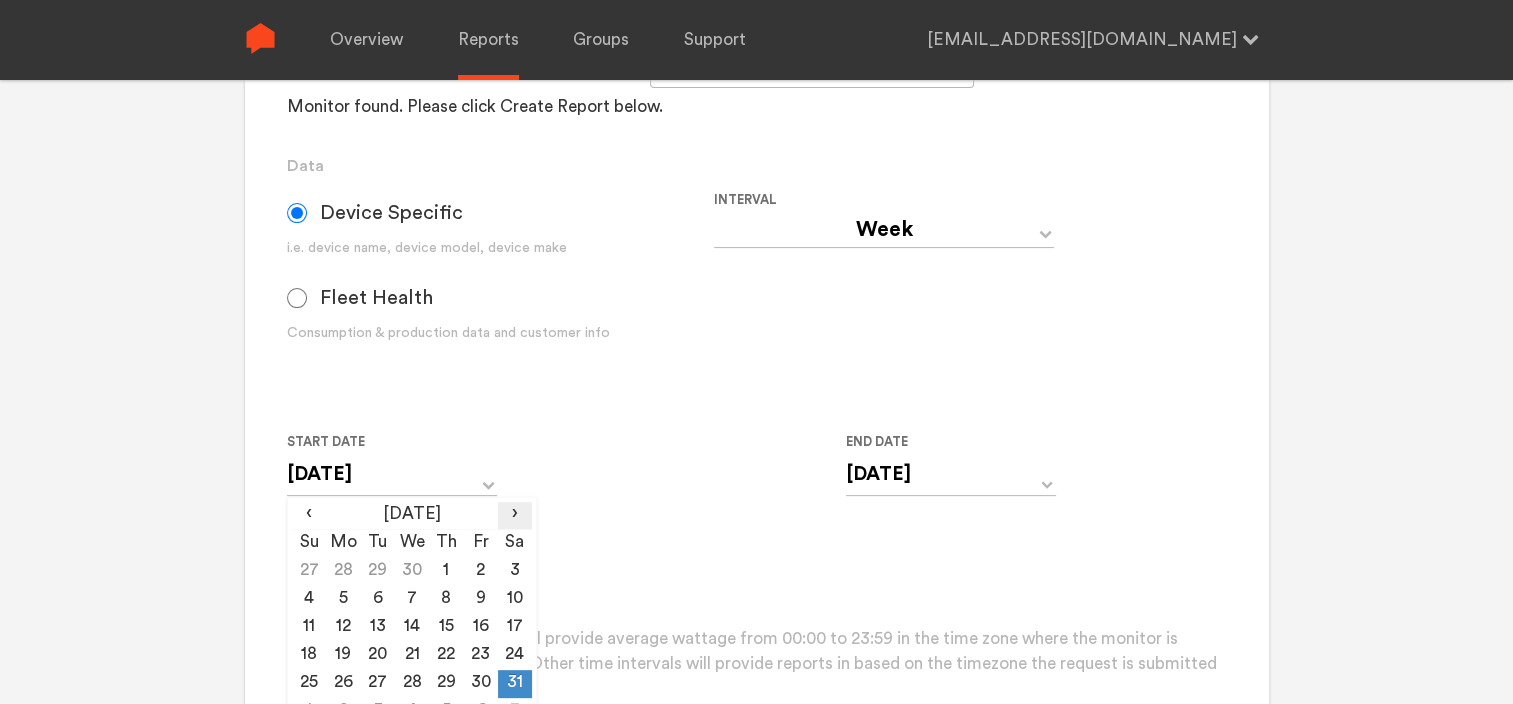 click on "›" at bounding box center (515, 514) 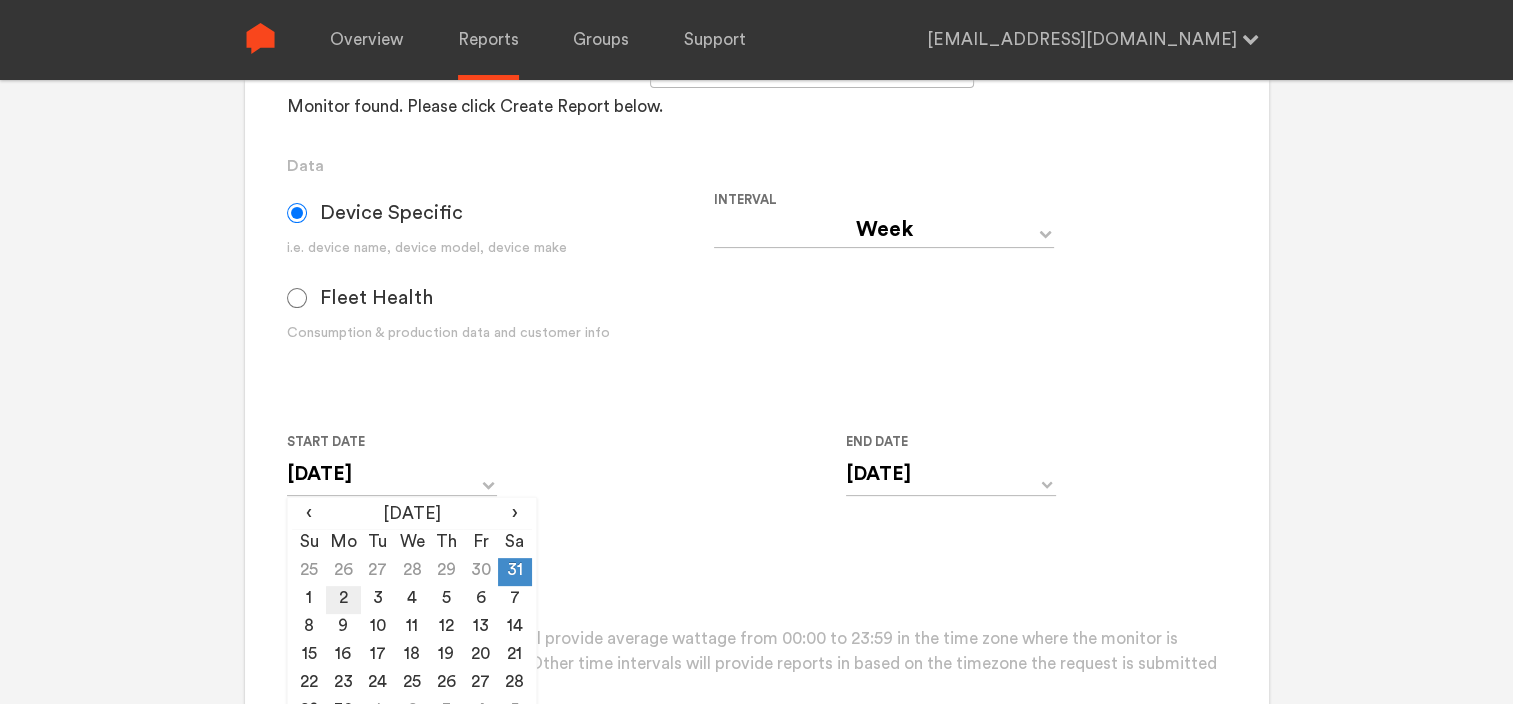 click on "2" at bounding box center (343, 600) 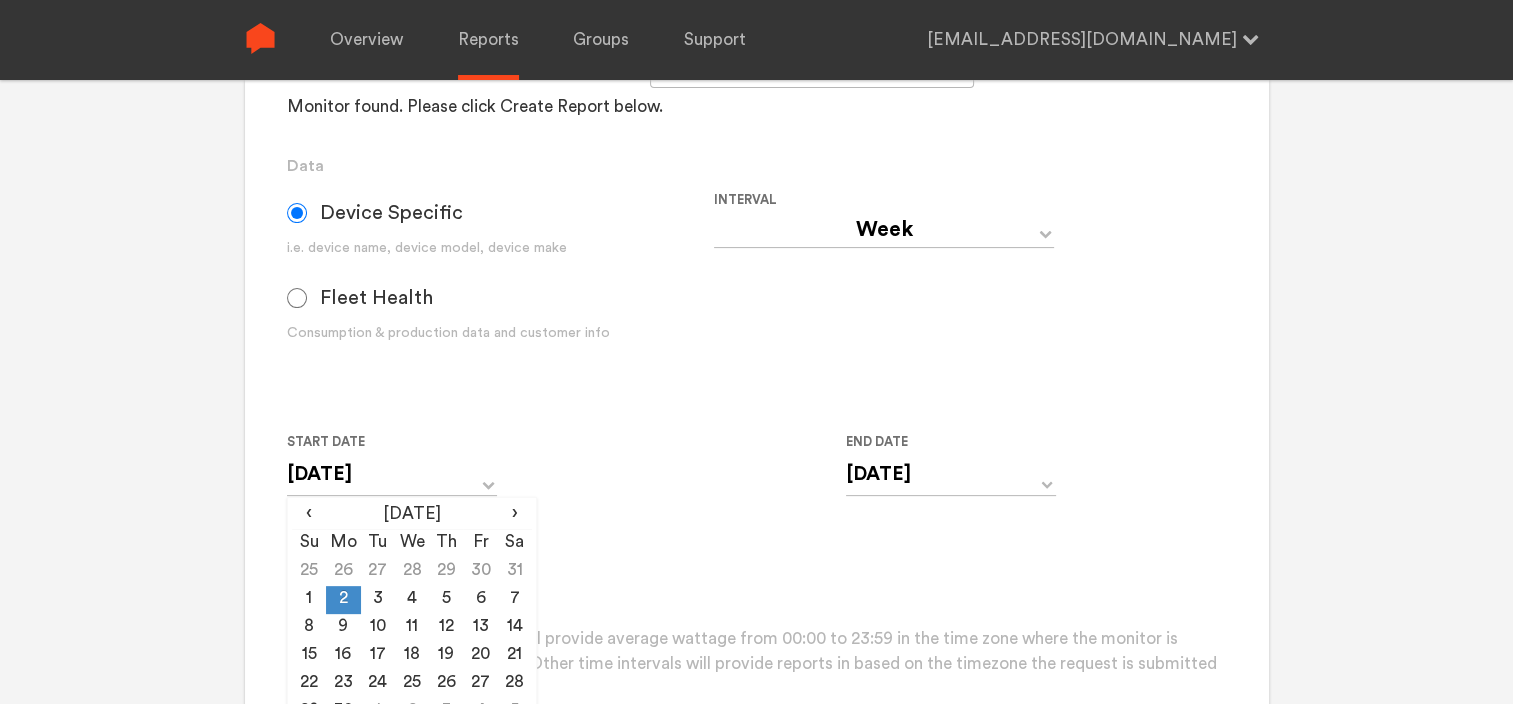click on "Start Date [DATE] ‹ [DATE] › Su Mo Tu We Th Fr Sa 25 26 27 28 29 30 31 1 2 3 4 5 6 7 8 9 10 11 12 13 14 15 16 17 18 19 20 21 22 23 24 25 26 27 28 29 30 1 2 3 4 5 End Date [DATE] ‹ [DATE] › Su Mo Tu We Th Fr Sa 25 26 27 28 29 30 31 1 2 3 4 5 6 7 8 9 10 11 12 13 14 15 16 17 18 19 20 21 22 23 24 25 26 27 28 29 30 1 2 3 4 5" at bounding box center [714, 475] 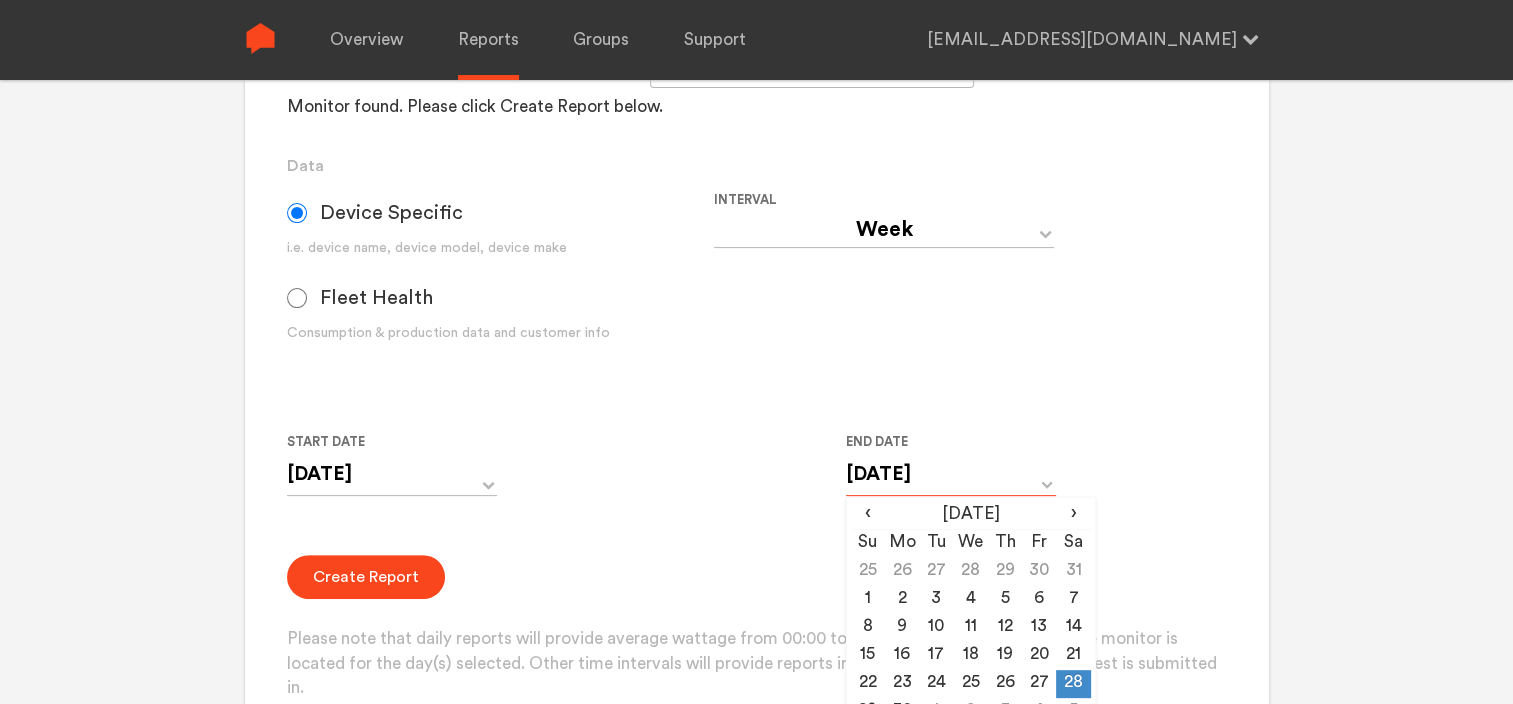 click on "[DATE]" at bounding box center (951, 474) 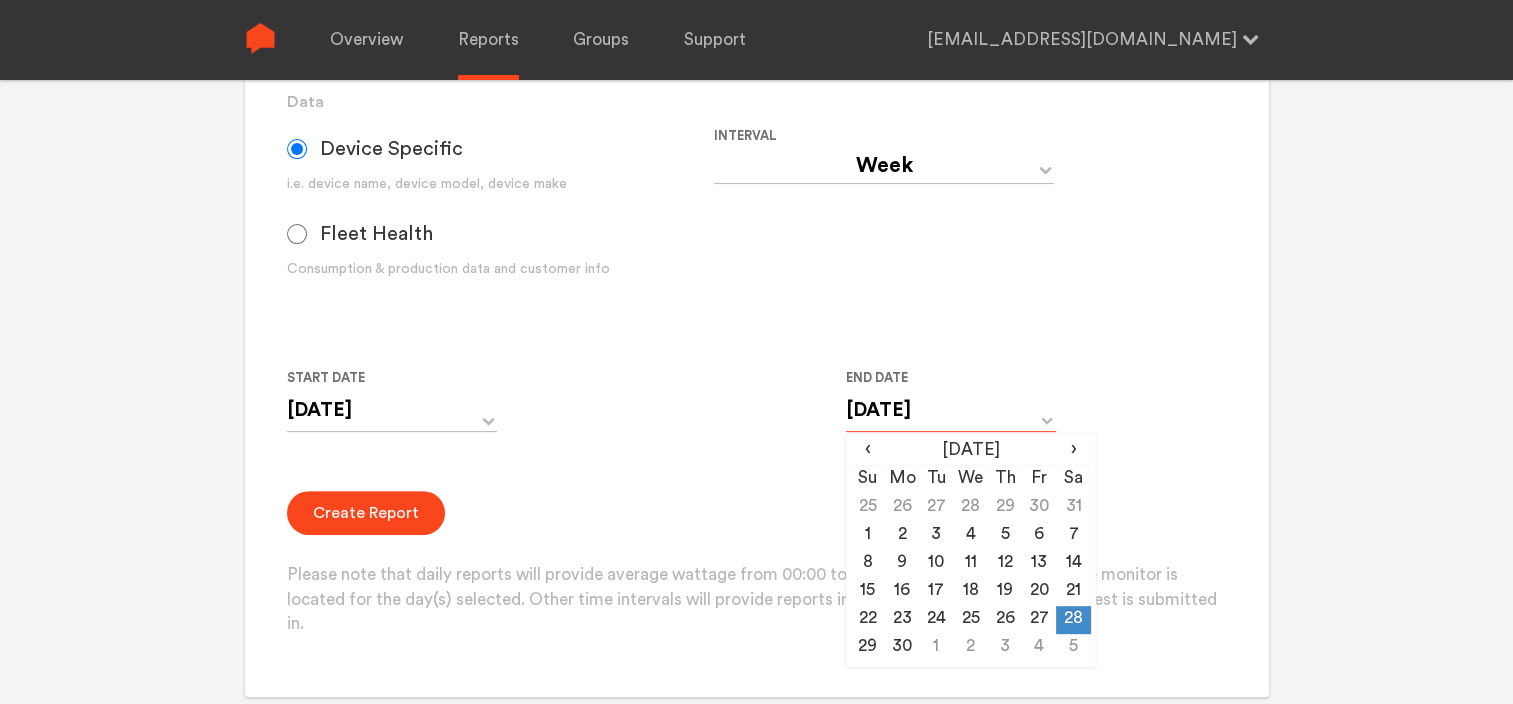 scroll, scrollTop: 700, scrollLeft: 0, axis: vertical 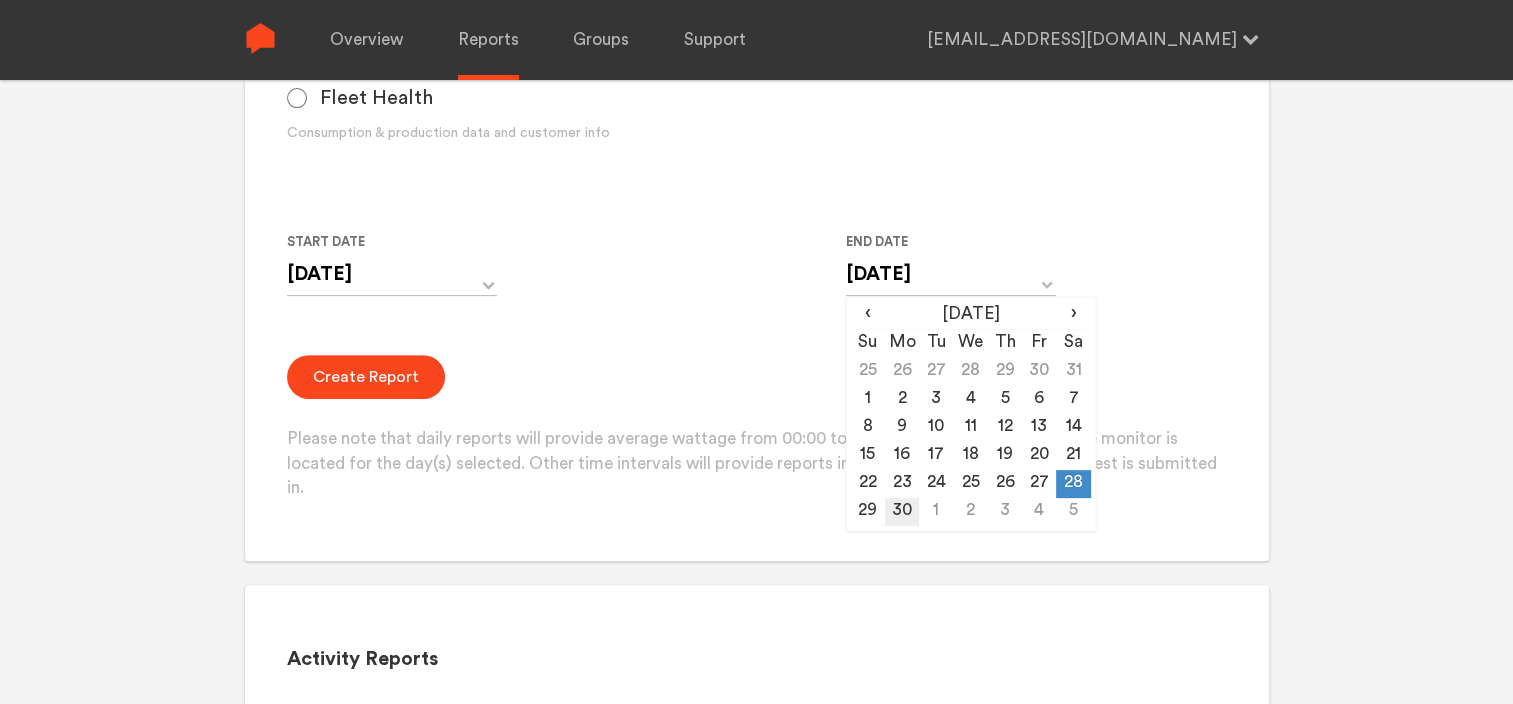click on "30" at bounding box center (902, 512) 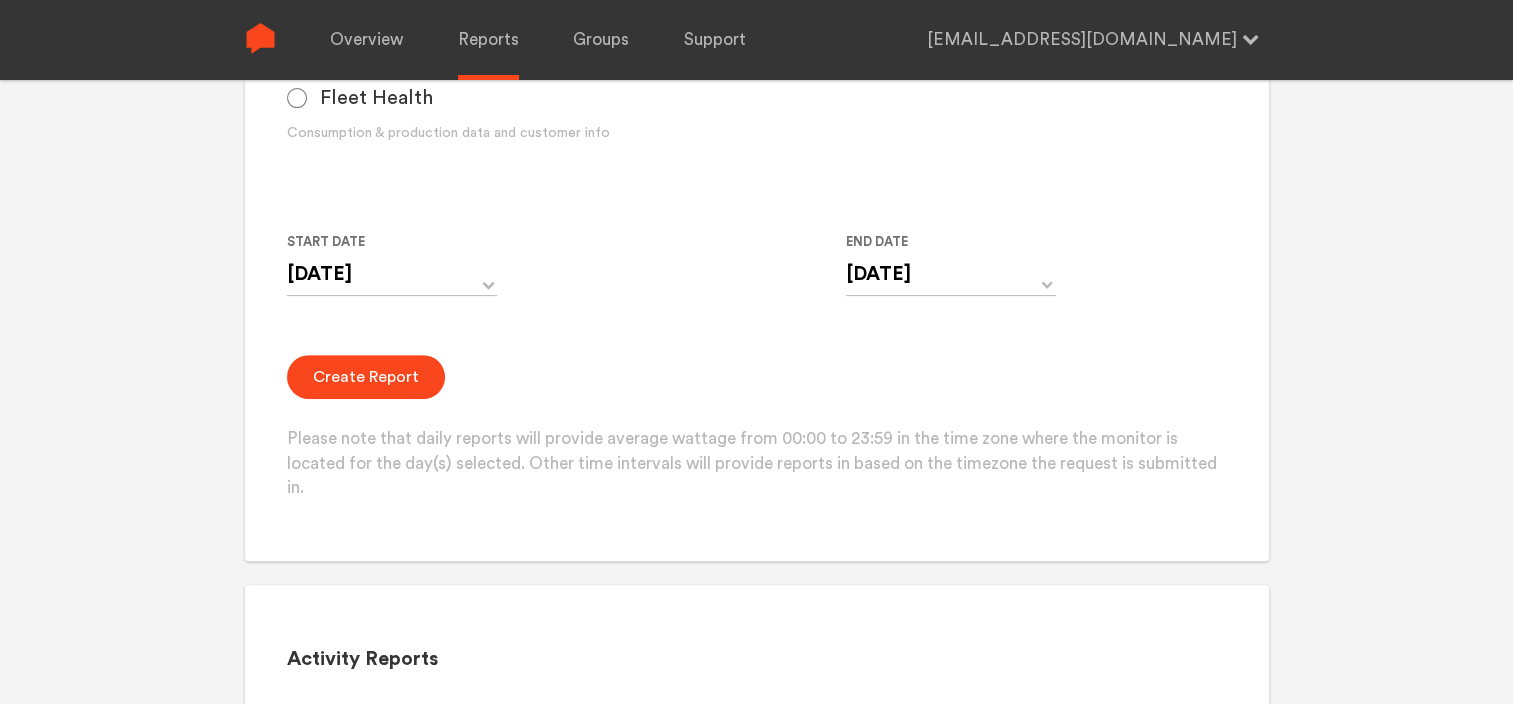click on "Group Single Monitor Monitor Group Chugoku Electrical Instruments Default Group CHK Orange Box Pilot CHK Gray Box Group Monitor N243020280 For large monitor counts N243020280 Monitor found. Please click Create Report below. Data Device Specific i.e. device name, device model, device make Fleet Health Consumption & production data and customer info Interval Day Year Month Week Hour 30 Minute 15 Minute 5 Minute Minute Start Date [DATE] ‹ [DATE] › Su Mo Tu We Th Fr Sa 25 26 27 28 29 30 31 1 2 3 4 5 6 7 8 9 10 11 12 13 14 15 16 17 18 19 20 21 22 23 24 25 26 27 28 29 30 1 2 3 4 5 End Date [DATE] ‹ [DATE] › Su Mo Tu We Th Fr Sa 25 26 27 28 29 30 31 1 2 3 4 5 6 7 8 9 10 11 12 13 14 15 16 17 18 19 20 21 22 23 24 25 26 27 28 29 30 1 2 3 4 5 Create Report Please note that daily reports will provide average wattage from 00:00 to 23:59 in the time zone where the monitor is located for the day(s) selected. Other time intervals will provide reports in based on the timezone the request is submitted in." at bounding box center [756, 96] 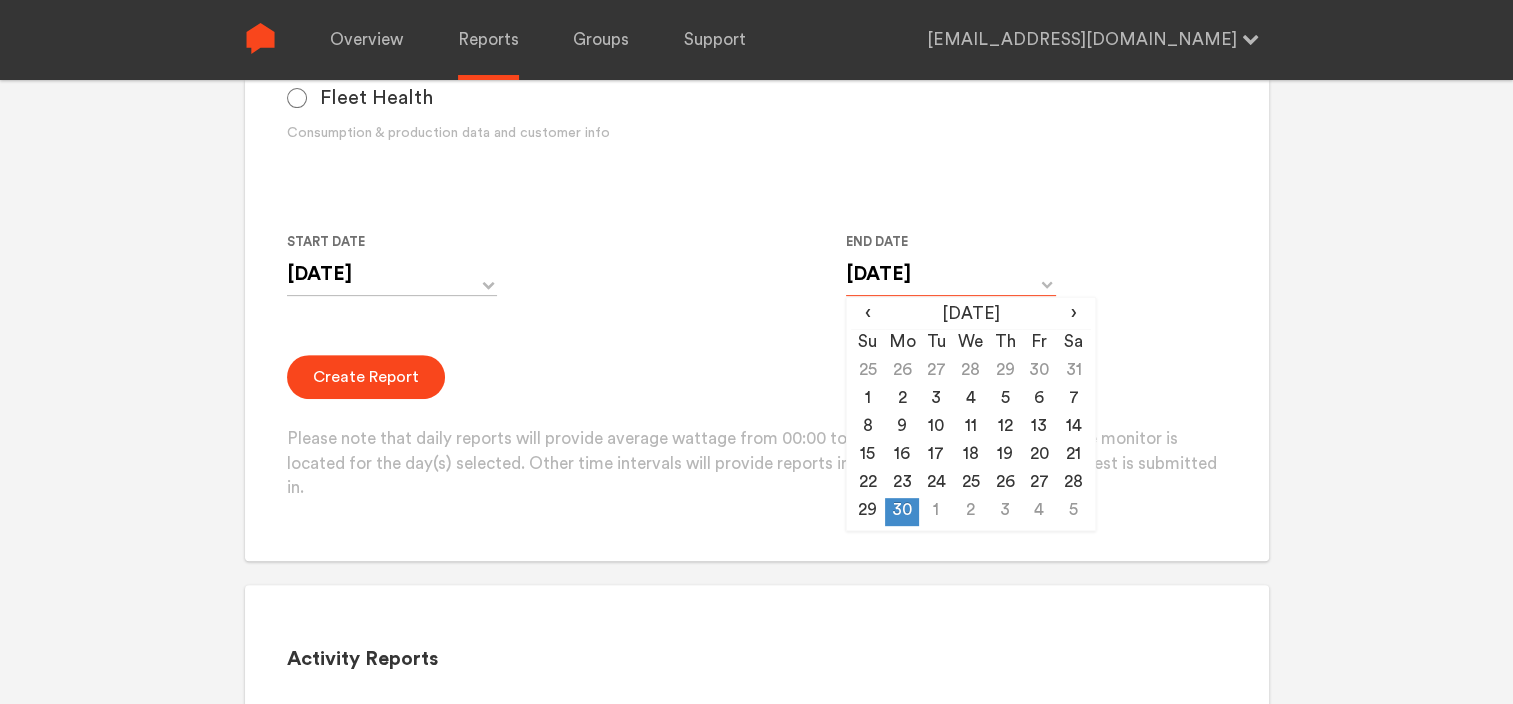 click on "[DATE]" at bounding box center [951, 274] 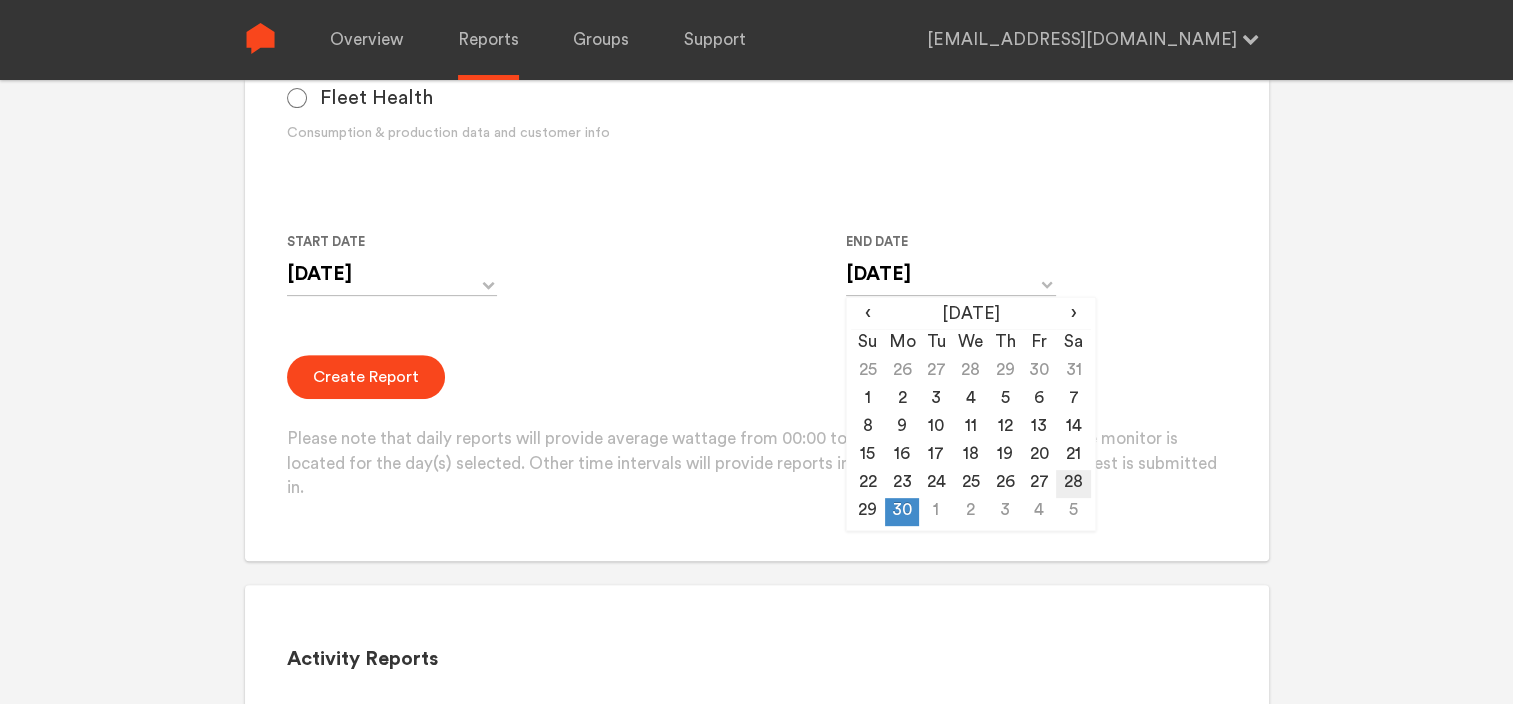 click on "28" at bounding box center [1073, 484] 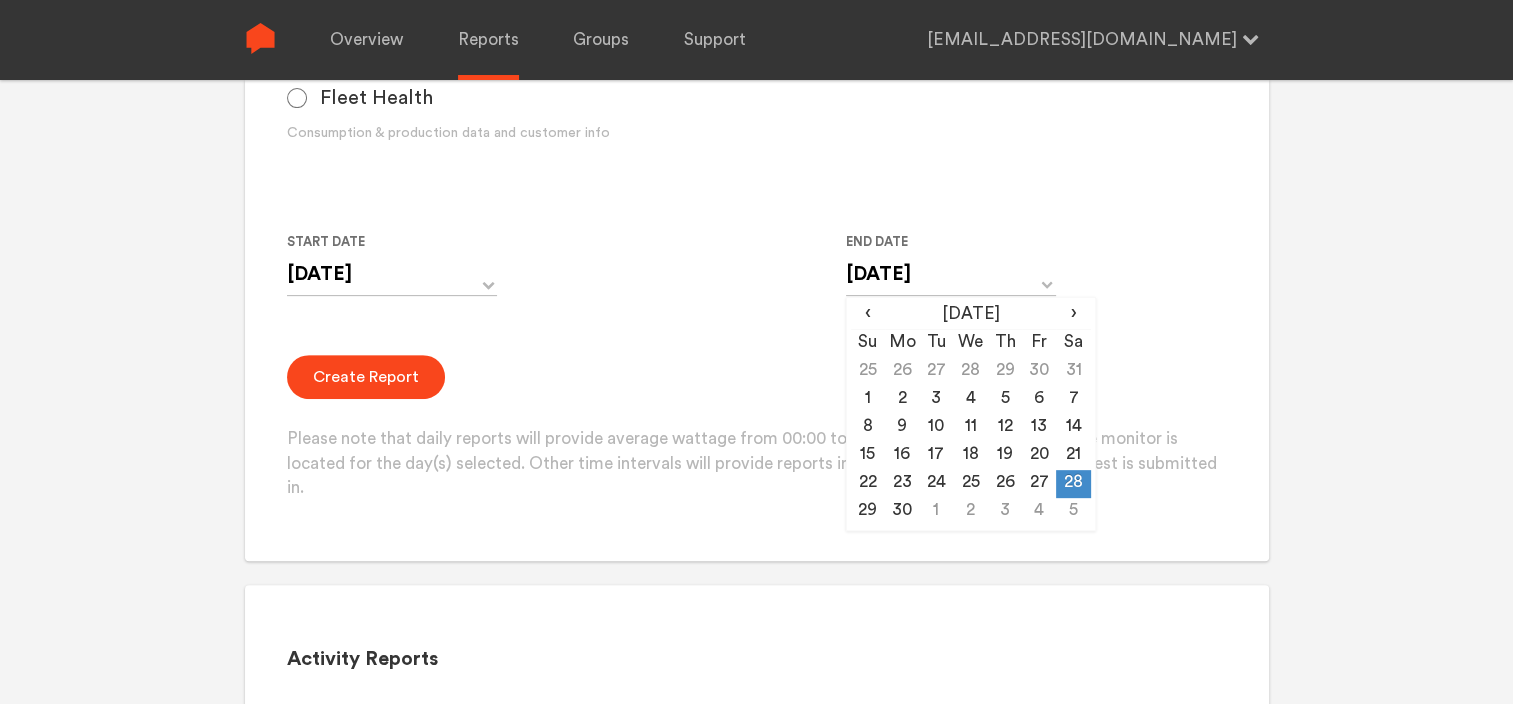 click on "Create Report Please note that daily reports will provide average wattage from 00:00 to 23:59 in the time zone where the monitor is located for the day(s) selected. Other time intervals will provide reports in based on the timezone the request is submitted in." at bounding box center [756, 428] 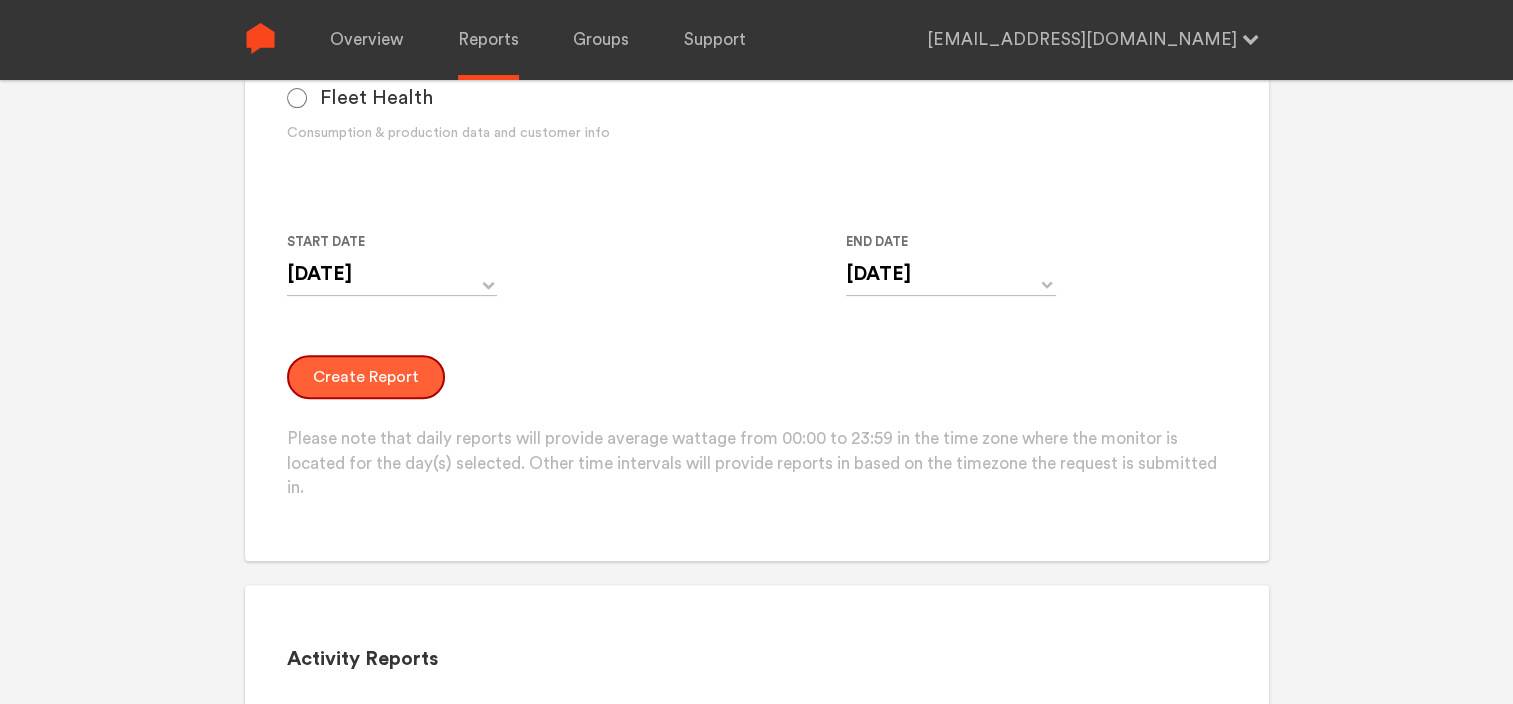 click on "Create Report" at bounding box center (366, 377) 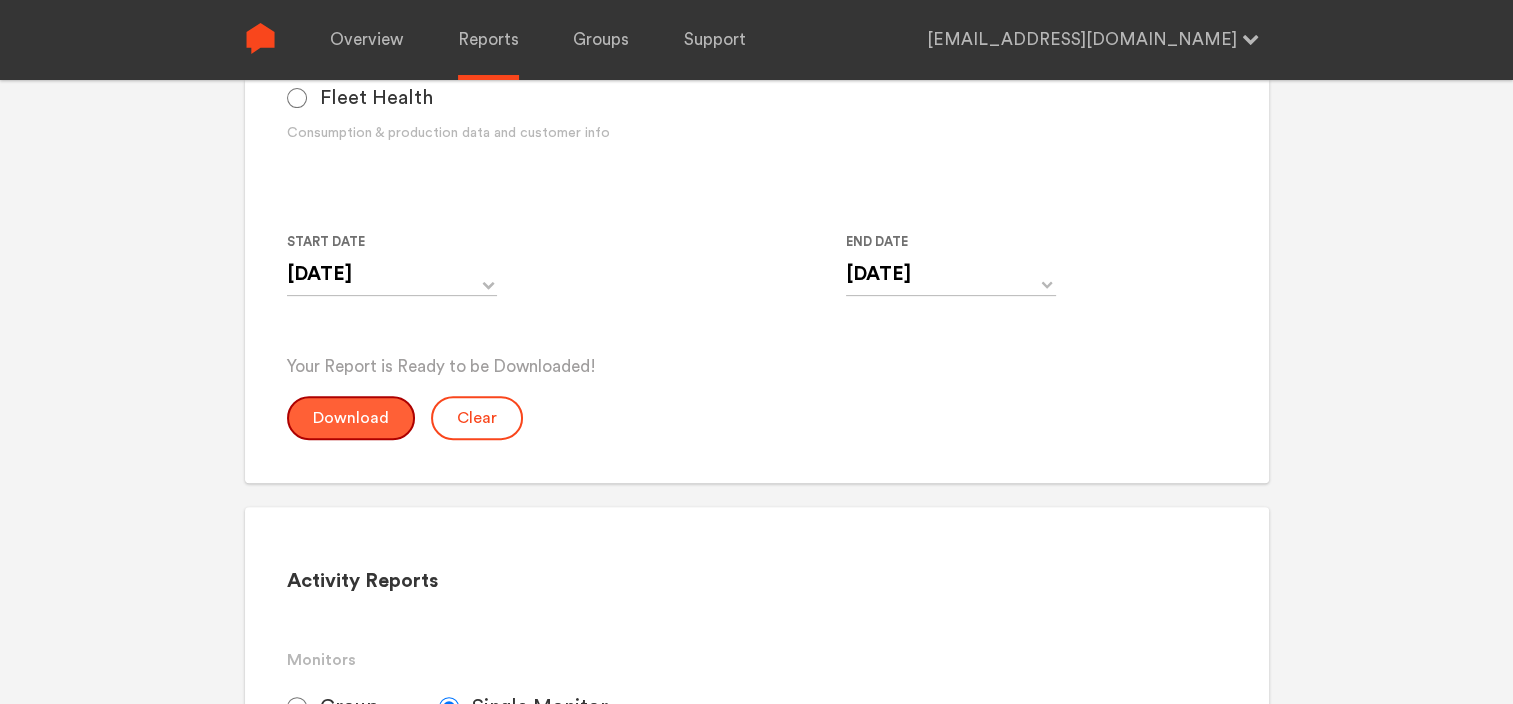 click on "Download" at bounding box center [351, 418] 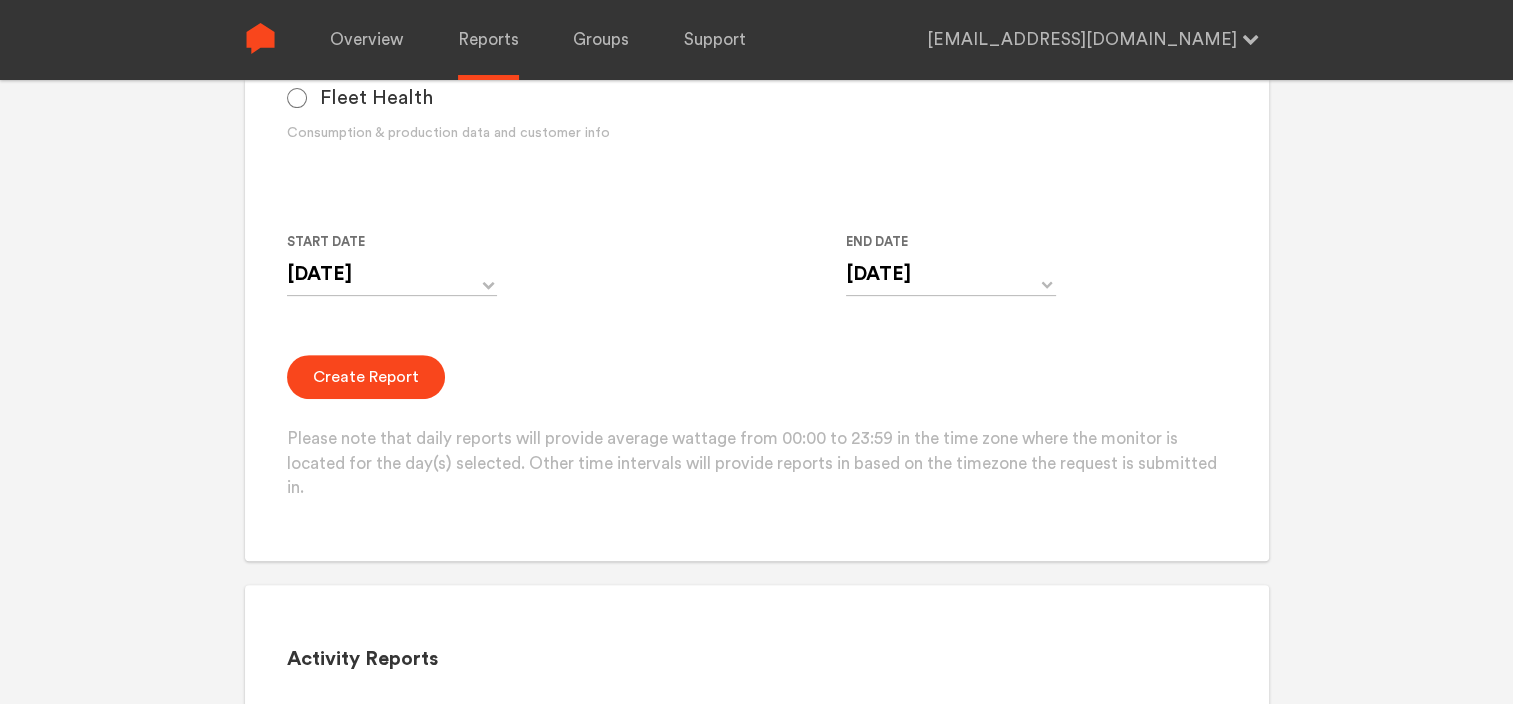 click on "Overview Reports Groups Support [EMAIL_ADDRESS][DOMAIN_NAME]    Settings Log out  Your Report is Ready to be Downloaded!  Download Clear Generate Report Monitor and Device Reports Monitors Group Single Monitor Monitor Group Chugoku Electrical Instruments Default Group CHK Orange Box Pilot CHK Gray Box Group Monitor N243020280 For large monitor counts N243020280 Monitor found. Please click Create Report below. Data Device Specific i.e. device name, device model, device make Fleet Health Consumption & production data and customer info Interval Day Year Month Week Hour 30 Minute 15 Minute 5 Minute Minute Start Date [DATE] ‹ [DATE] › Su Mo Tu We Th Fr Sa 25 26 27 28 29 30 31 1 2 3 4 5 6 7 8 9 10 11 12 13 14 15 16 17 18 19 20 21 22 23 24 25 26 27 28 29 30 1 2 3 4 5 End Date [DATE] ‹ [DATE] › Su Mo Tu We Th Fr Sa 25 26 27 28 29 30 31 1 2 3 4 5 6 7 8 9 10 11 12 13 14 15 16 17 18 19 20 21 22 23 24 25 26 27 28 29 30 1 2 3 4 5 Create Report Activity Reports Monitors Group Single Monitor 2 2 2" at bounding box center (756, -348) 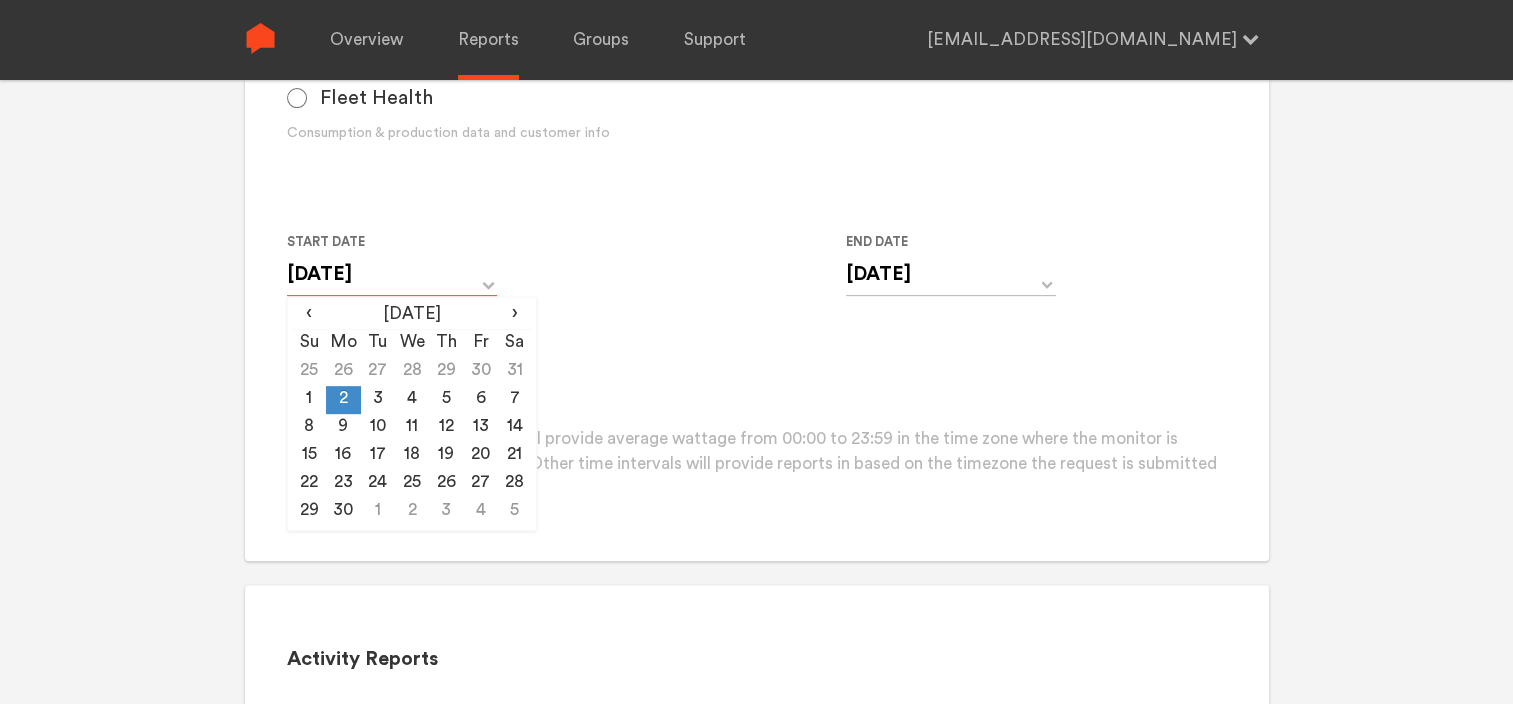 click on "[DATE]" at bounding box center [392, 274] 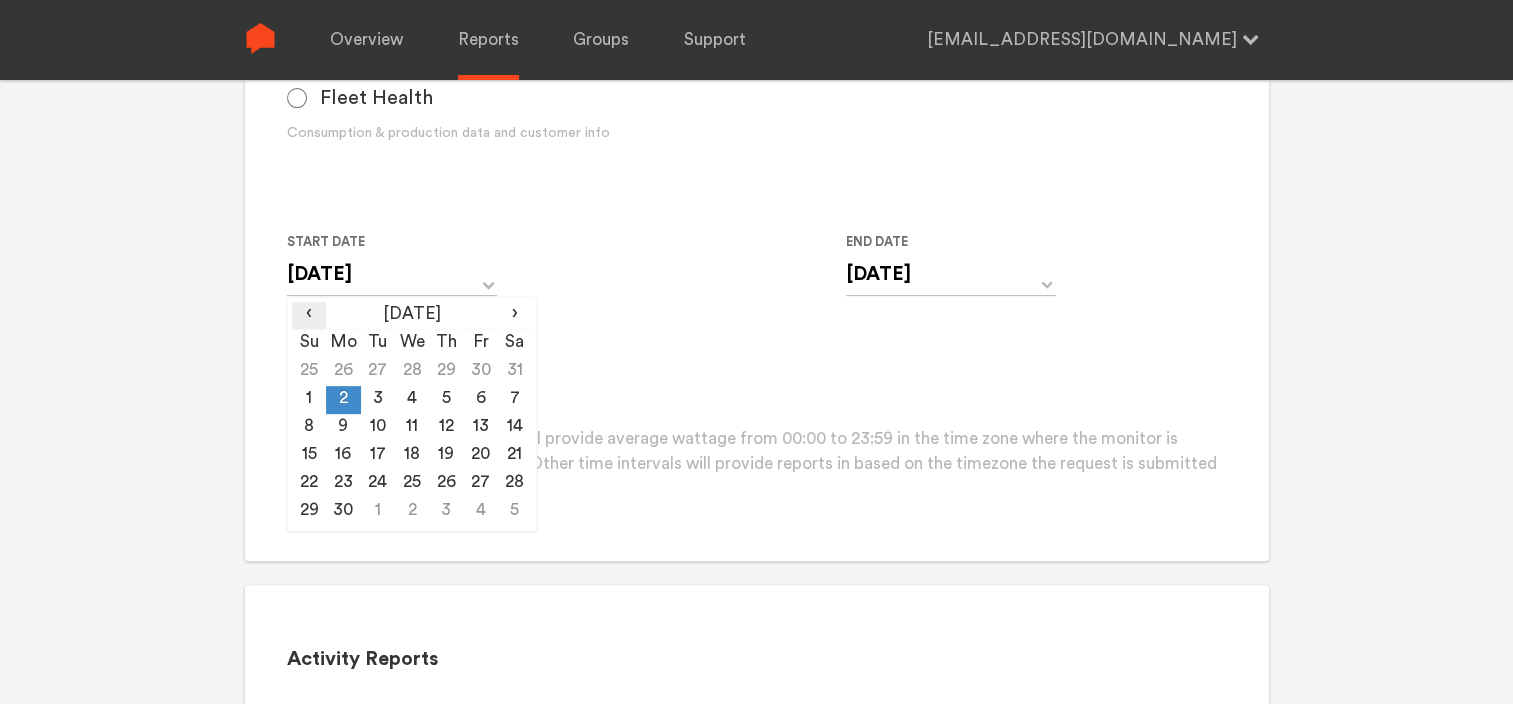 click on "‹" at bounding box center (309, 314) 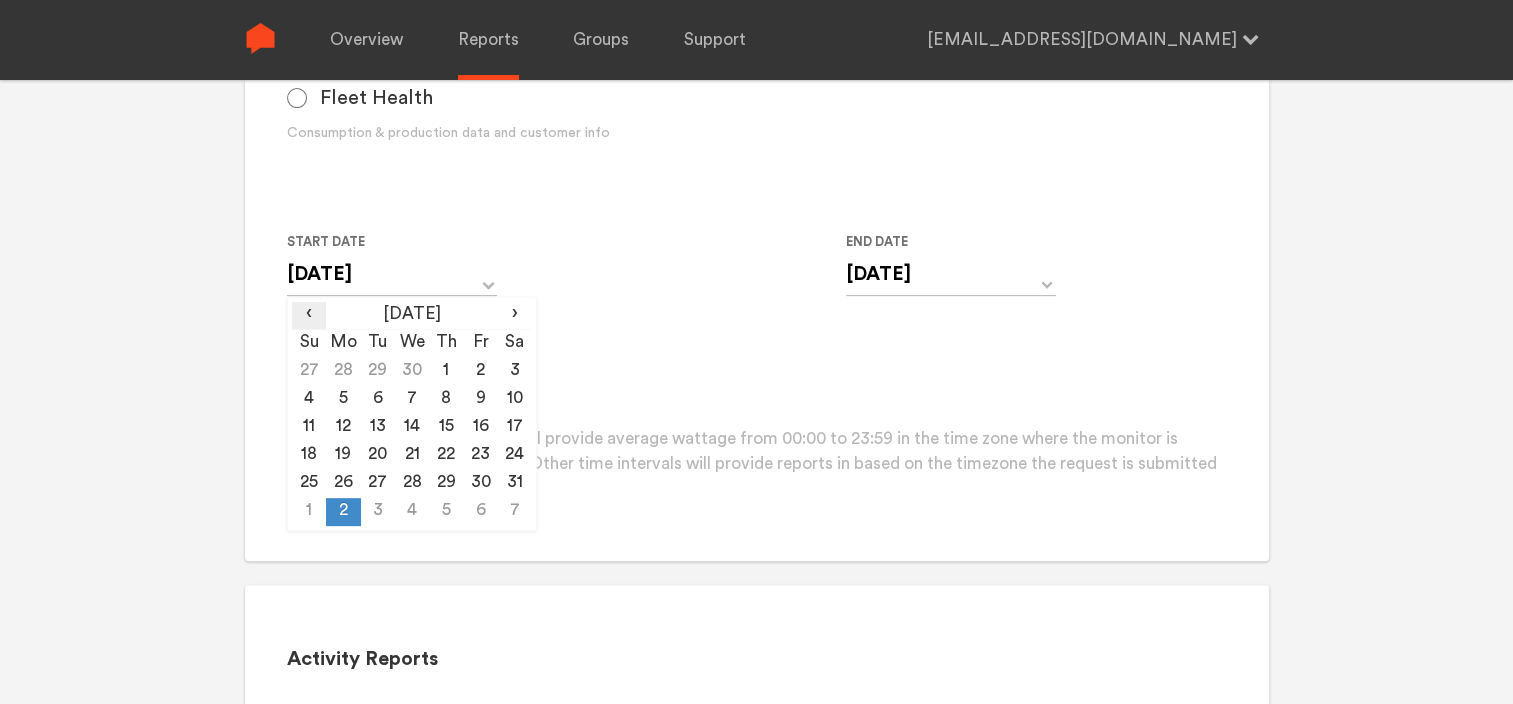 click on "‹" at bounding box center (309, 314) 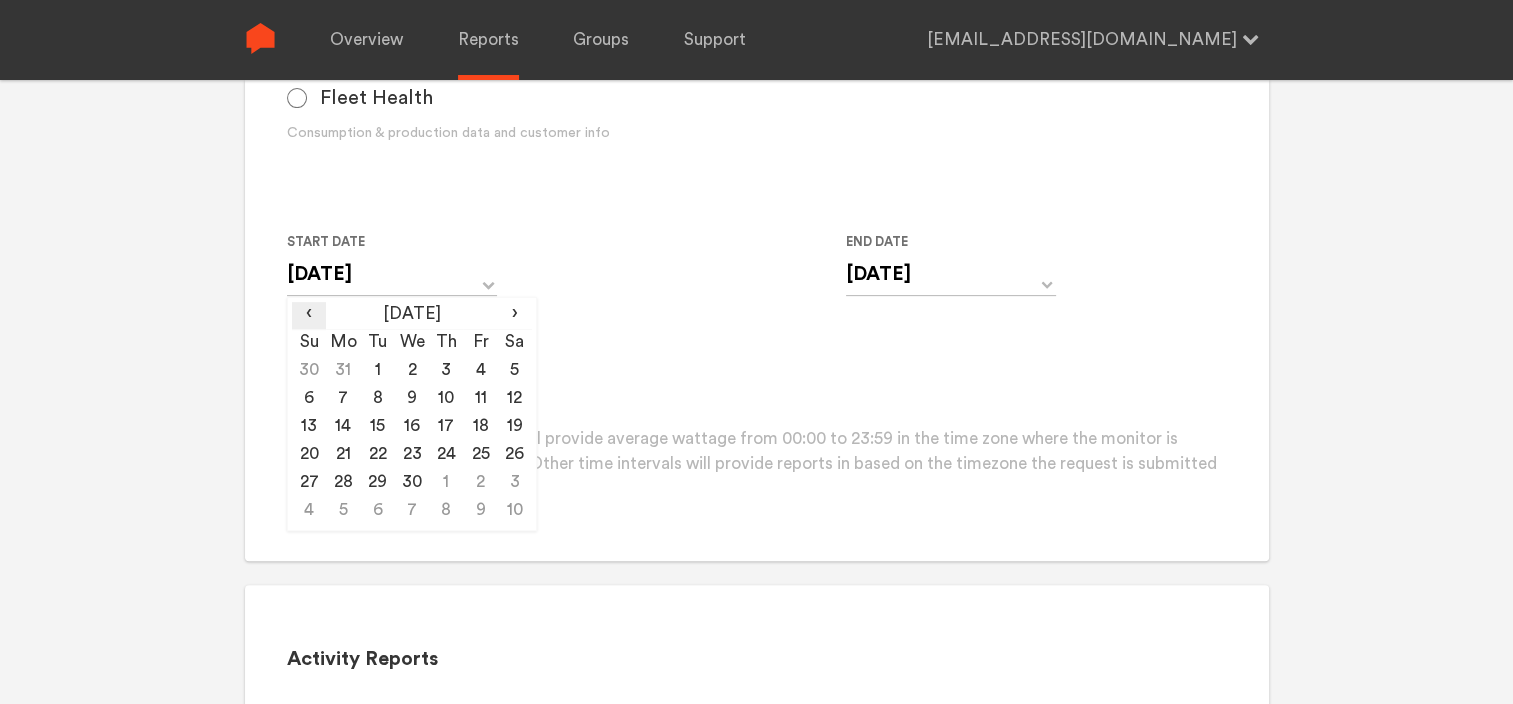 click on "‹" at bounding box center [309, 314] 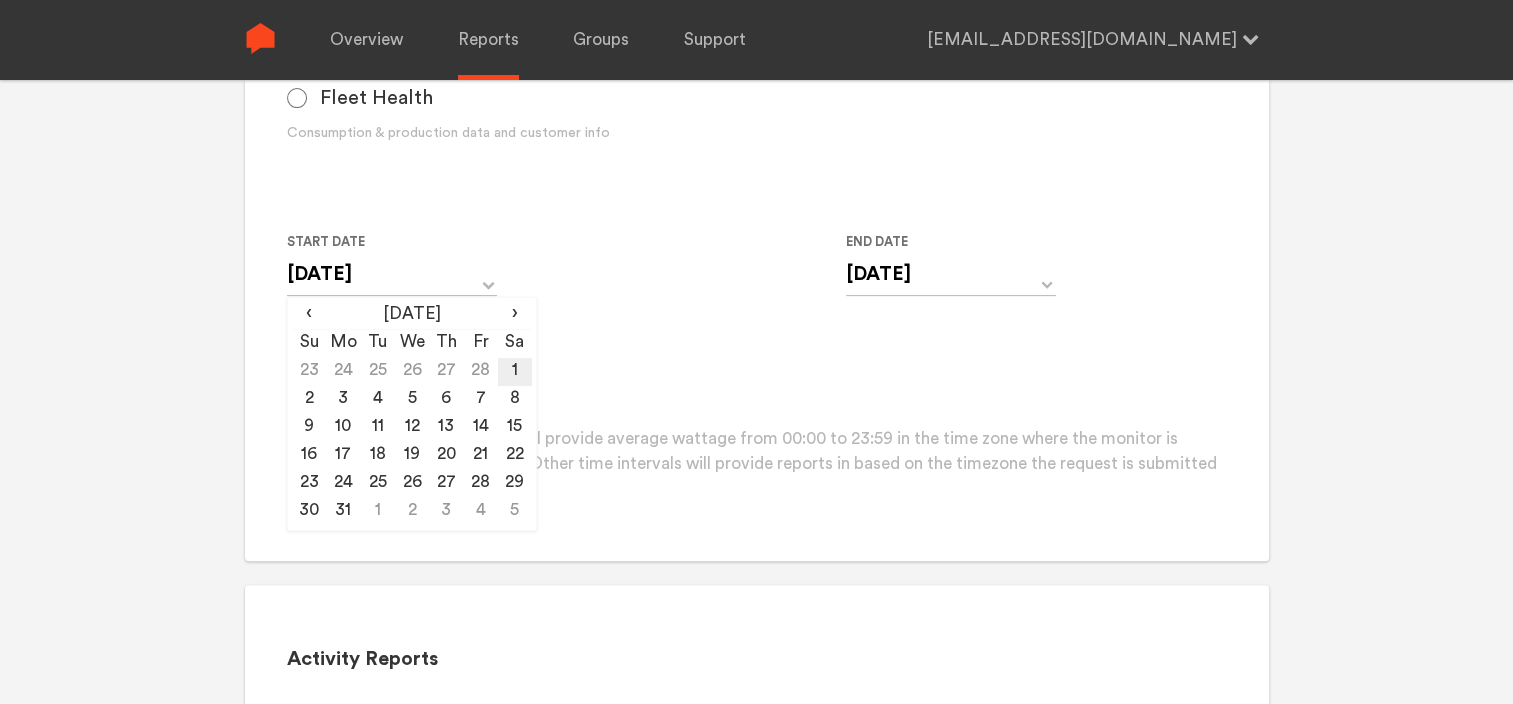 click on "1" at bounding box center [515, 372] 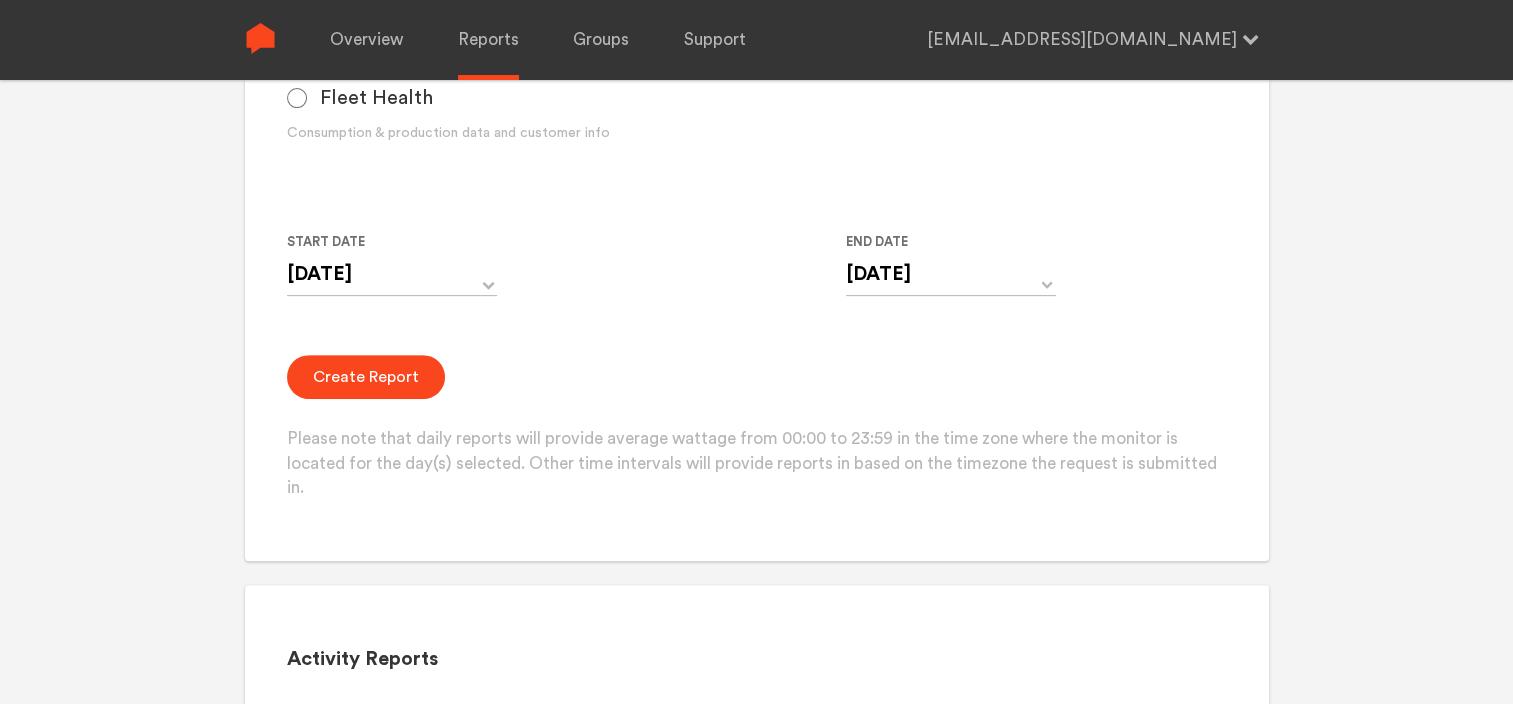 click on "Group Single Monitor Monitor Group Chugoku Electrical Instruments Default Group CHK Orange Box Pilot CHK Gray Box Group Monitor N243020280 For large monitor counts N243020280 Monitor found. Please click Create Report below. Data Device Specific i.e. device name, device model, device make Fleet Health Consumption & production data and customer info Interval Day Year Month Week Hour 30 Minute 15 Minute 5 Minute Minute Start Date [DATE] ‹ [DATE] › Su Mo Tu We Th Fr Sa 23 24 25 26 27 28 1 2 3 4 5 6 7 8 9 10 11 12 13 14 15 16 17 18 19 20 21 22 23 24 25 26 27 28 29 30 31 1 2 3 4 5 End Date [DATE] ‹ [DATE] › Su Mo Tu We Th Fr Sa 25 26 27 28 29 30 31 1 2 3 4 5 6 7 8 9 10 11 12 13 14 15 16 17 18 19 20 21 22 23 24 25 26 27 28 29 30 1 2 3 4 5 Create Report" at bounding box center (756, 96) 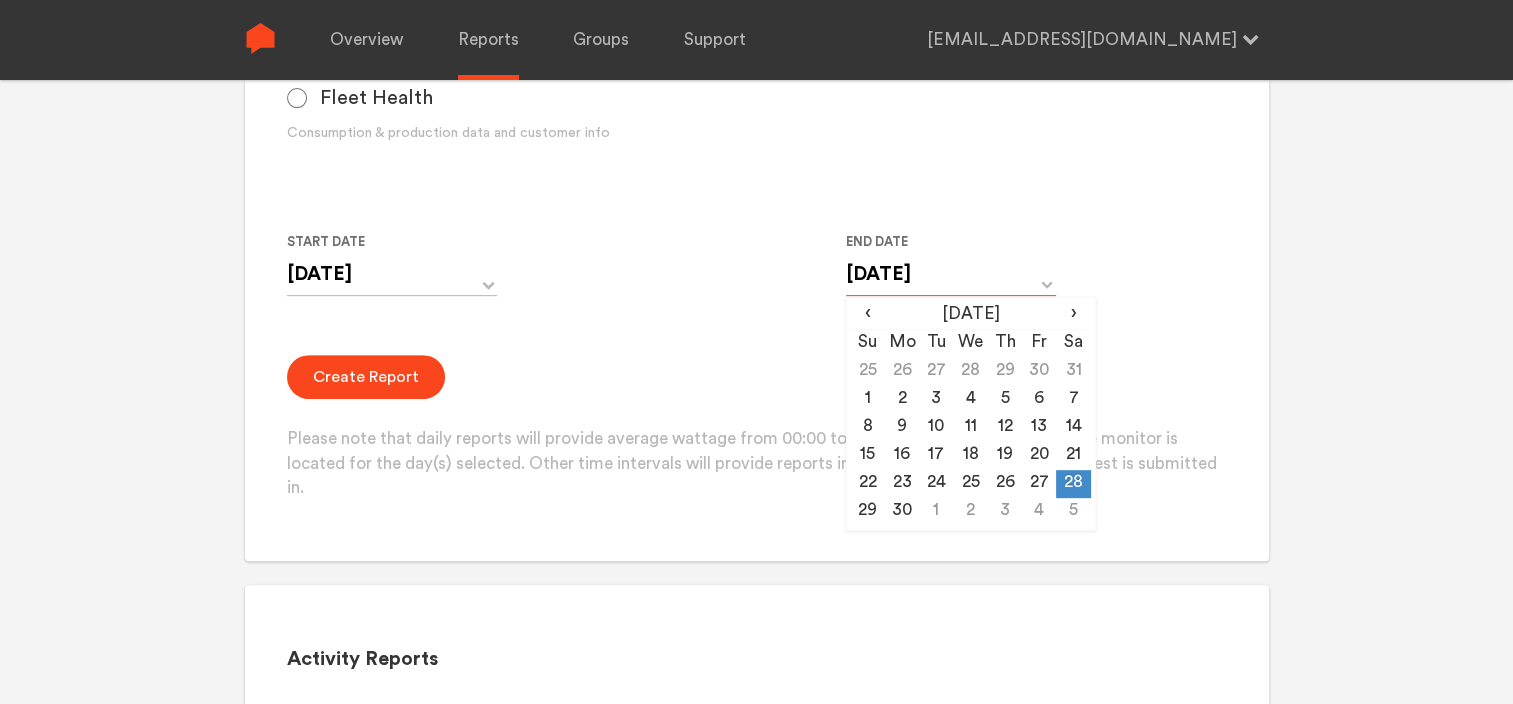 click on "[DATE]" at bounding box center (951, 274) 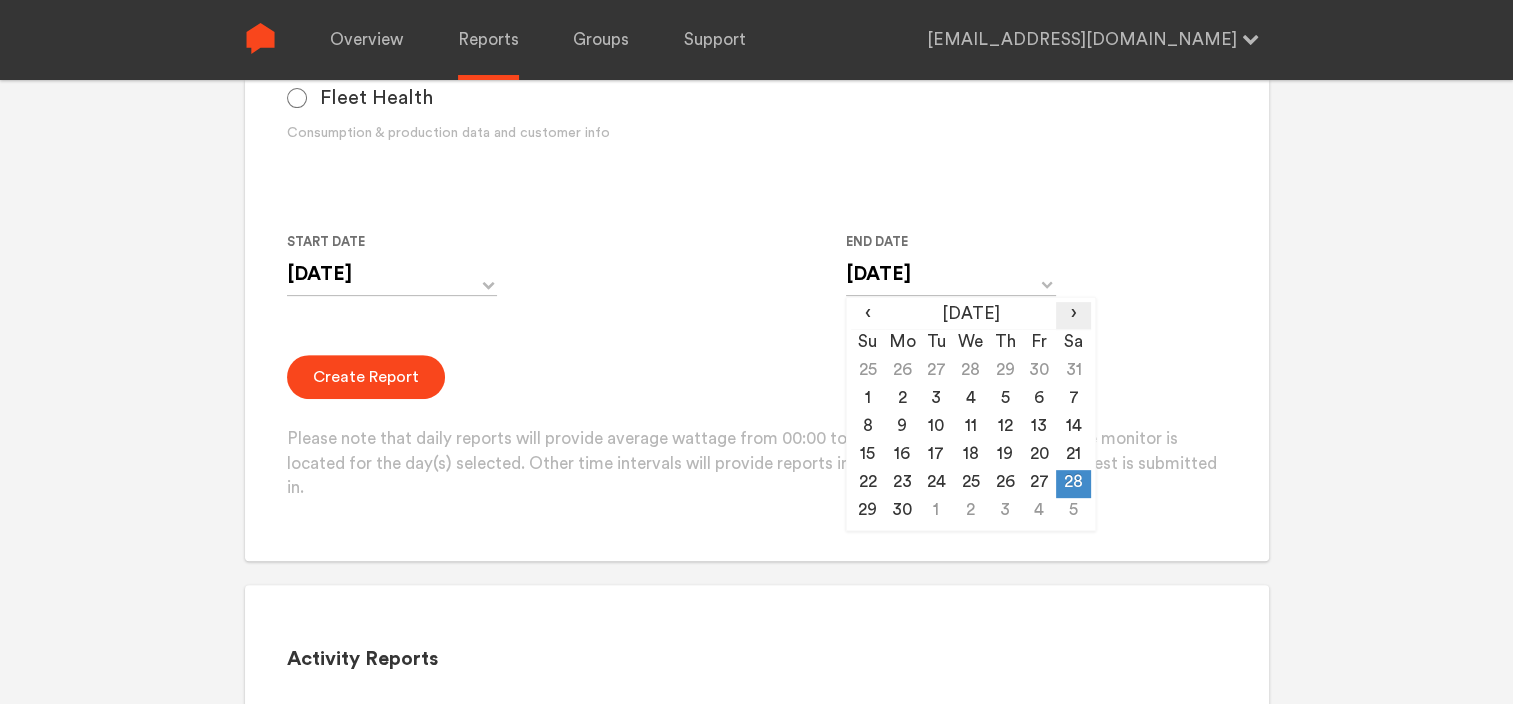 click on "›" at bounding box center (1073, 314) 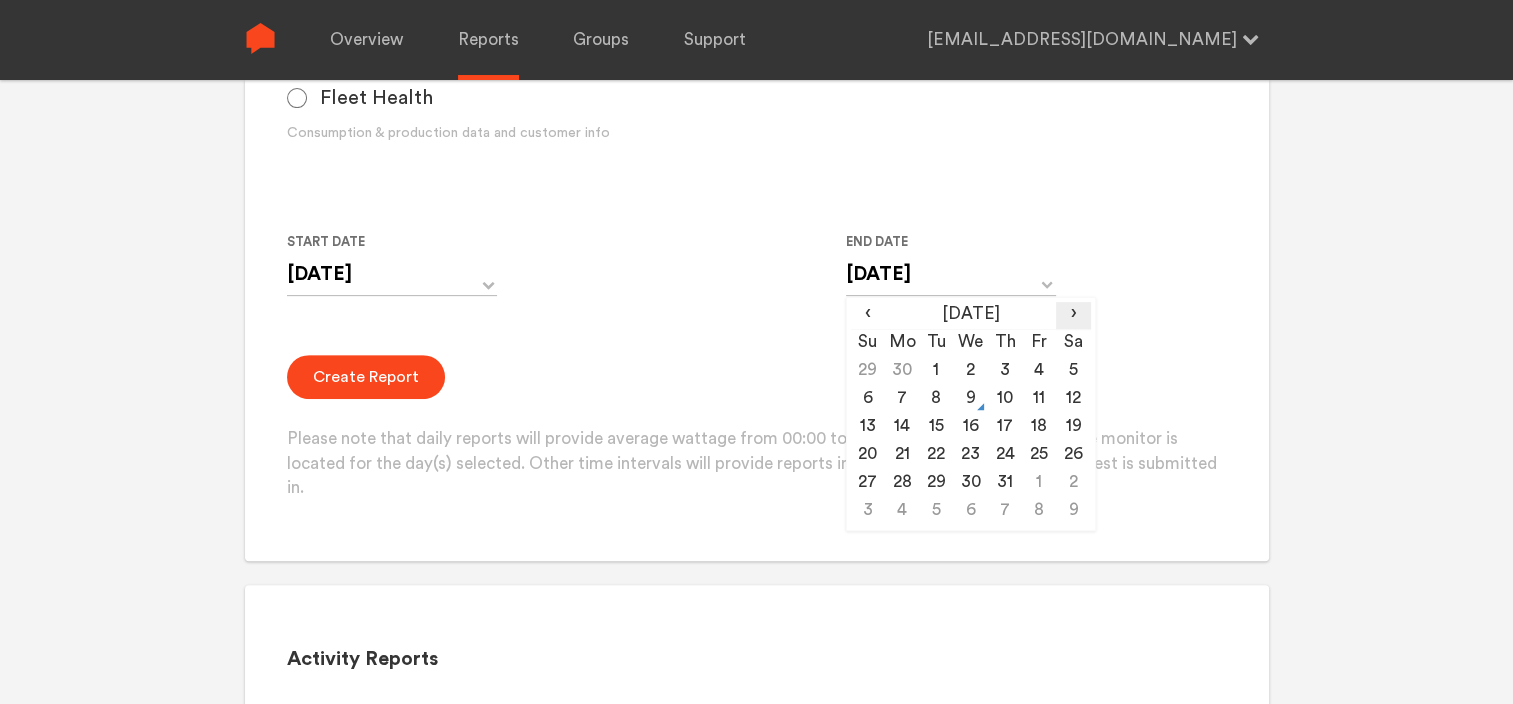 click on "›" at bounding box center (1073, 314) 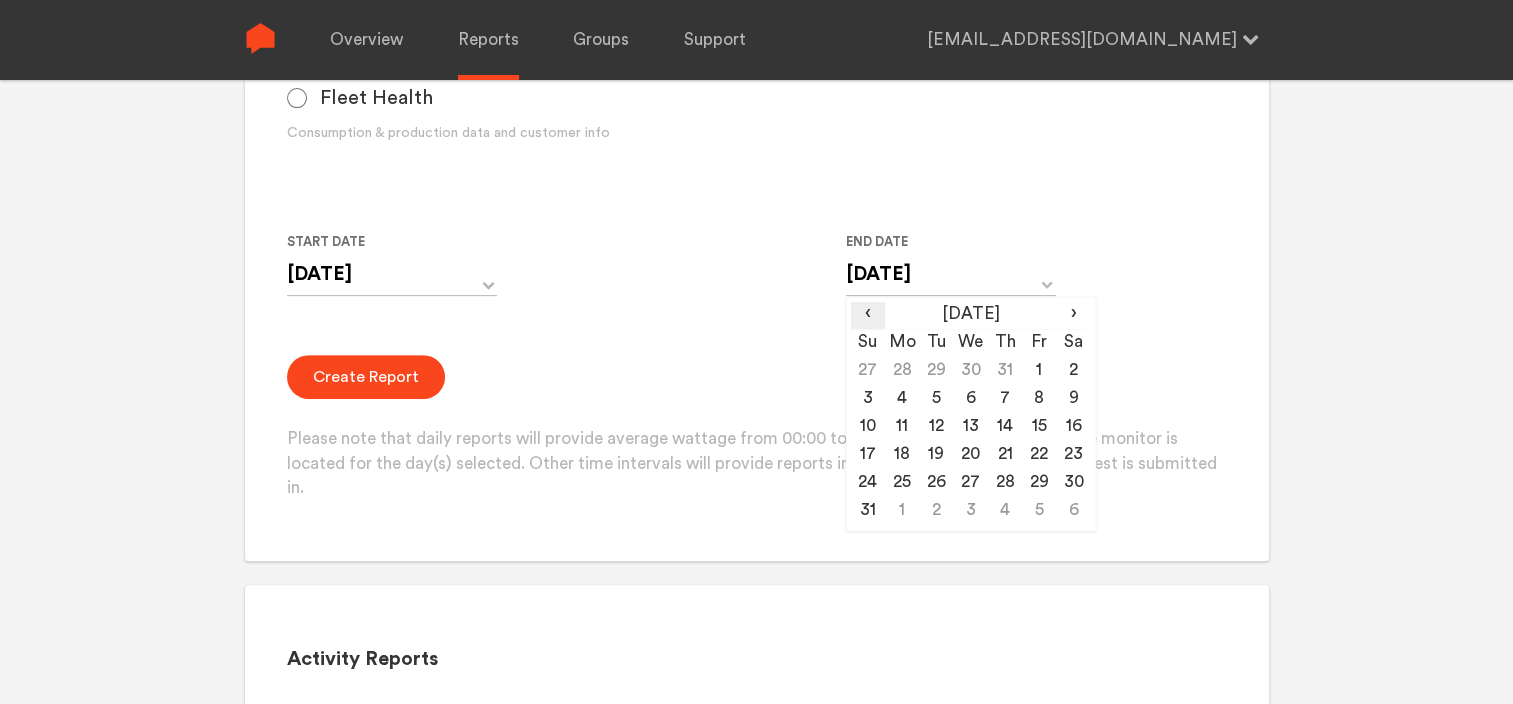 click on "‹" at bounding box center [868, 314] 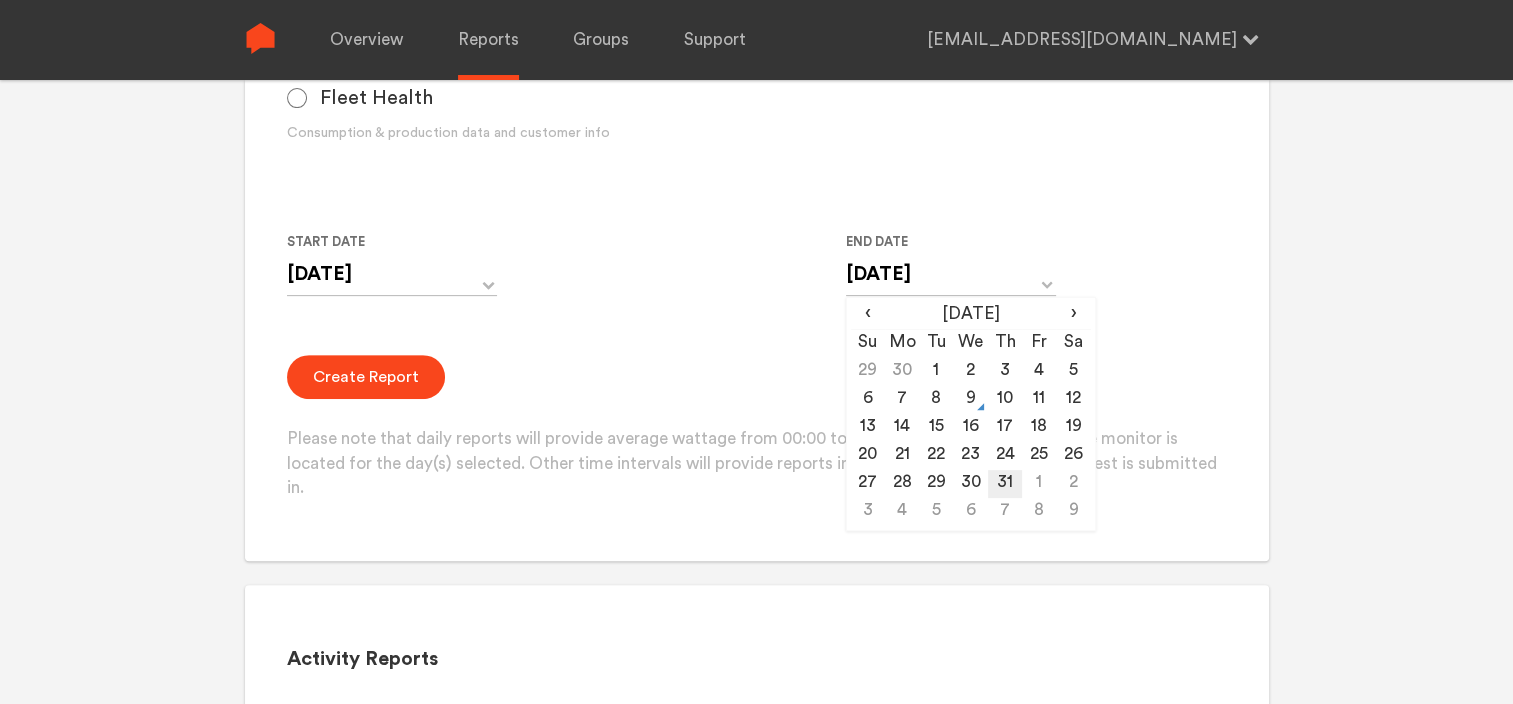 click on "31" at bounding box center [1005, 484] 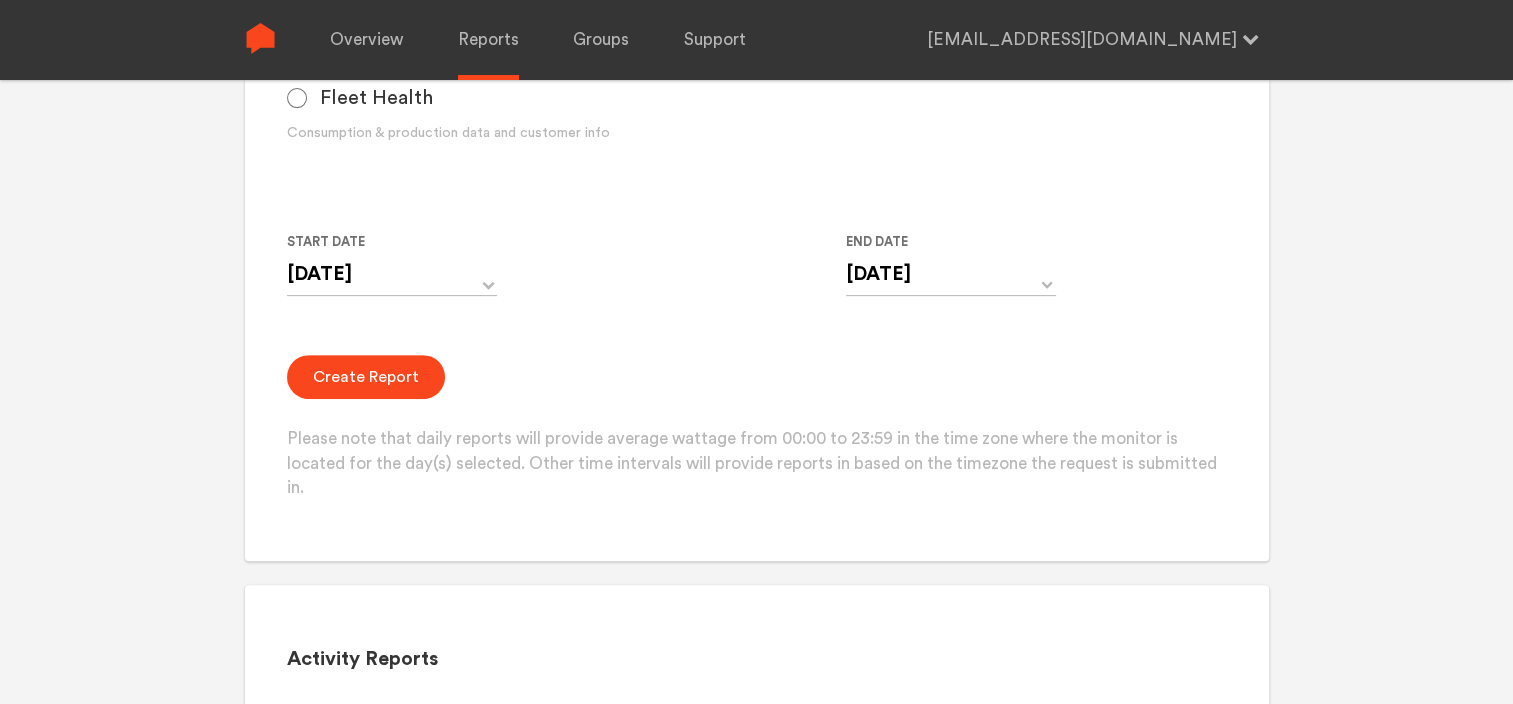 click on "Create Report Please note that daily reports will provide average wattage from 00:00 to 23:59 in the time zone where the monitor is located for the day(s) selected. Other time intervals will provide reports in based on the timezone the request is submitted in." at bounding box center [756, 428] 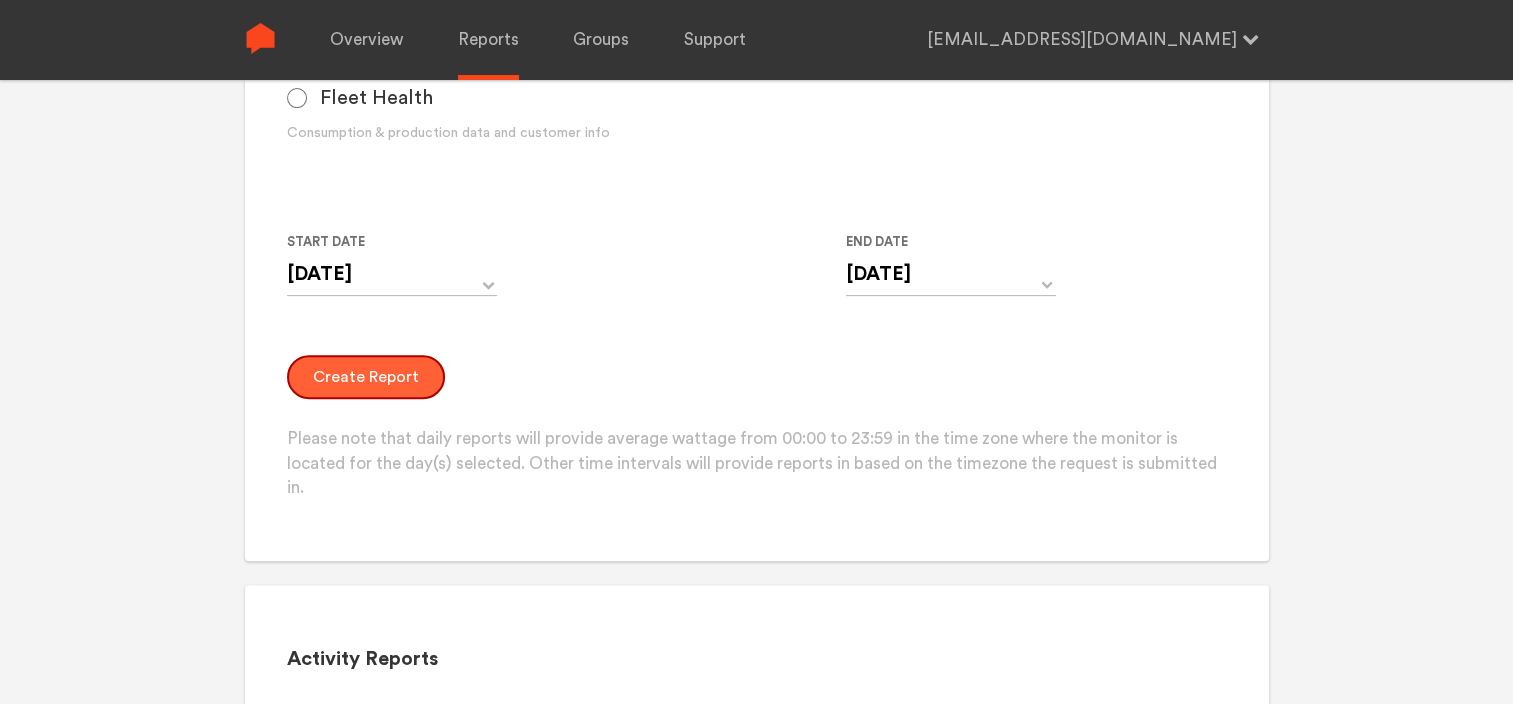 click on "Create Report" at bounding box center [366, 377] 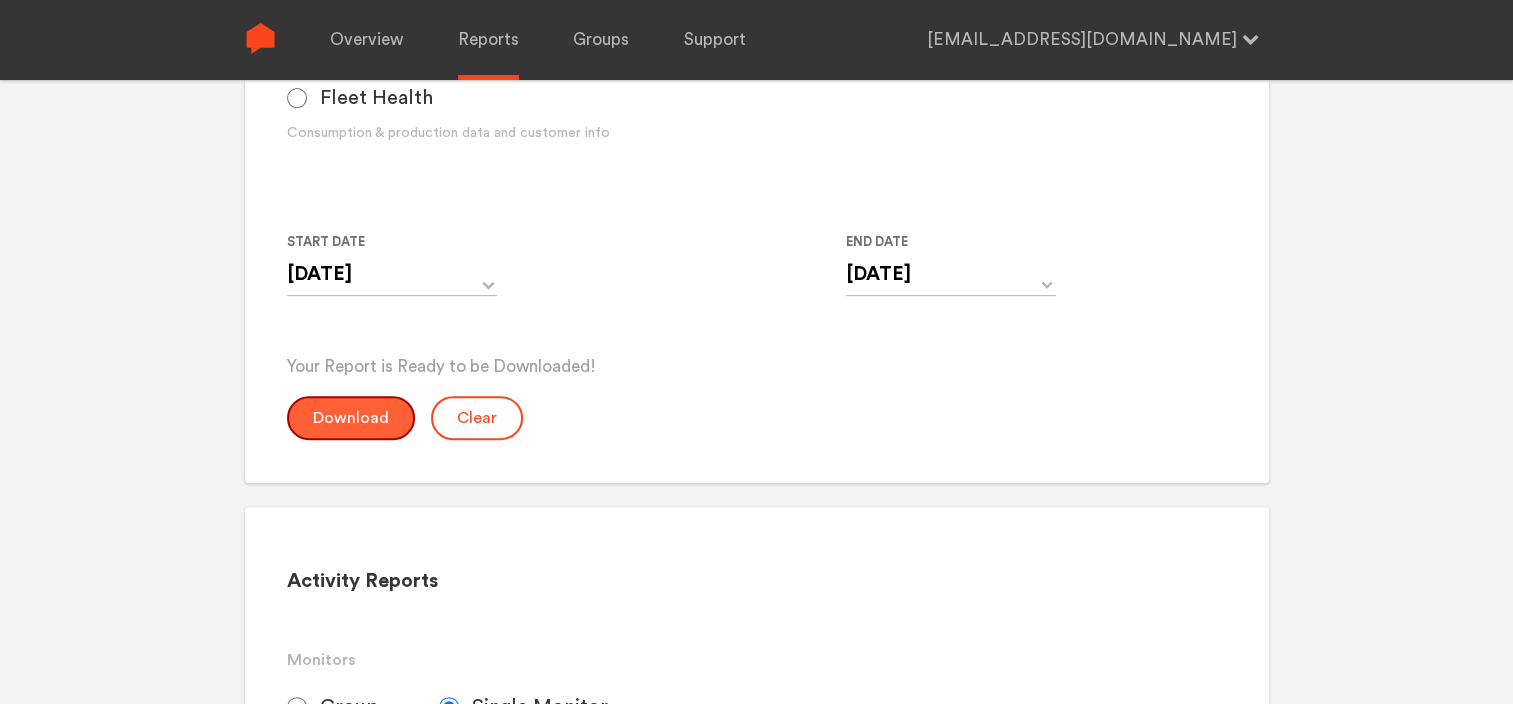 click on "Download" at bounding box center (351, 418) 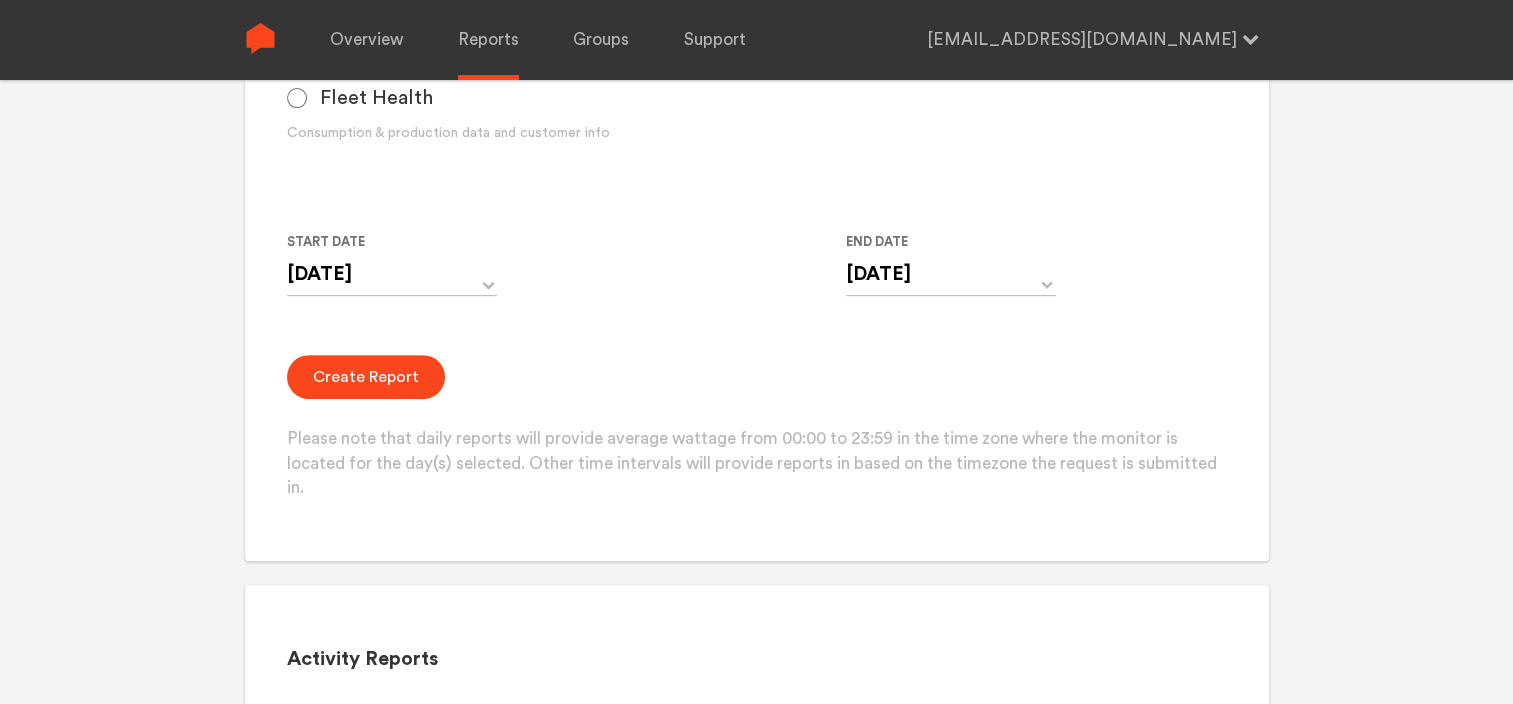 click on "Activity Reports" at bounding box center (756, 659) 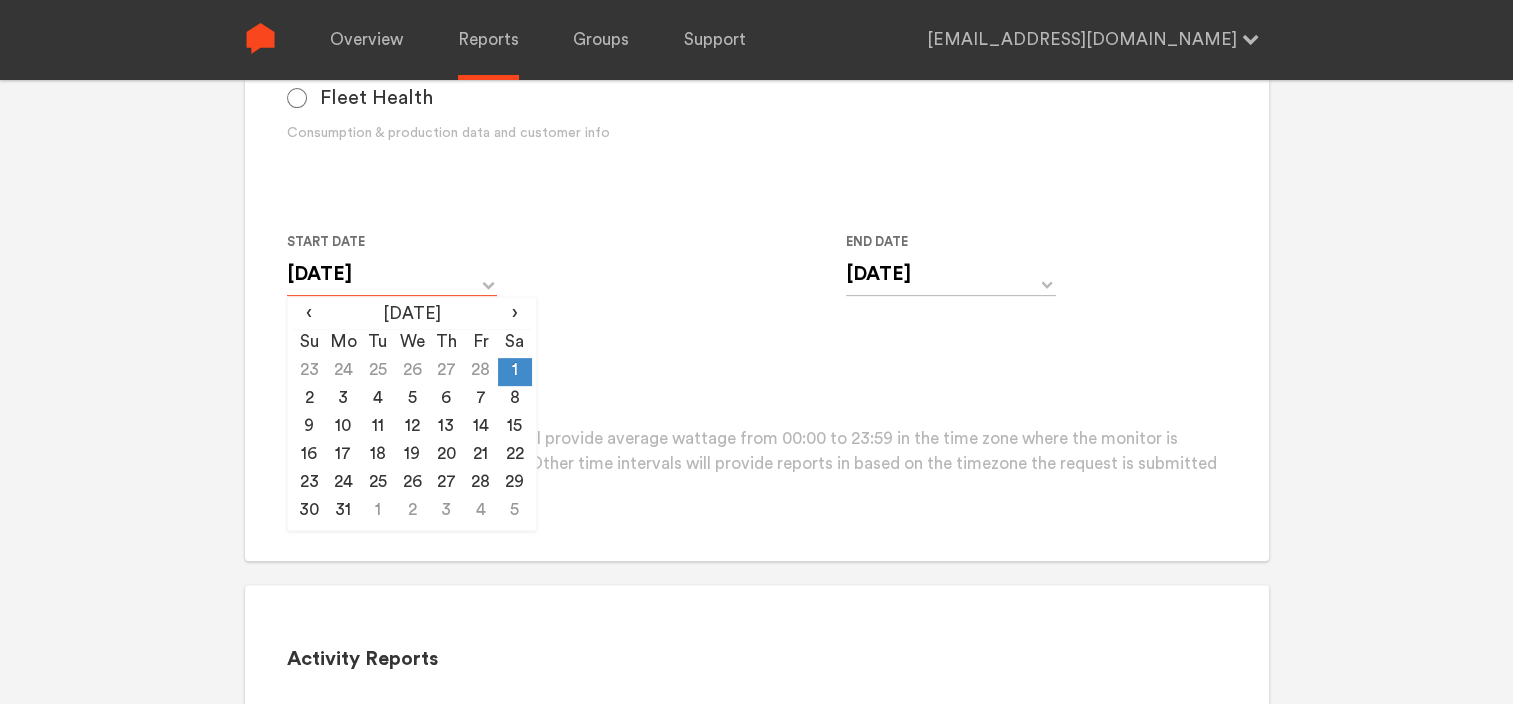 click on "[DATE]" at bounding box center (392, 274) 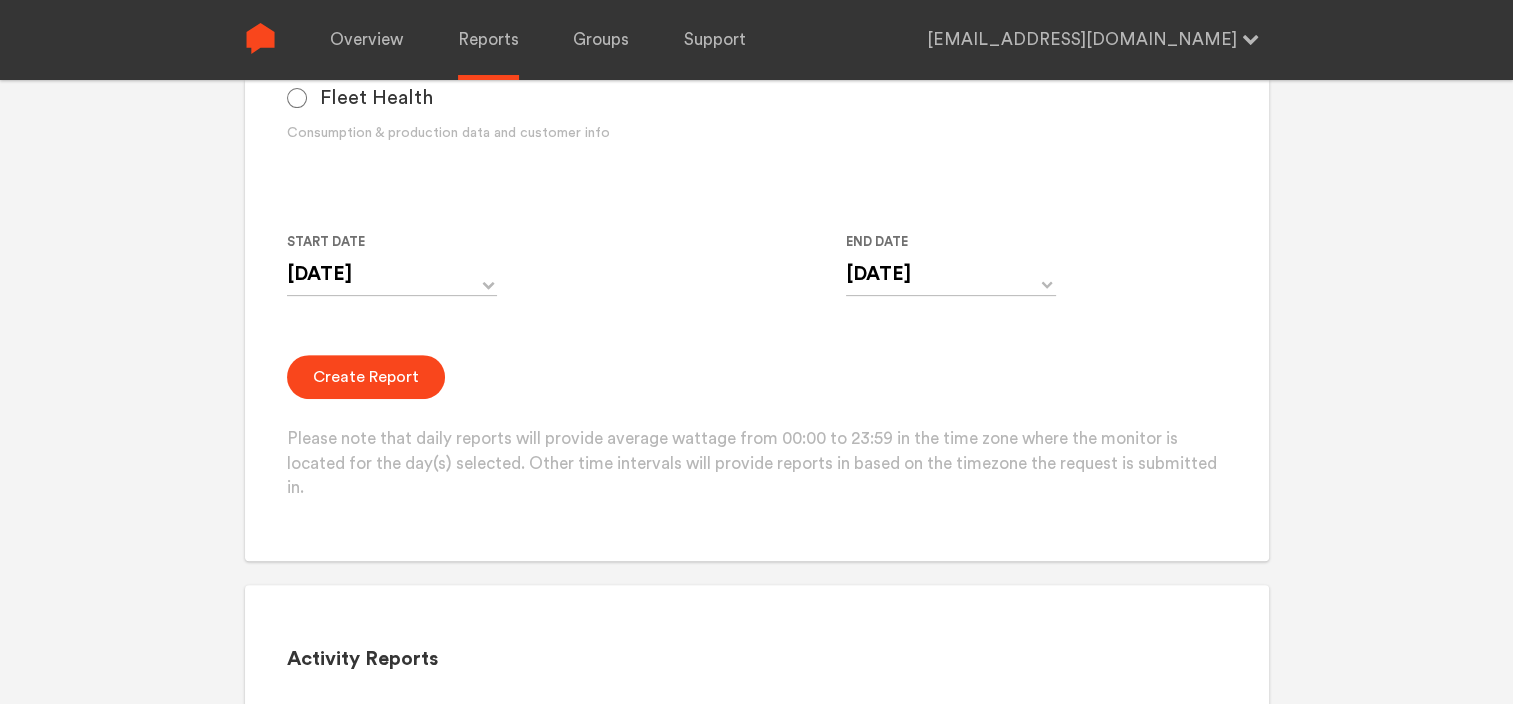 click on "Start Date [DATE] ‹ [DATE] › Su Mo Tu We Th Fr Sa 23 24 25 26 27 28 1 2 3 4 5 6 7 8 9 10 11 12 13 14 15 16 17 18 19 20 21 22 23 24 25 26 27 28 29 30 31 1 2 3 4 5 End Date [DATE] ‹ [DATE] › Su Mo Tu We Th Fr Sa 29 30 1 2 3 4 5 6 7 8 9 10 11 12 13 14 15 16 17 18 19 20 21 22 23 24 25 26 27 28 29 30 31 1 2 3 4 5 6 7 8 9" at bounding box center (714, 275) 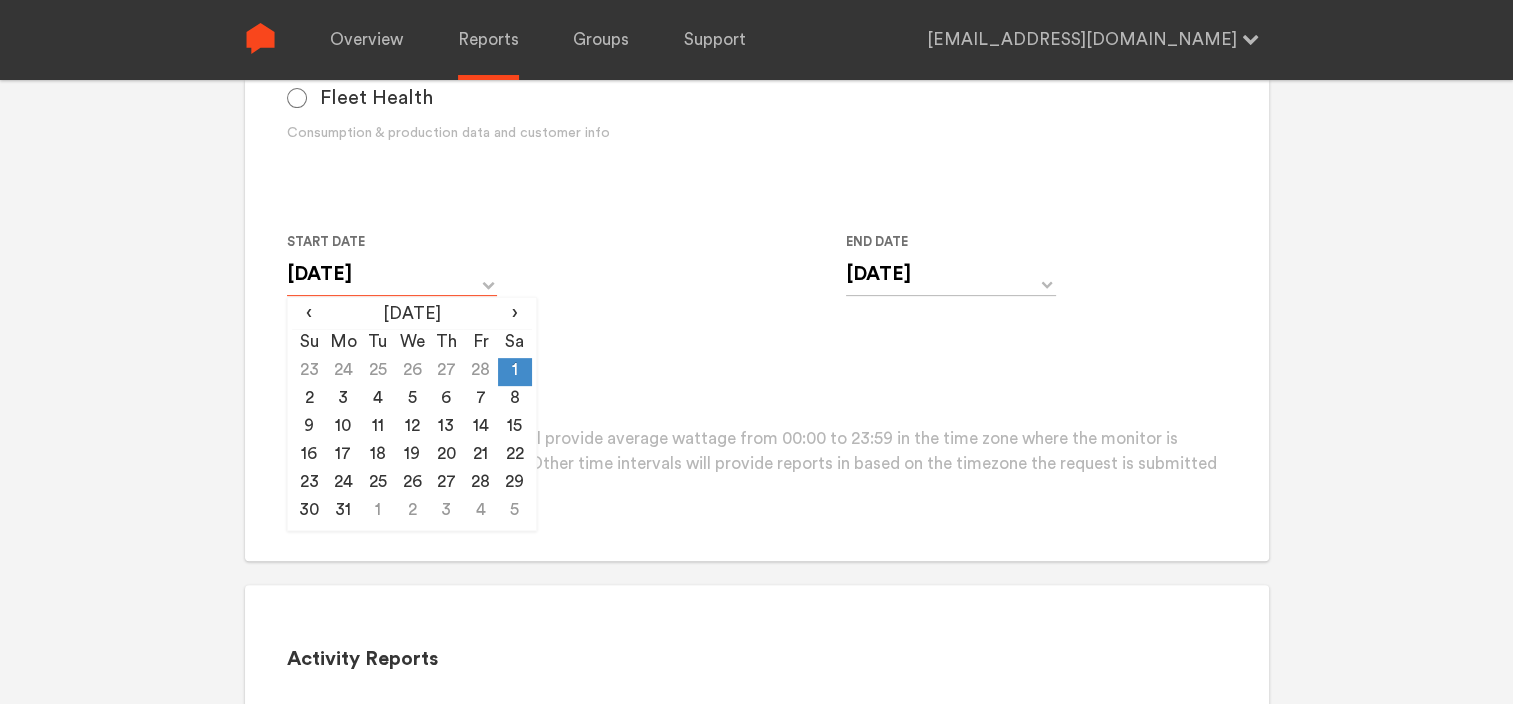 click on "[DATE]" at bounding box center [392, 274] 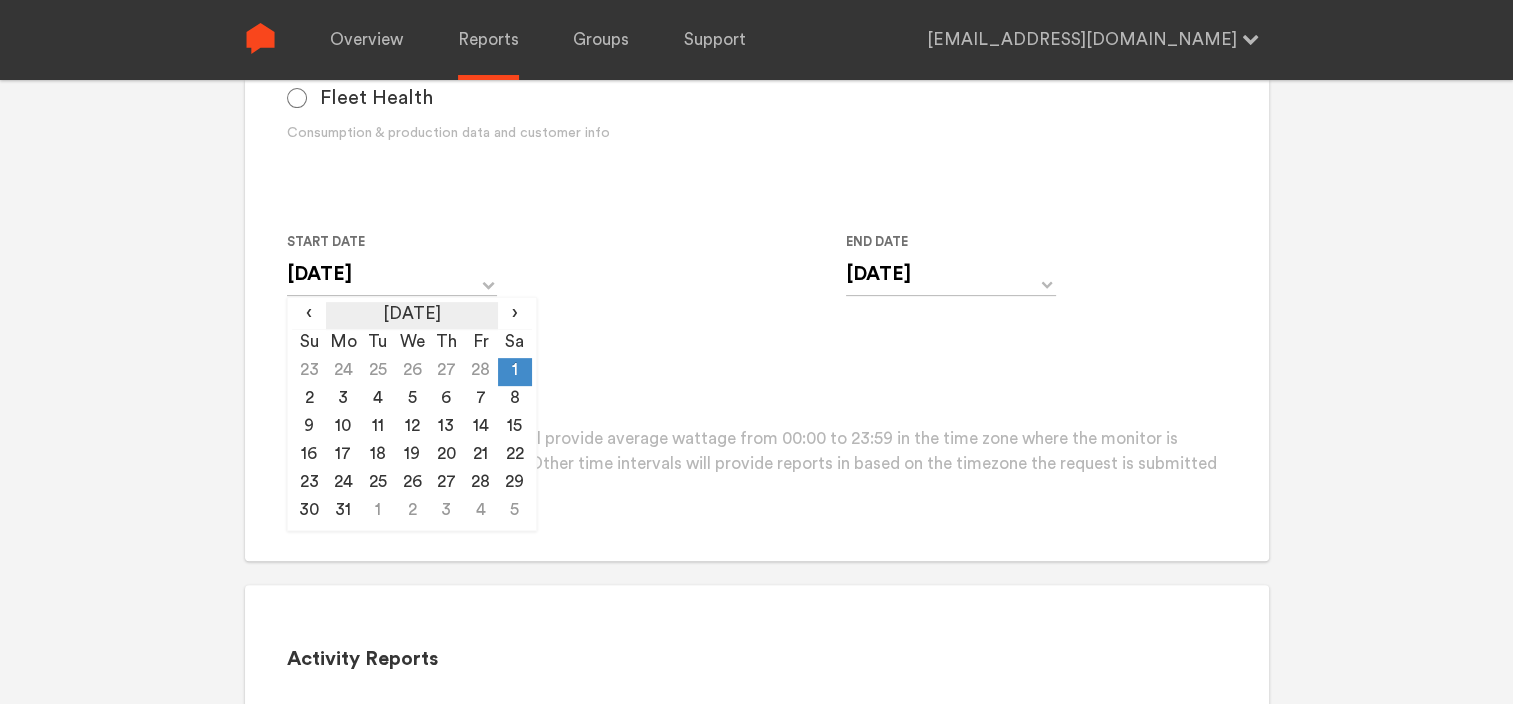 click on "[DATE]" at bounding box center [411, 316] 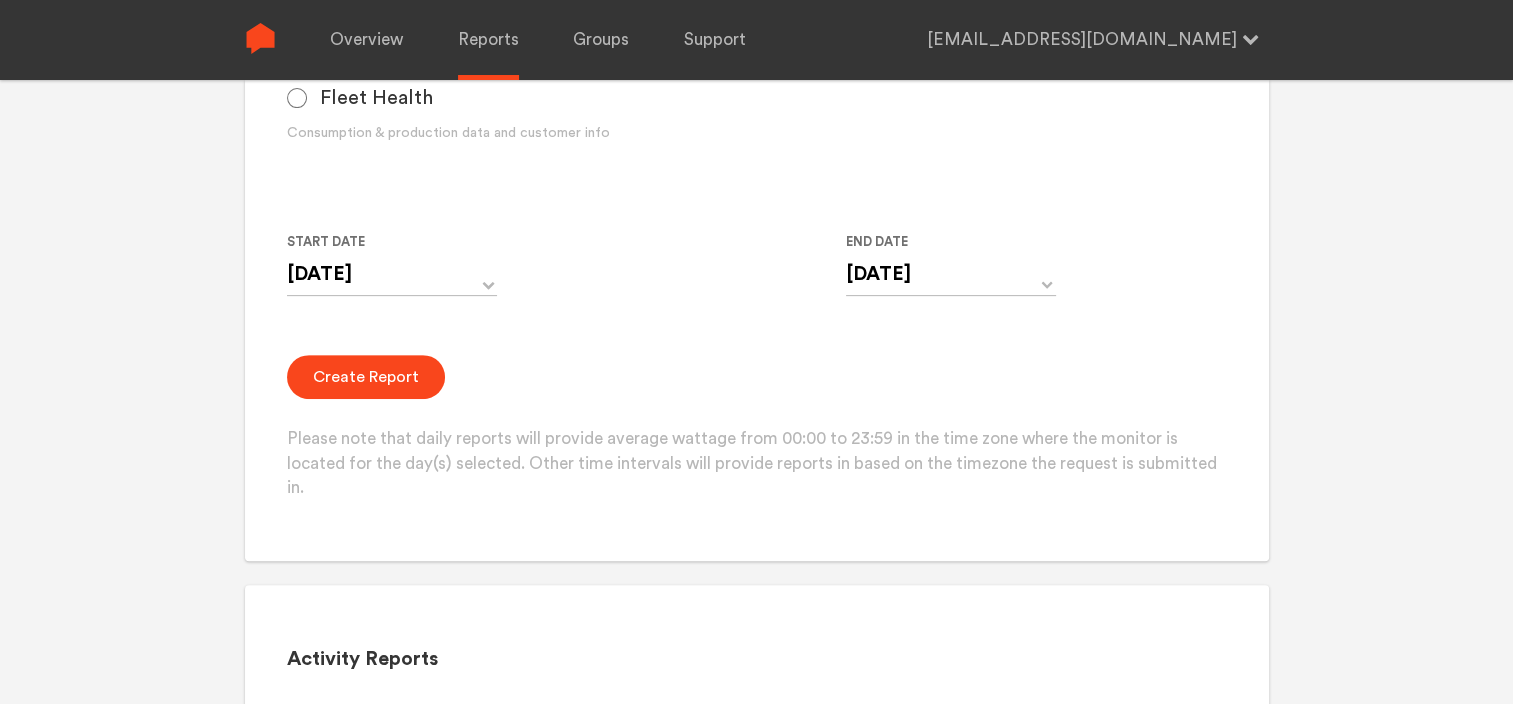 click on "Start Date [DATE] ‹ 2025 › Jan Feb Mar Apr May Jun [DATE] Aug Sep Oct Nov Dec End Date [DATE] ‹ [DATE] › Su Mo Tu We Th Fr Sa 29 30 1 2 3 4 5 6 7 8 9 10 11 12 13 14 15 16 17 18 19 20 21 22 23 24 25 26 27 28 29 30 31 1 2 3 4 5 6 7 8 9" at bounding box center [714, 275] 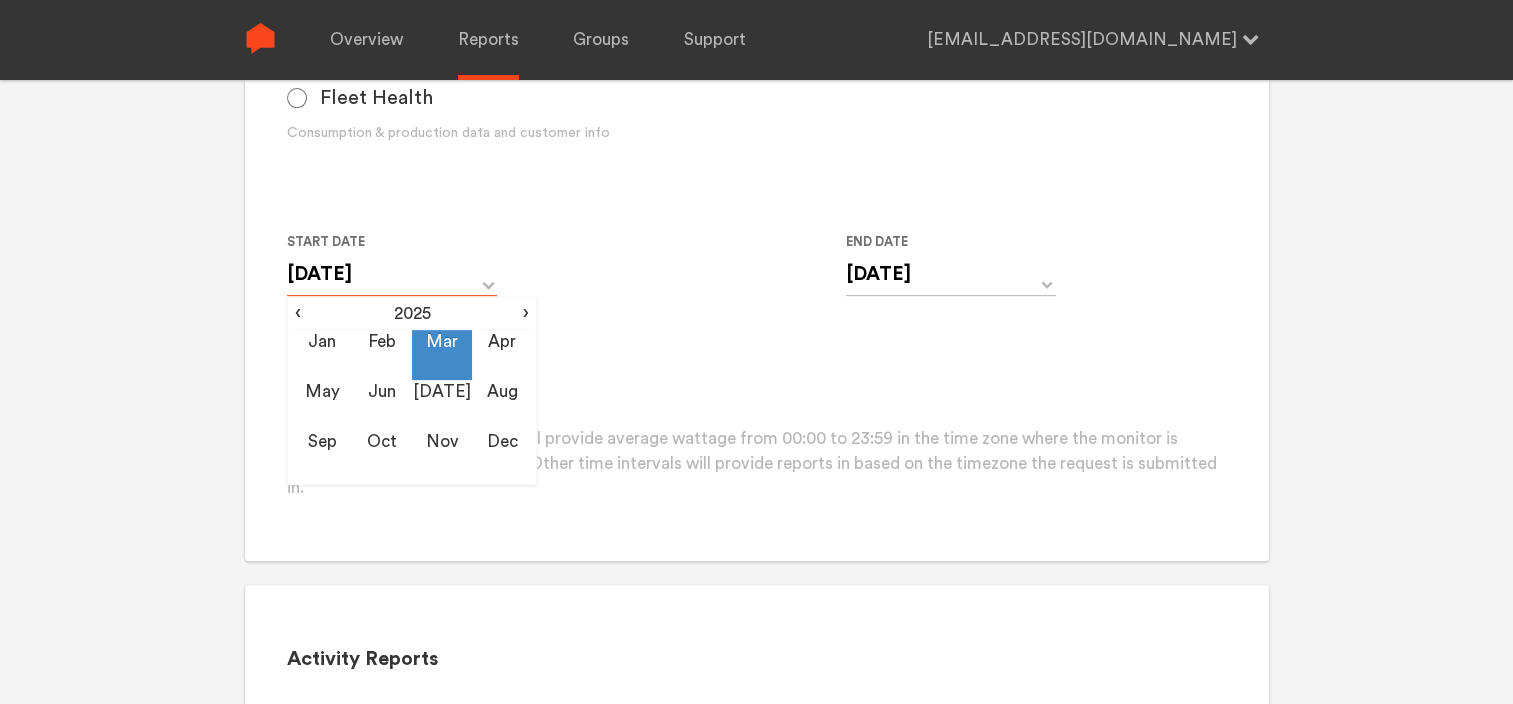 click on "[DATE]" at bounding box center [392, 274] 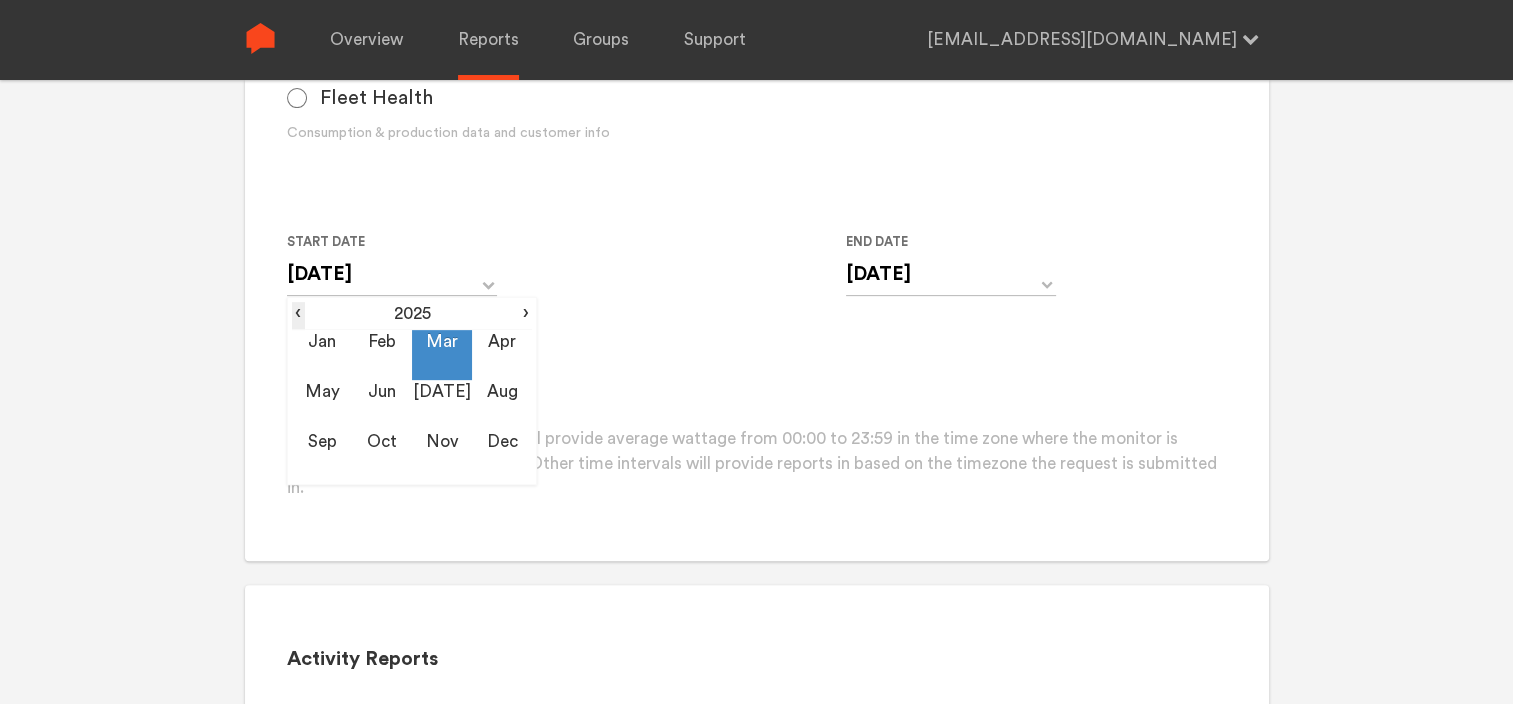 click on "‹ 2025 ›" at bounding box center (412, 316) 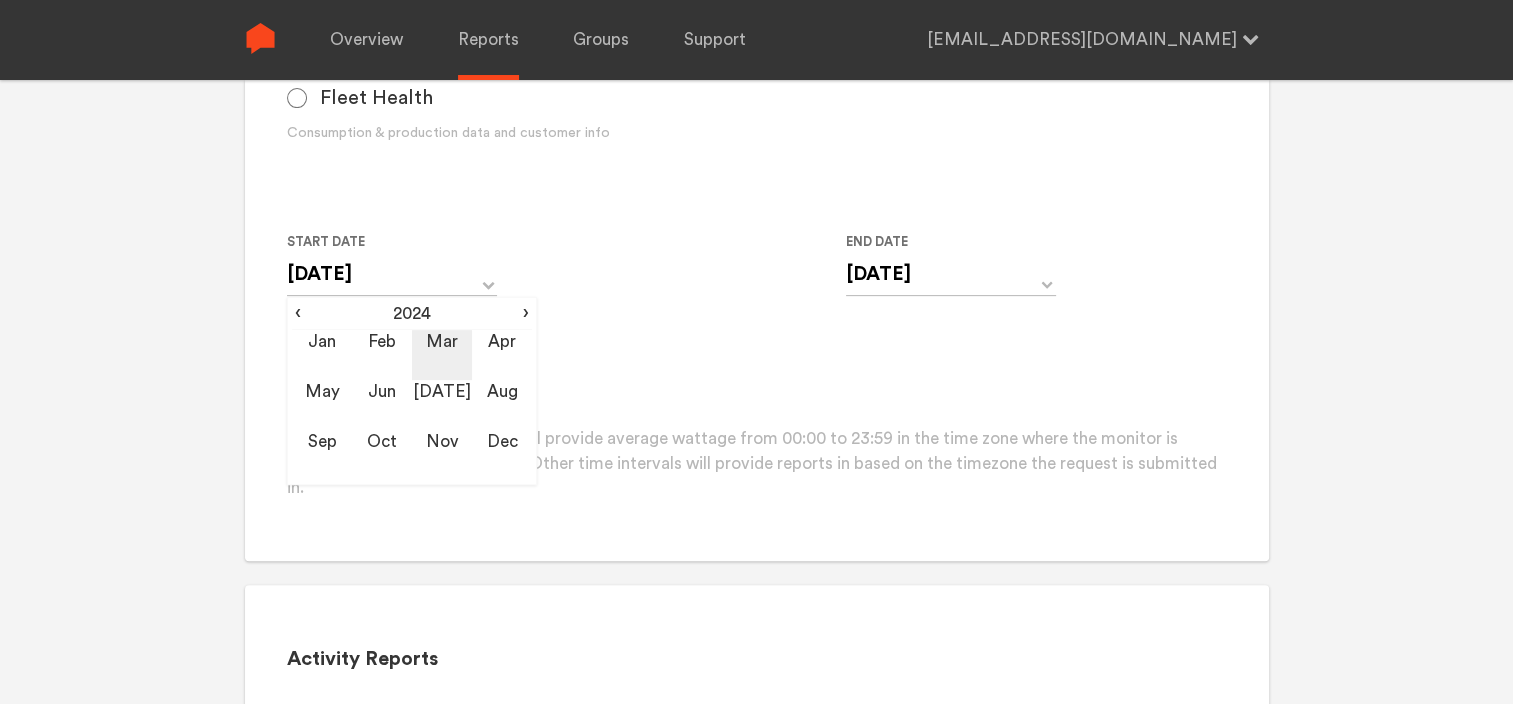 click on "Mar" at bounding box center (442, 355) 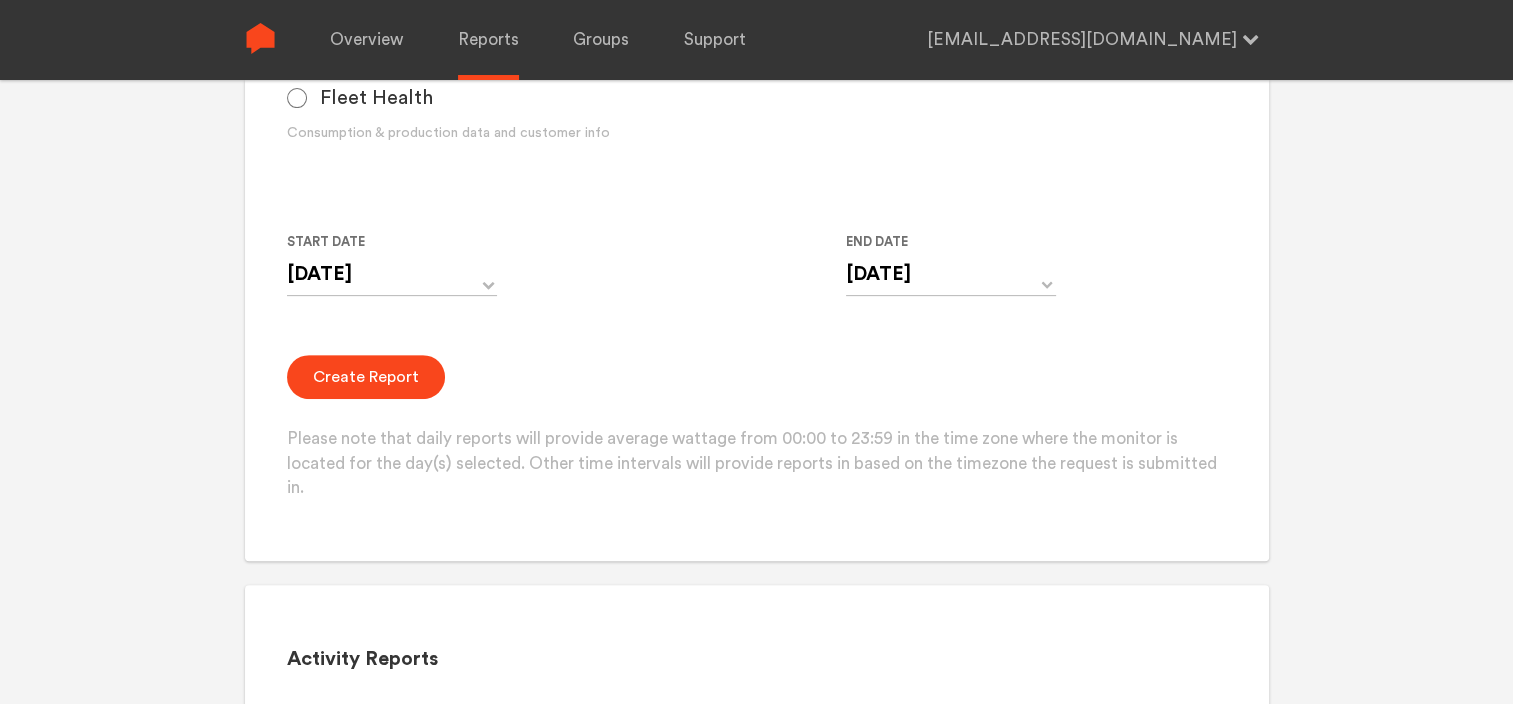 click on "Group Single Monitor Monitor Group Chugoku Electrical Instruments Default Group CHK Orange Box Pilot CHK Gray Box Group Monitor N243020280 For large monitor counts N243020280 Monitor found. Please click Create Report below. Data Device Specific i.e. device name, device model, device make Fleet Health Consumption & production data and customer info Interval Day Year Month Week Hour 30 Minute 15 Minute 5 Minute Minute Start Date [DATE] ‹ [DATE] › Su Mo Tu We Th Fr Sa 23 24 25 26 27 28 1 2 3 4 5 6 7 8 9 10 11 12 13 14 15 16 17 18 19 20 21 22 23 24 25 26 27 28 29 30 31 1 2 3 4 5 End Date [DATE] ‹ [DATE] › Su Mo Tu We Th Fr Sa 29 30 1 2 3 4 5 6 7 8 9 10 11 12 13 14 15 16 17 18 19 20 21 22 23 24 25 26 27 28 29 30 31 1 2 3 4 5 6 7 8 9 Create Report Please note that daily reports will provide average wattage from 00:00 to 23:59 in the time zone where the monitor is located for the day(s) selected. Other time intervals will provide reports in based on the timezone the request is submitted in." at bounding box center (756, 96) 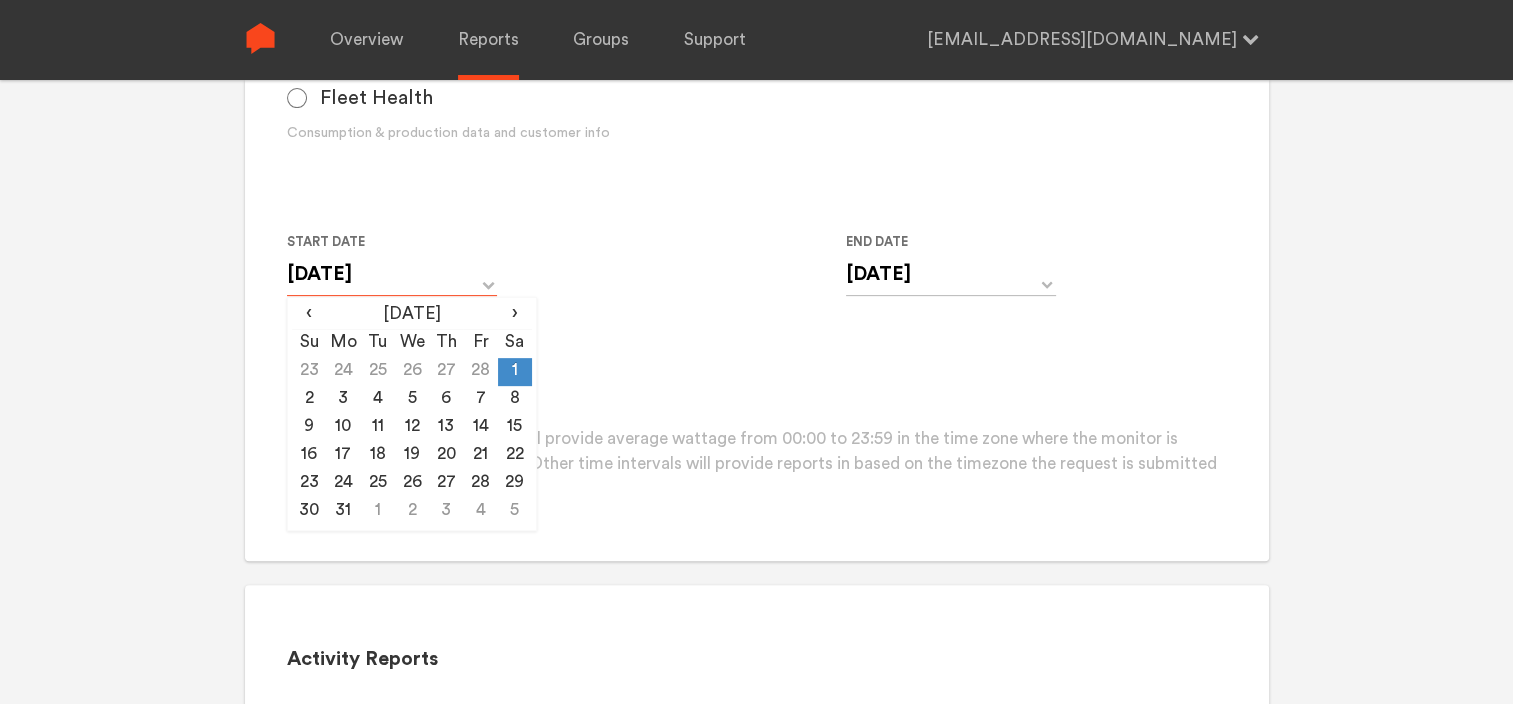 click on "[DATE]" at bounding box center [392, 274] 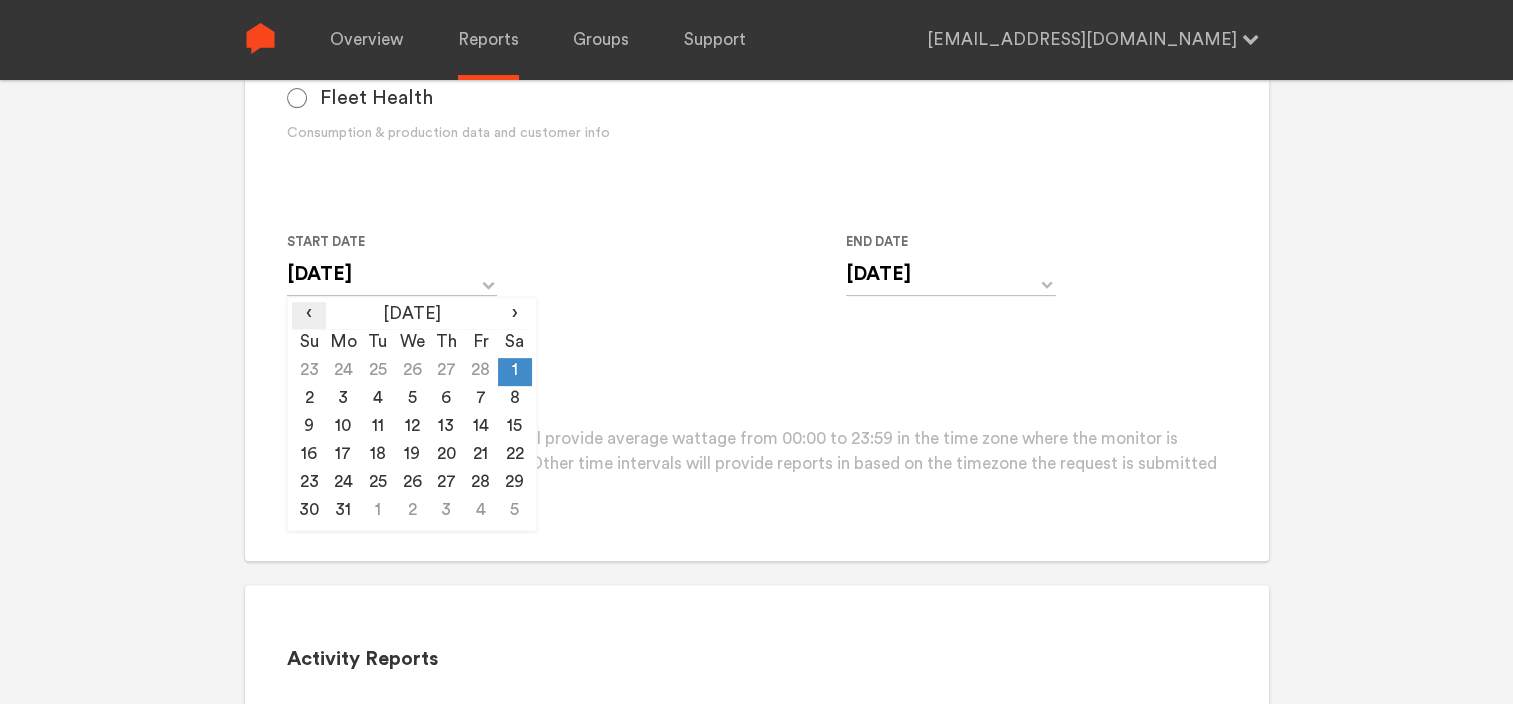 click on "‹" at bounding box center [309, 314] 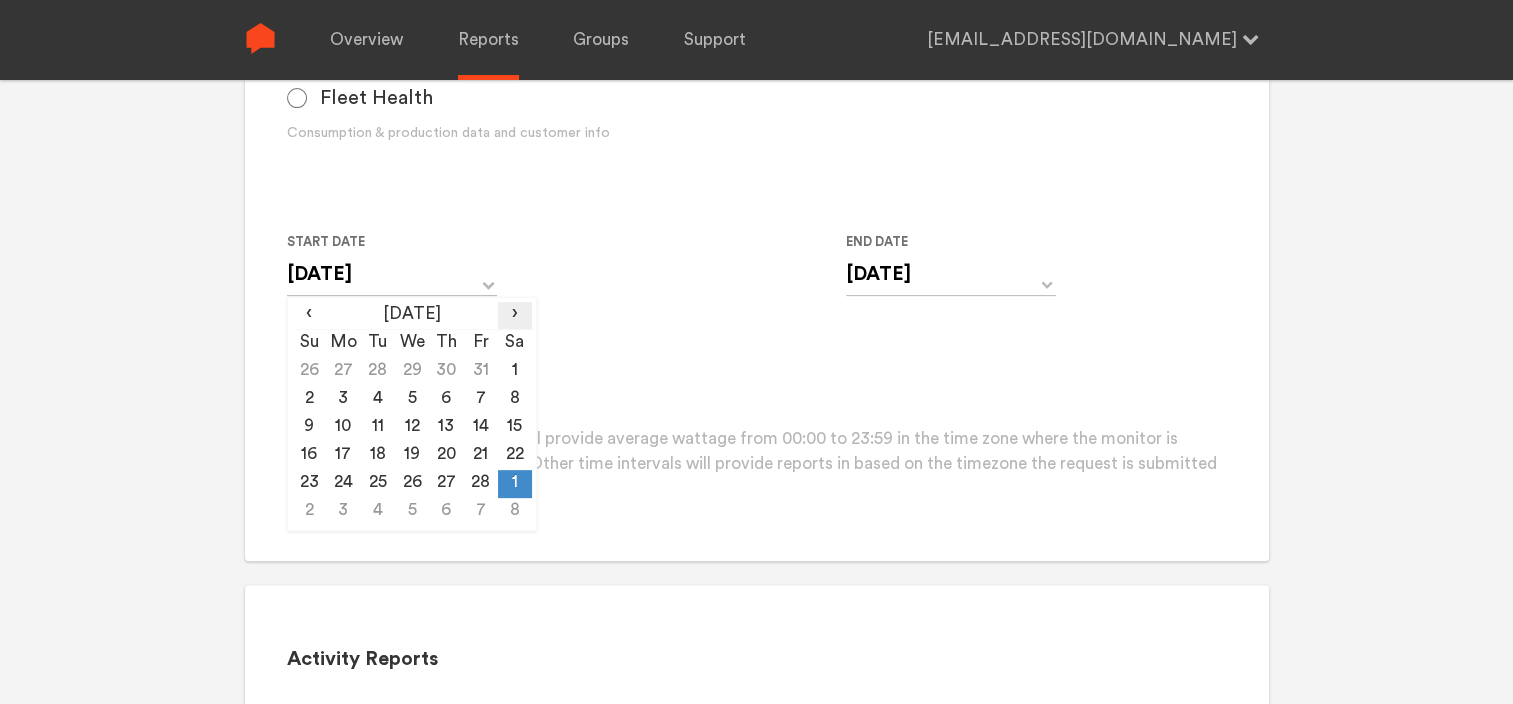 click on "›" at bounding box center (515, 314) 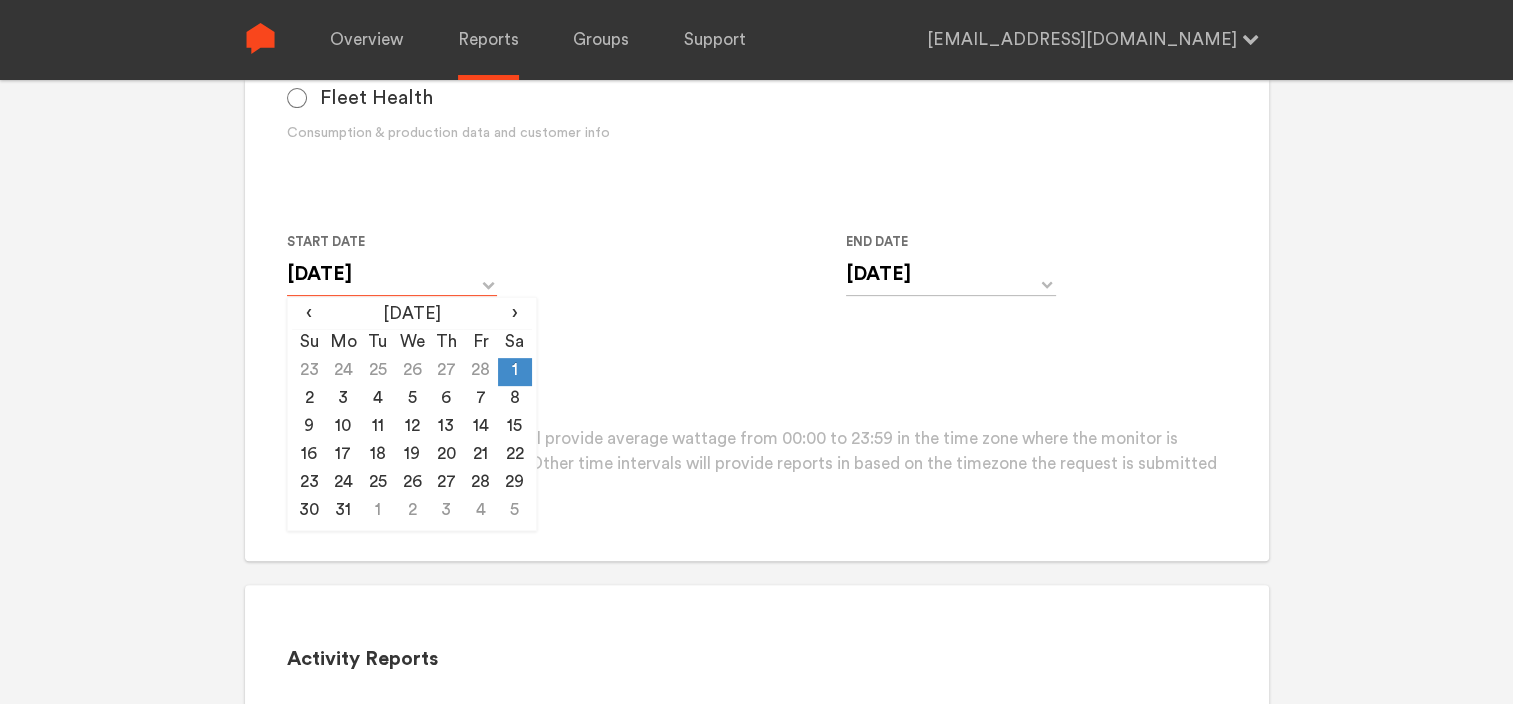 click on "[DATE]" at bounding box center (392, 274) 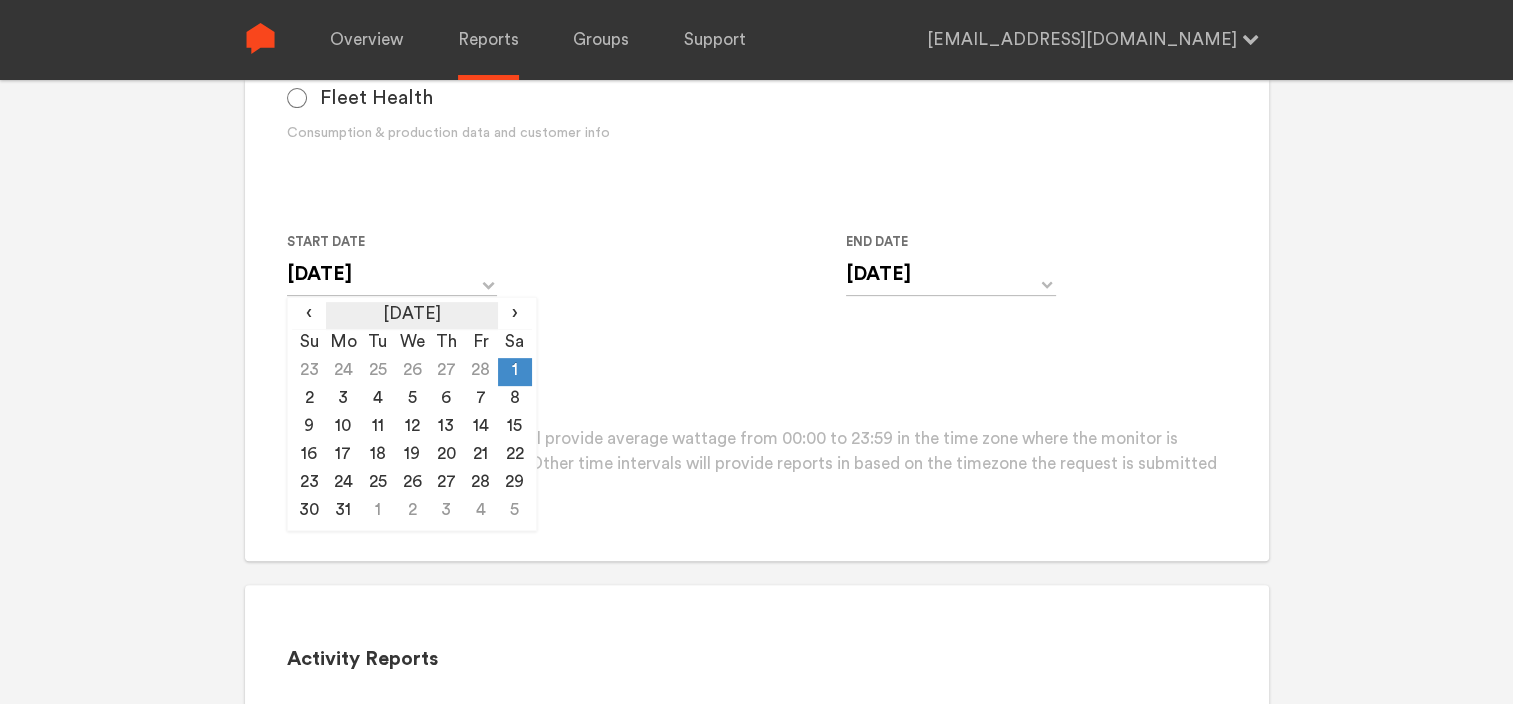 click on "[DATE]" at bounding box center [411, 316] 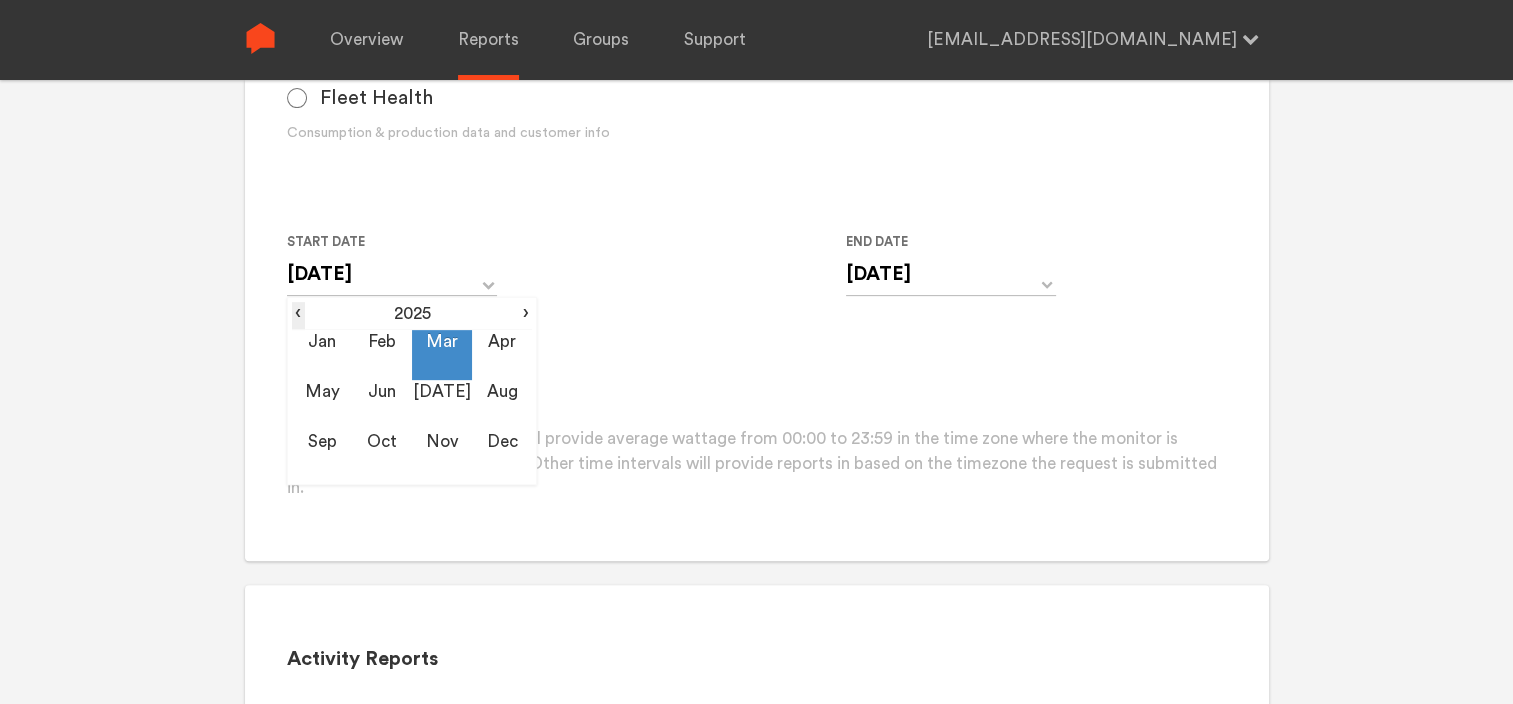 click on "‹" at bounding box center (298, 314) 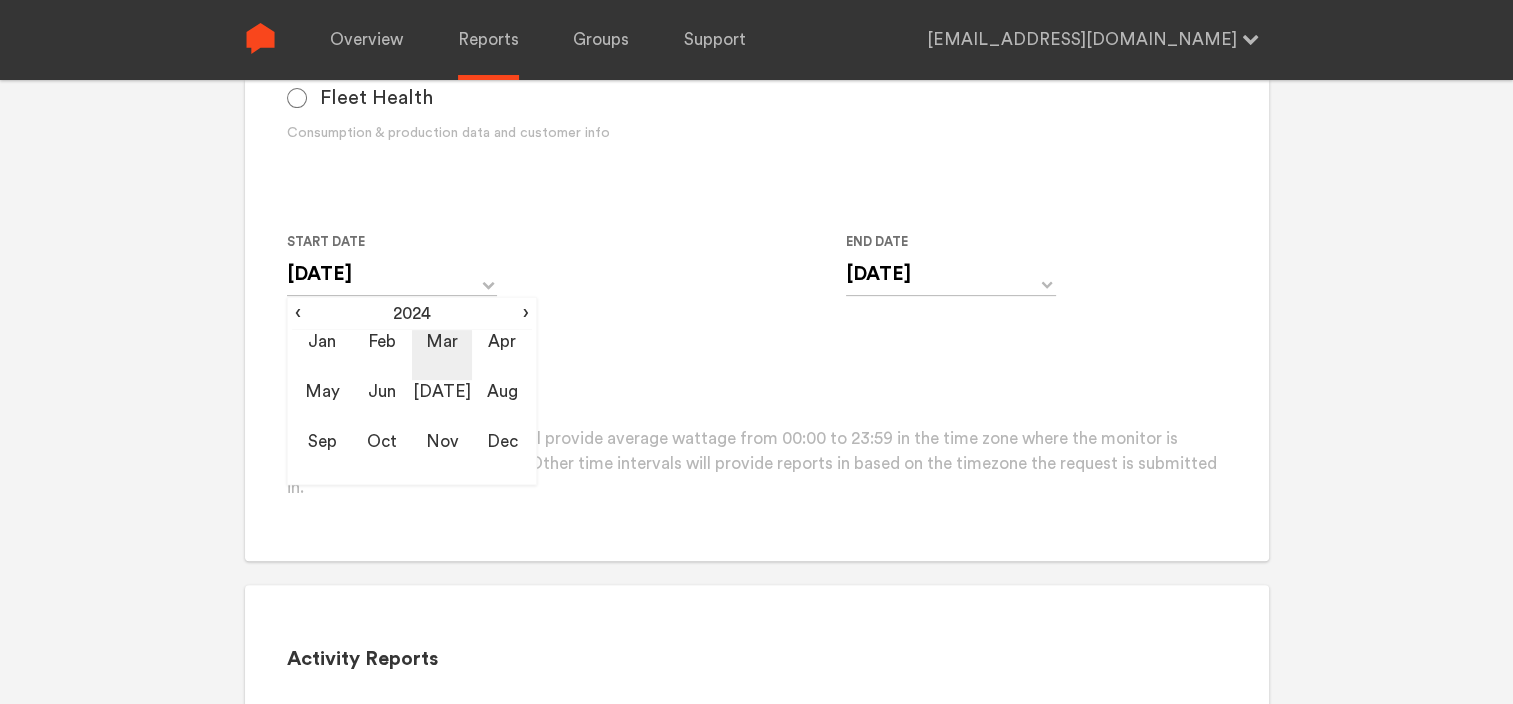 click on "Mar" at bounding box center (442, 355) 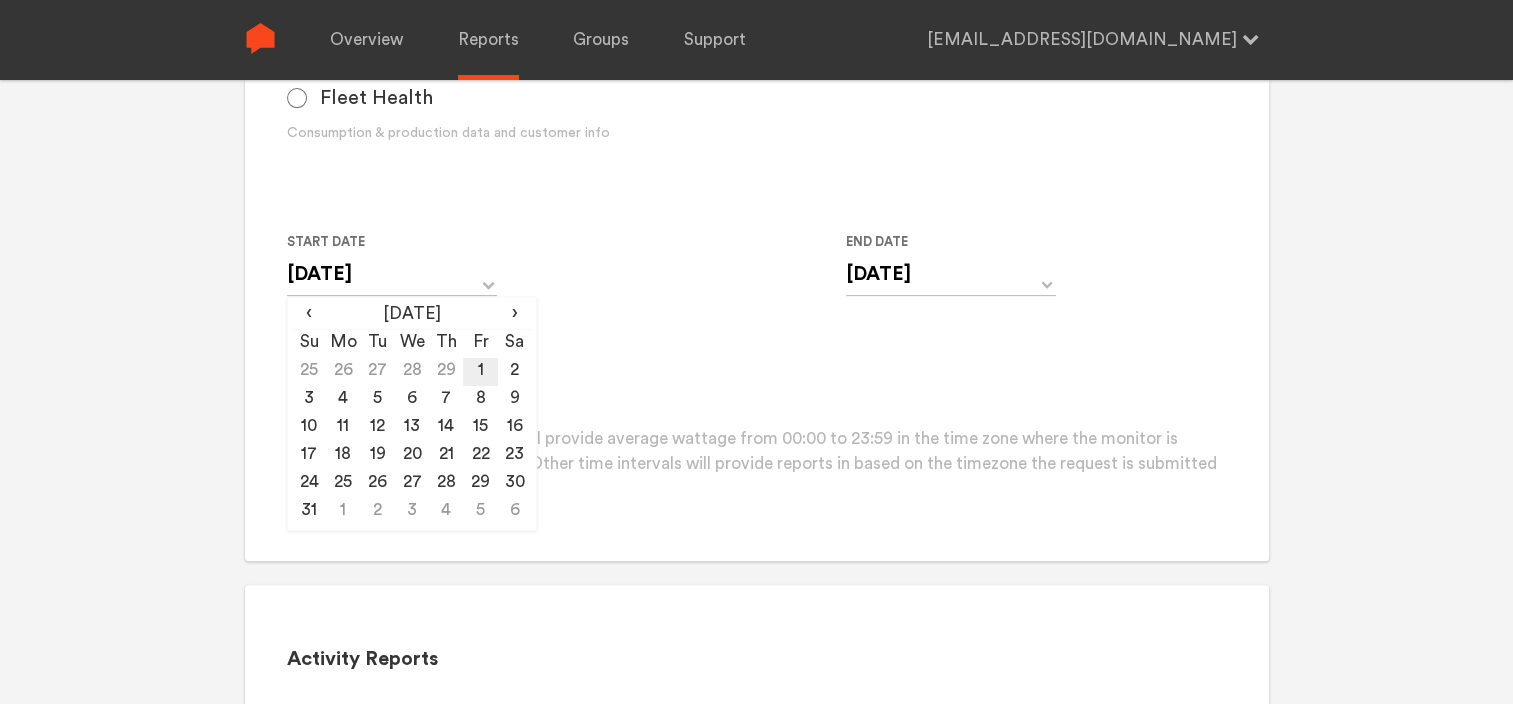 click on "1" at bounding box center [480, 372] 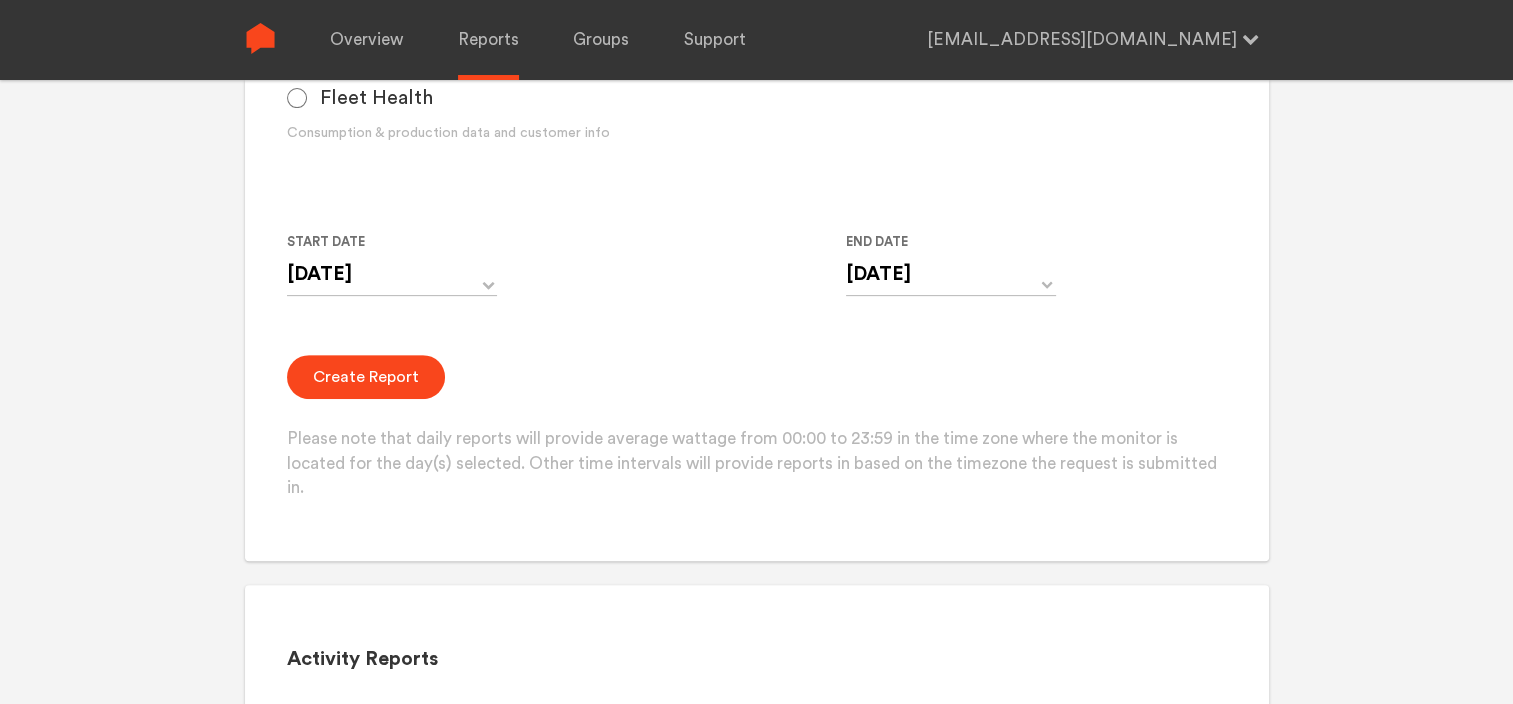 click on "Group Single Monitor Monitor Group Chugoku Electrical Instruments Default Group CHK Orange Box Pilot CHK Gray Box Group Monitor N243020280 For large monitor counts N243020280 Monitor found. Please click Create Report below. Data Device Specific i.e. device name, device model, device make Fleet Health Consumption & production data and customer info Interval Day Year Month Week Hour 30 Minute 15 Minute 5 Minute Minute Start Date [DATE] ‹ [DATE] › Su Mo Tu We Th Fr Sa 25 26 27 28 29 1 2 3 4 5 6 7 8 9 10 11 12 13 14 15 16 17 18 19 20 21 22 23 24 25 26 27 28 29 30 31 1 2 3 4 5 6 End Date [DATE] ‹ [DATE] › Su Mo Tu We Th Fr Sa 29 30 1 2 3 4 5 6 7 8 9 10 11 12 13 14 15 16 17 18 19 20 21 22 23 24 25 26 27 28 29 30 31 1 2 3 4 5 6 7 8 9 Create Report Please note that daily reports will provide average wattage from 00:00 to 23:59 in the time zone where the monitor is located for the day(s) selected. Other time intervals will provide reports in based on the timezone the request is submitted in." at bounding box center [756, 96] 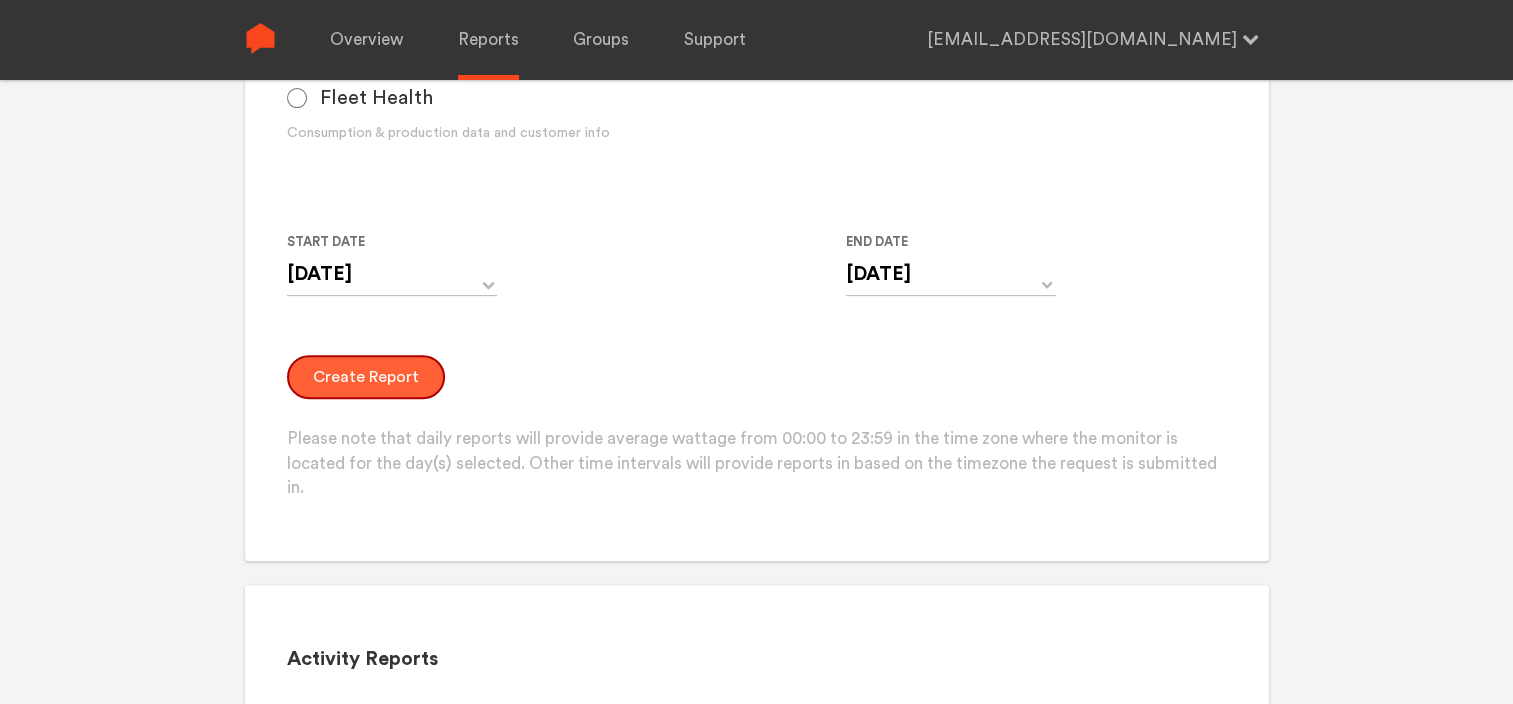 click on "Create Report" at bounding box center [366, 377] 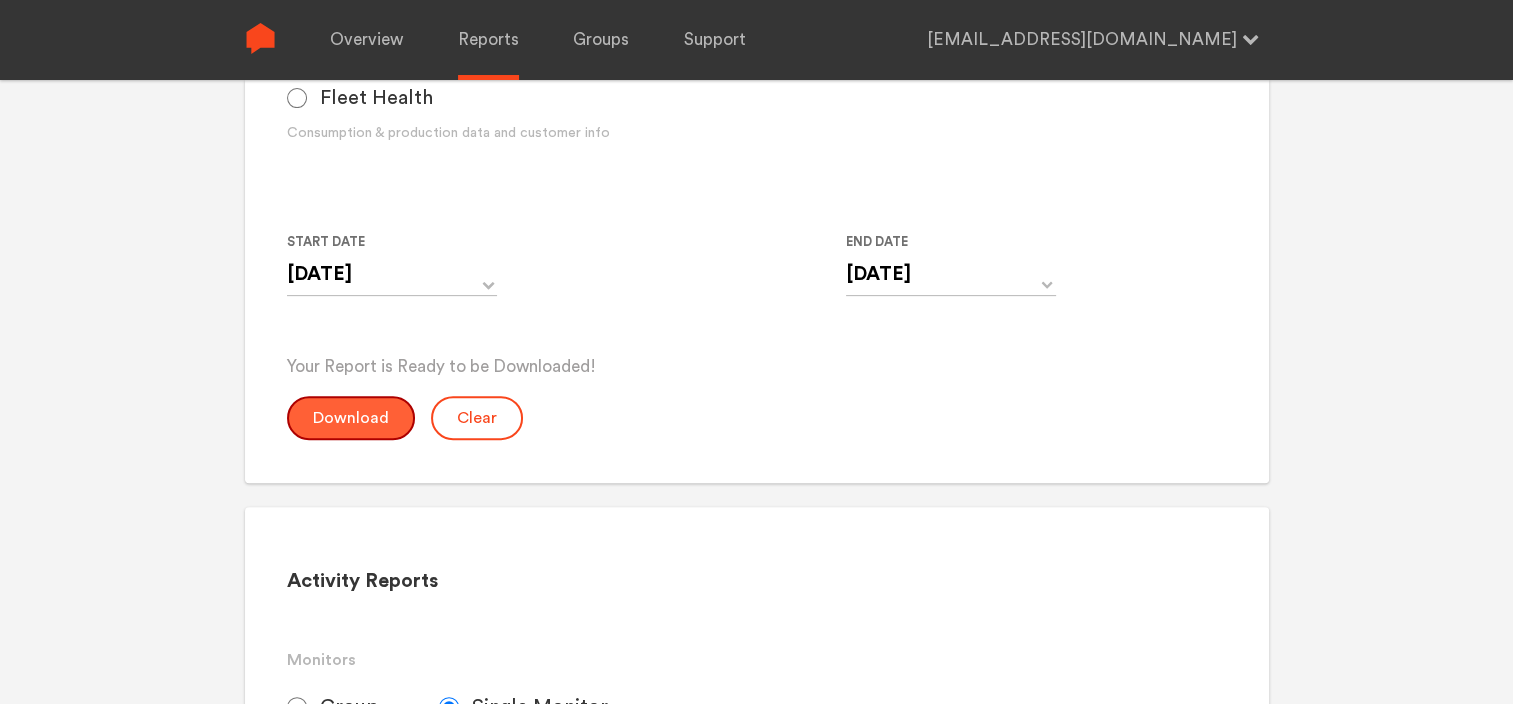 click on "Download" at bounding box center (351, 418) 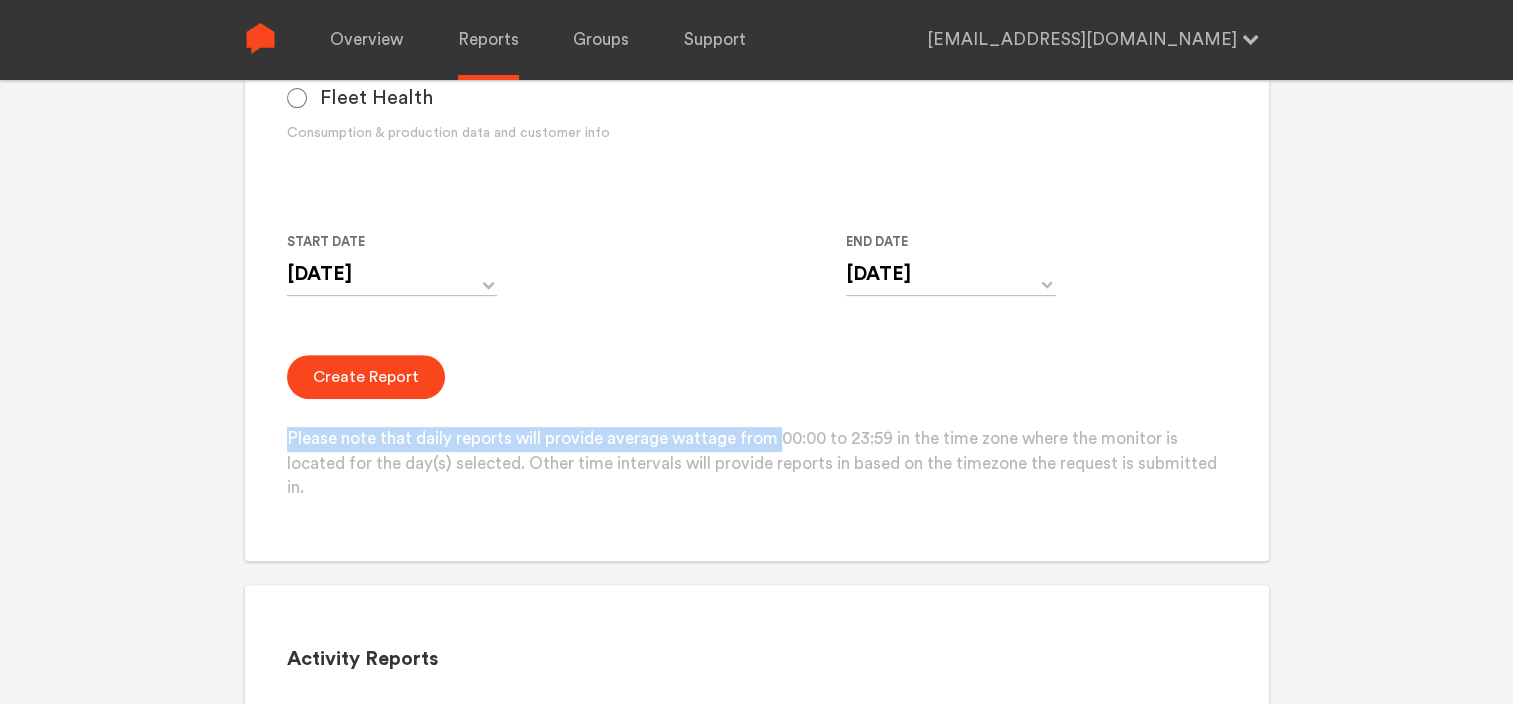 click on "Create Report Please note that daily reports will provide average wattage from 00:00 to 23:59 in the time zone where the monitor is located for the day(s) selected. Other time intervals will provide reports in based on the timezone the request is submitted in." at bounding box center [756, 428] 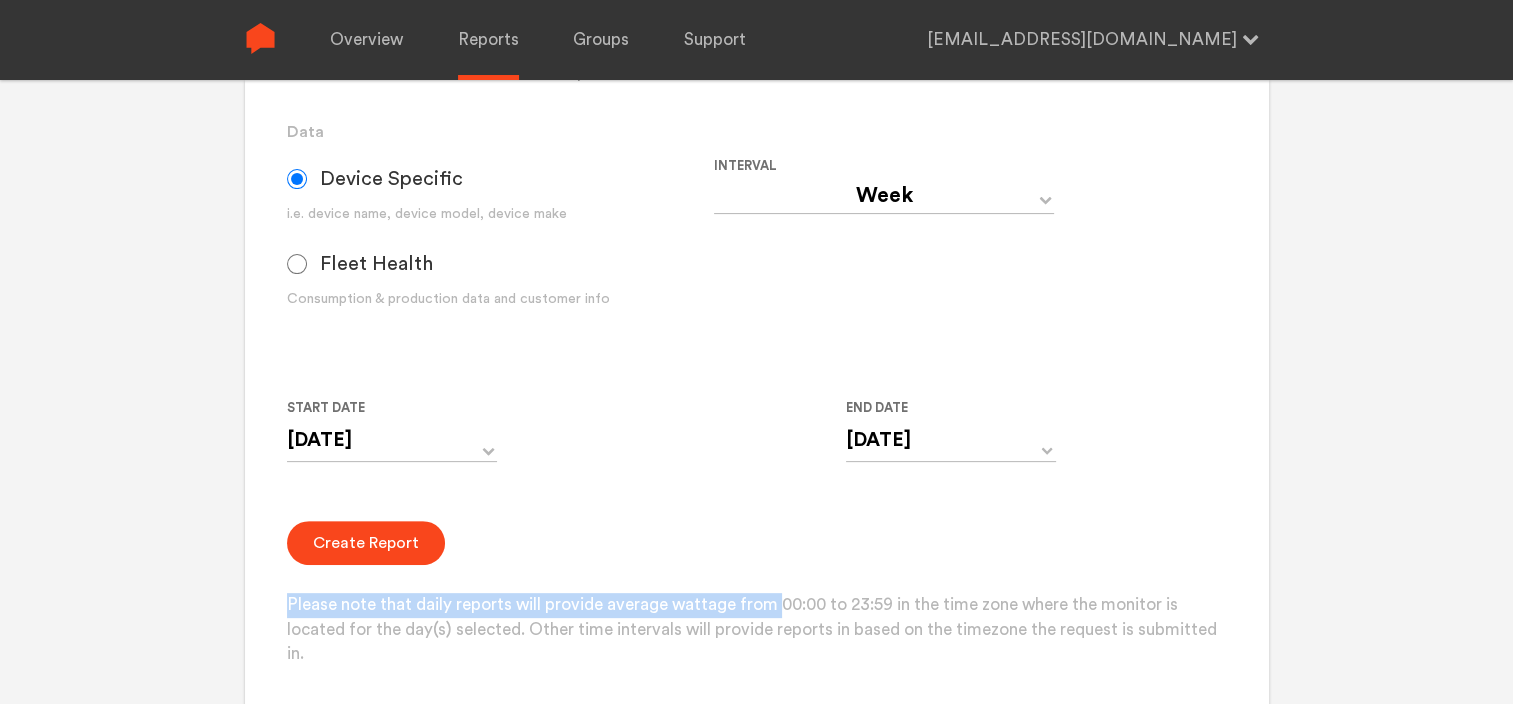 scroll, scrollTop: 500, scrollLeft: 0, axis: vertical 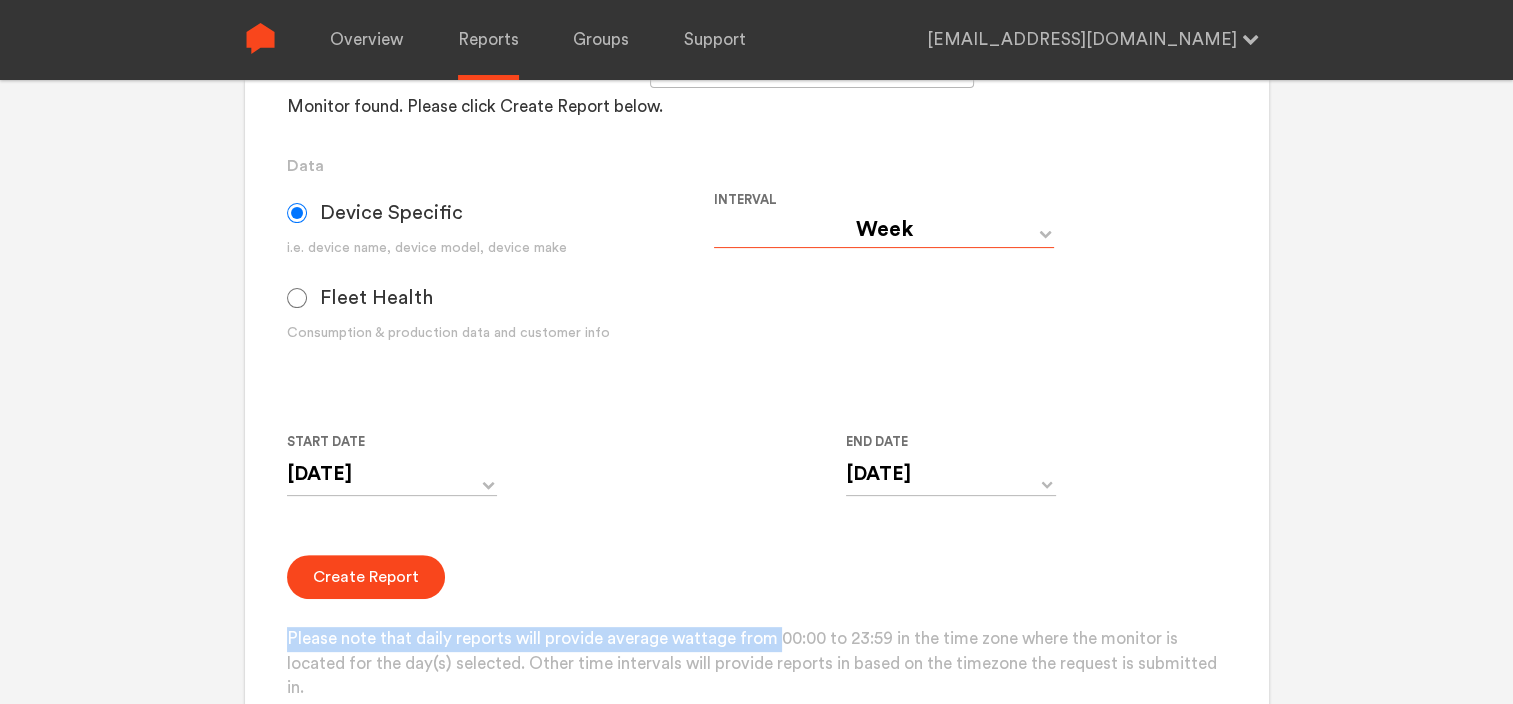 click on "Day Year Month Week Hour 30 Minute 15 Minute 5 Minute Minute" at bounding box center [884, 230] 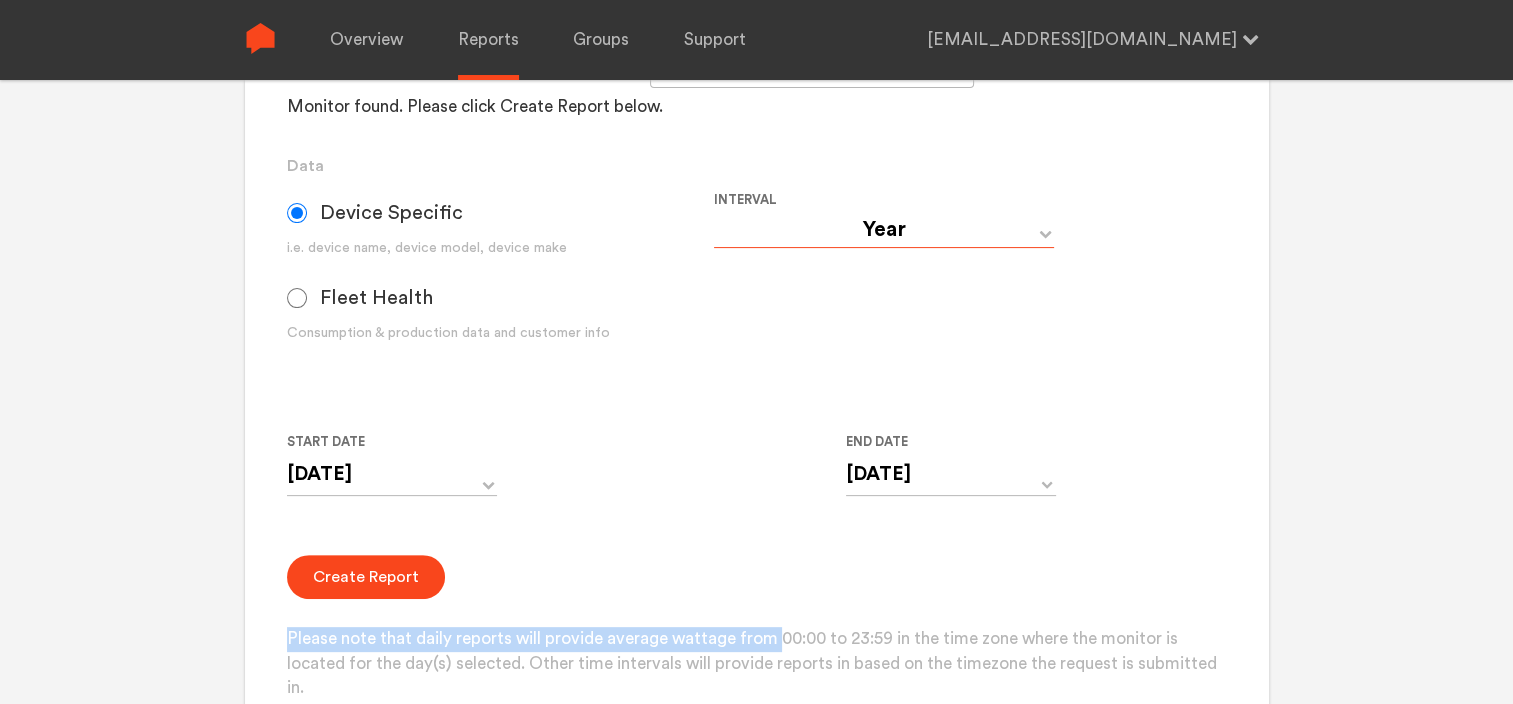 click on "Day Year Month Week Hour 30 Minute 15 Minute 5 Minute Minute" at bounding box center [884, 230] 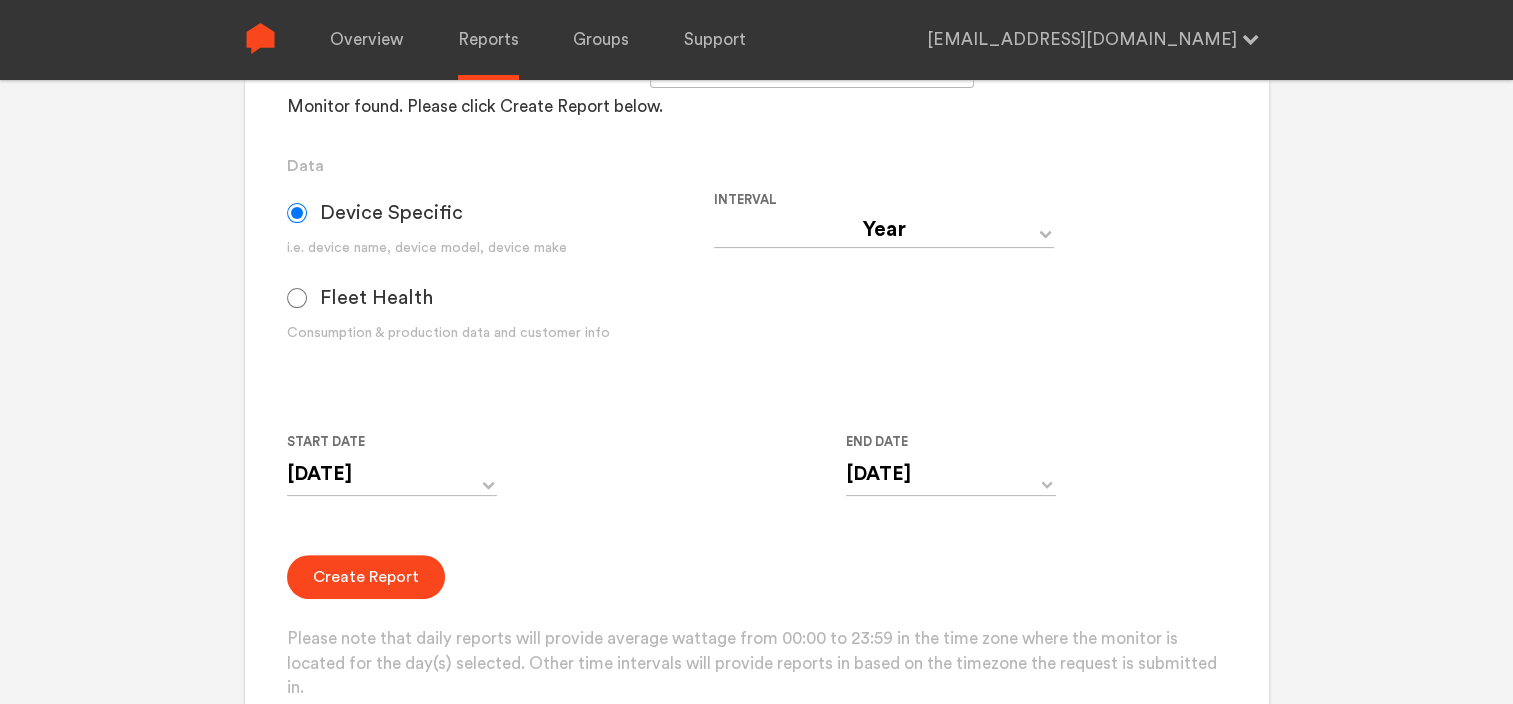 click on "Device Specific i.e. device name, device model, device make Fleet Health Consumption & production data and customer info" at bounding box center (500, 273) 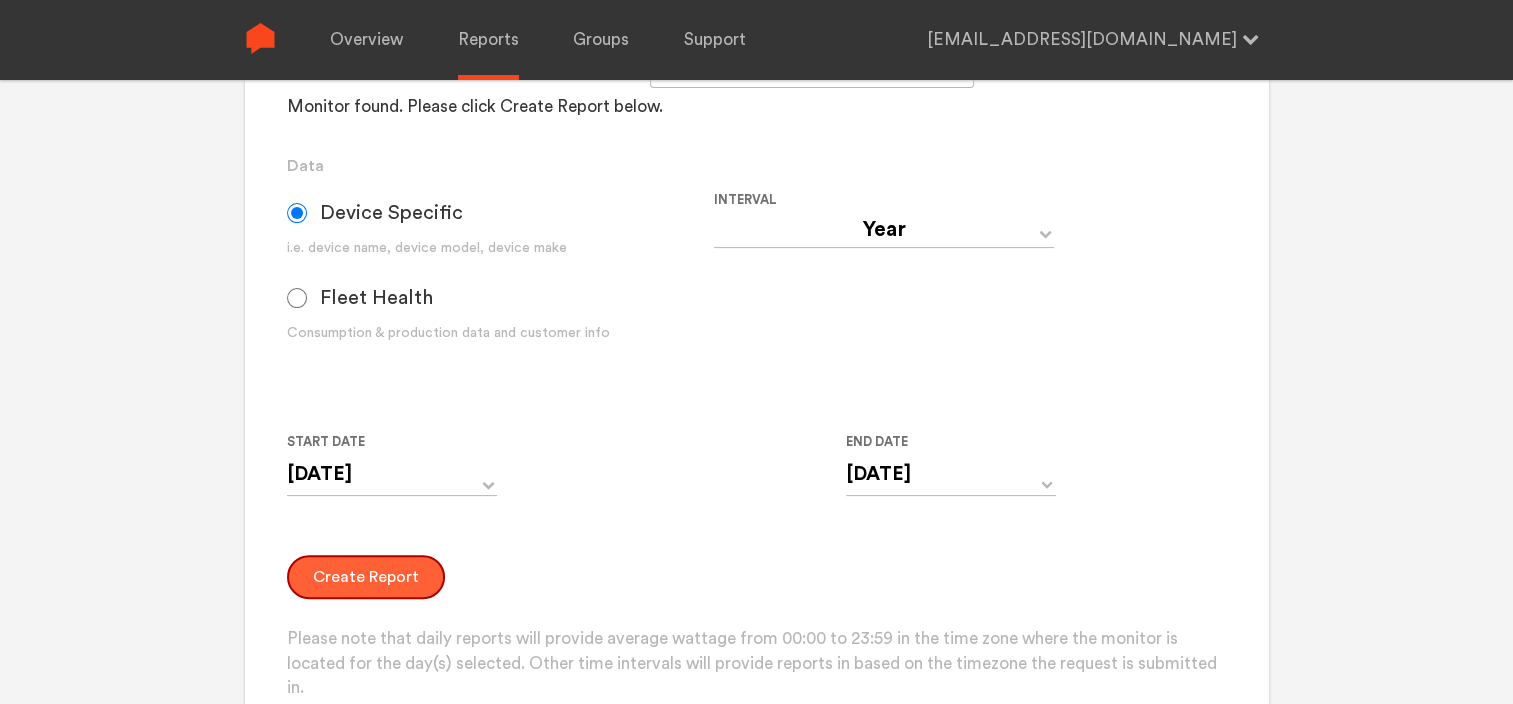 click on "Create Report" at bounding box center [366, 577] 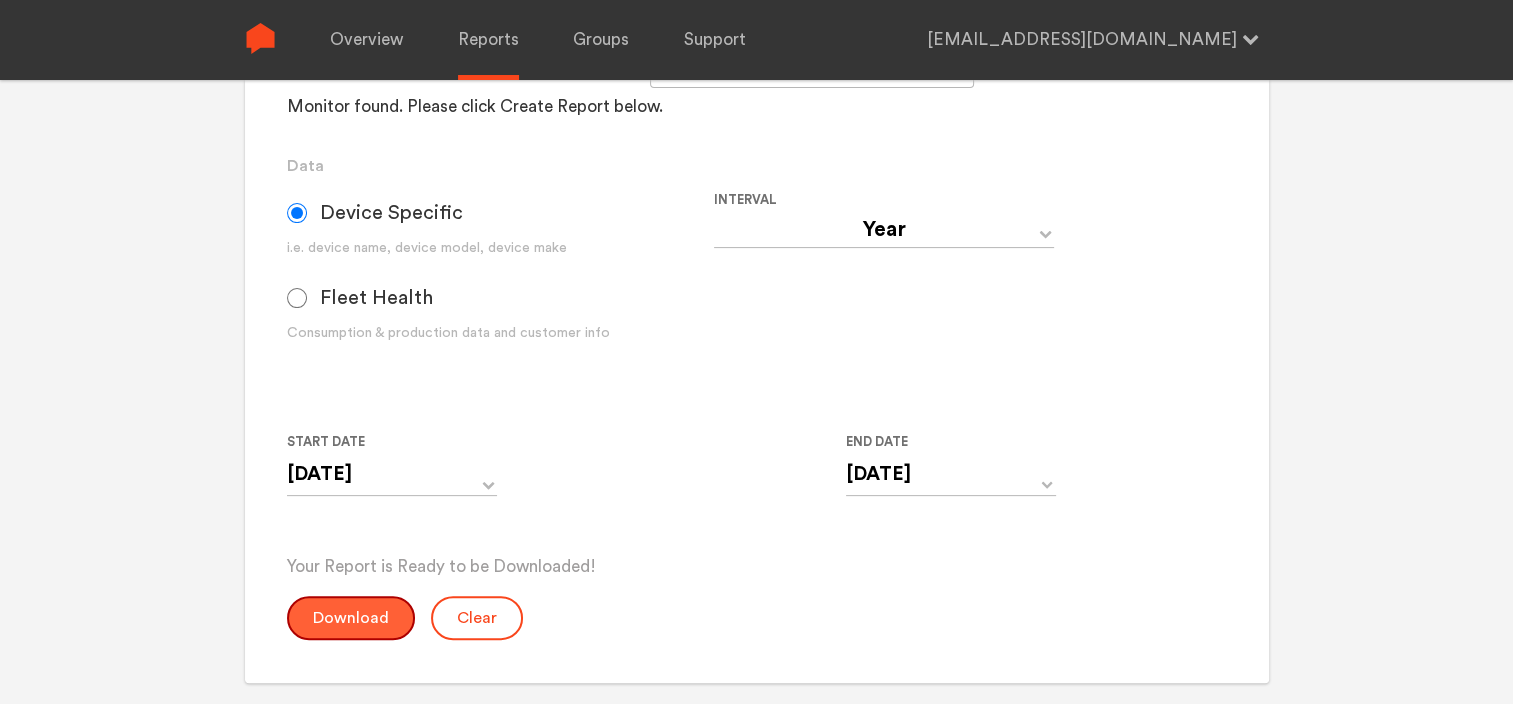 click on "Download" at bounding box center [351, 618] 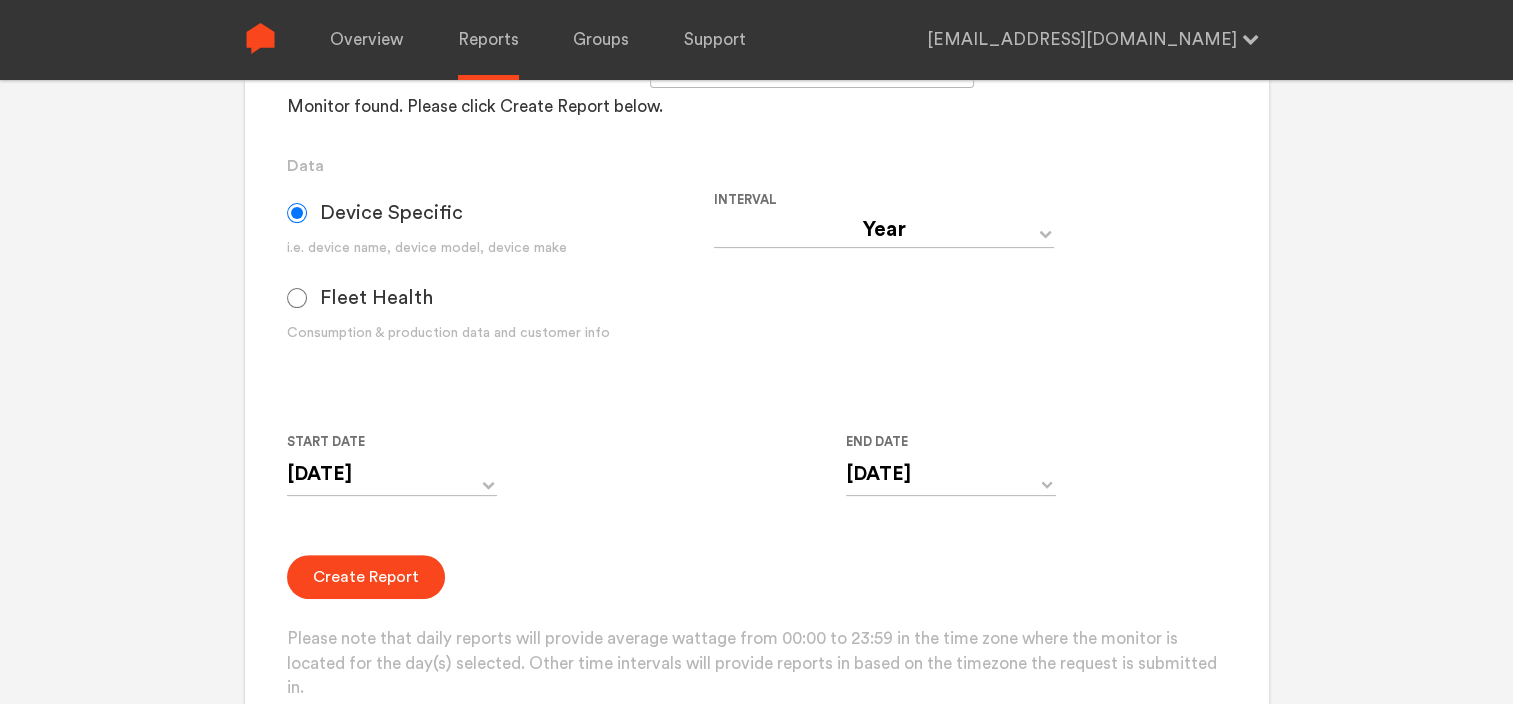 drag, startPoint x: 955, startPoint y: 329, endPoint x: 929, endPoint y: 278, distance: 57.245087 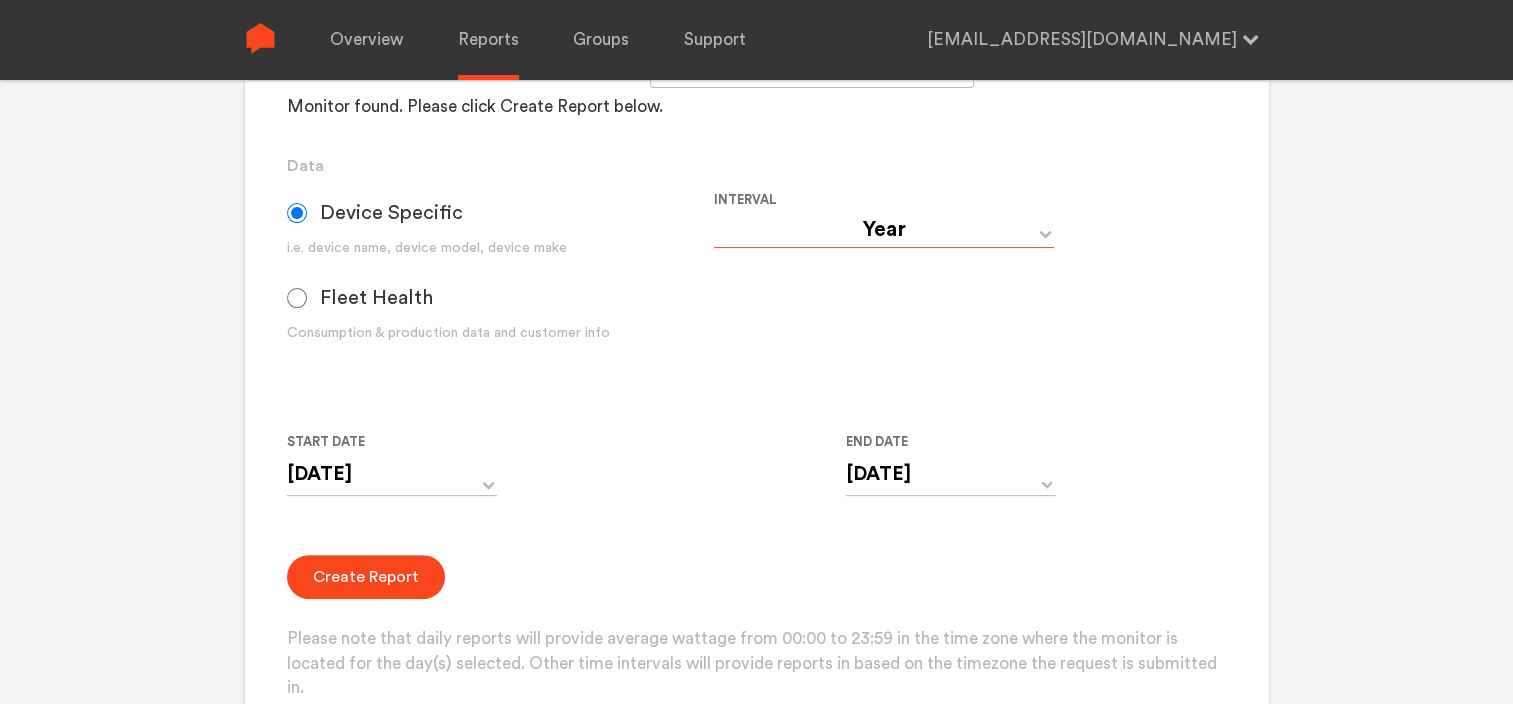 click on "Day Year Month Week Hour 30 Minute 15 Minute 5 Minute Minute" at bounding box center (884, 230) 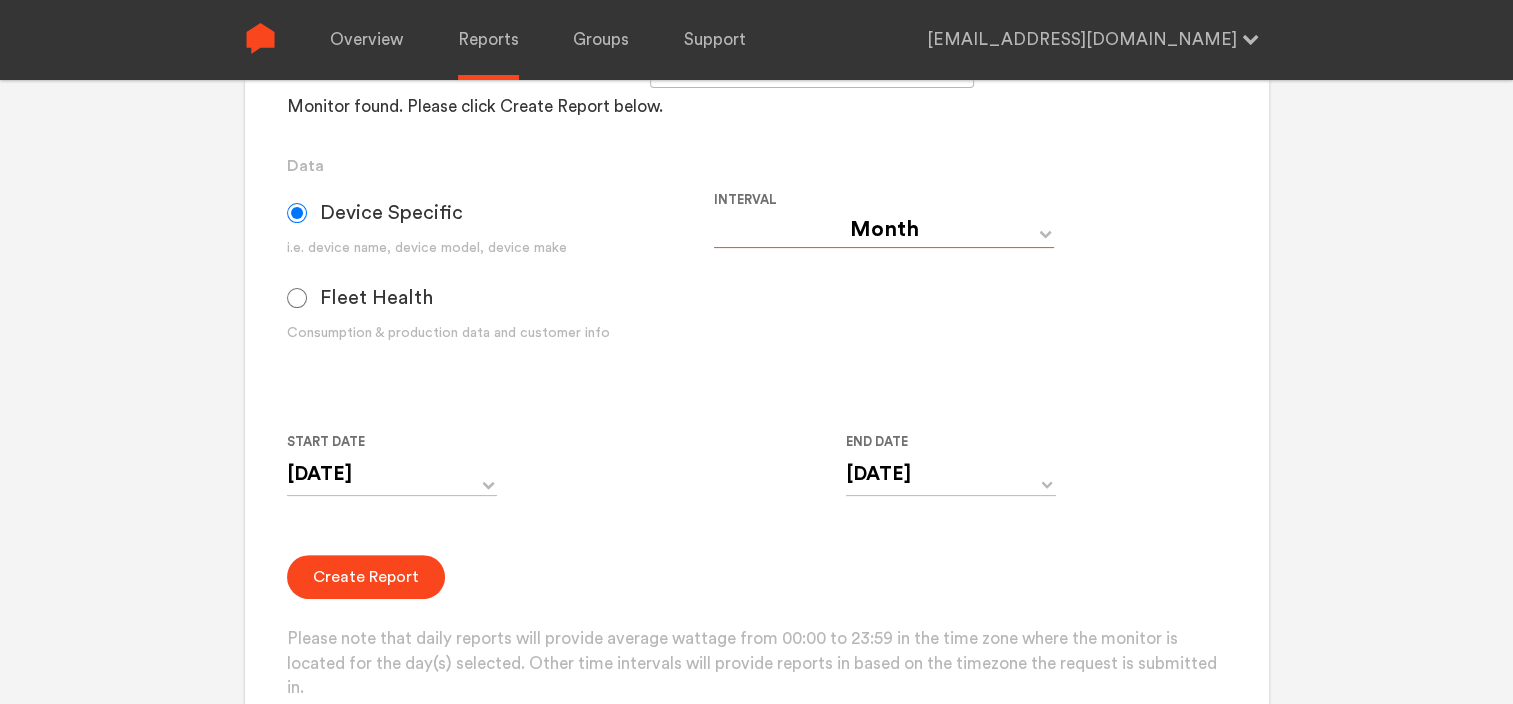 click on "Day Year Month Week Hour 30 Minute 15 Minute 5 Minute Minute" at bounding box center (884, 230) 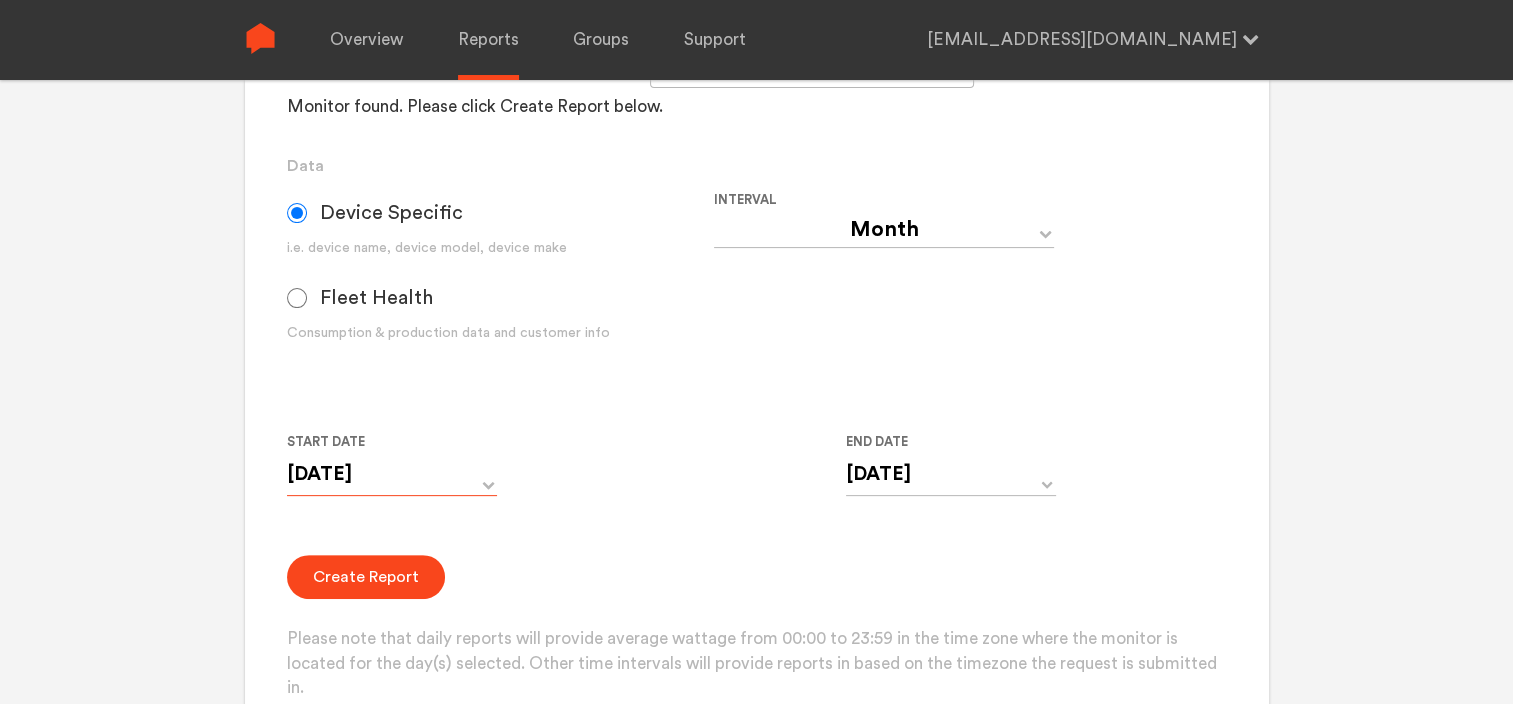 click on "[DATE]" at bounding box center (392, 474) 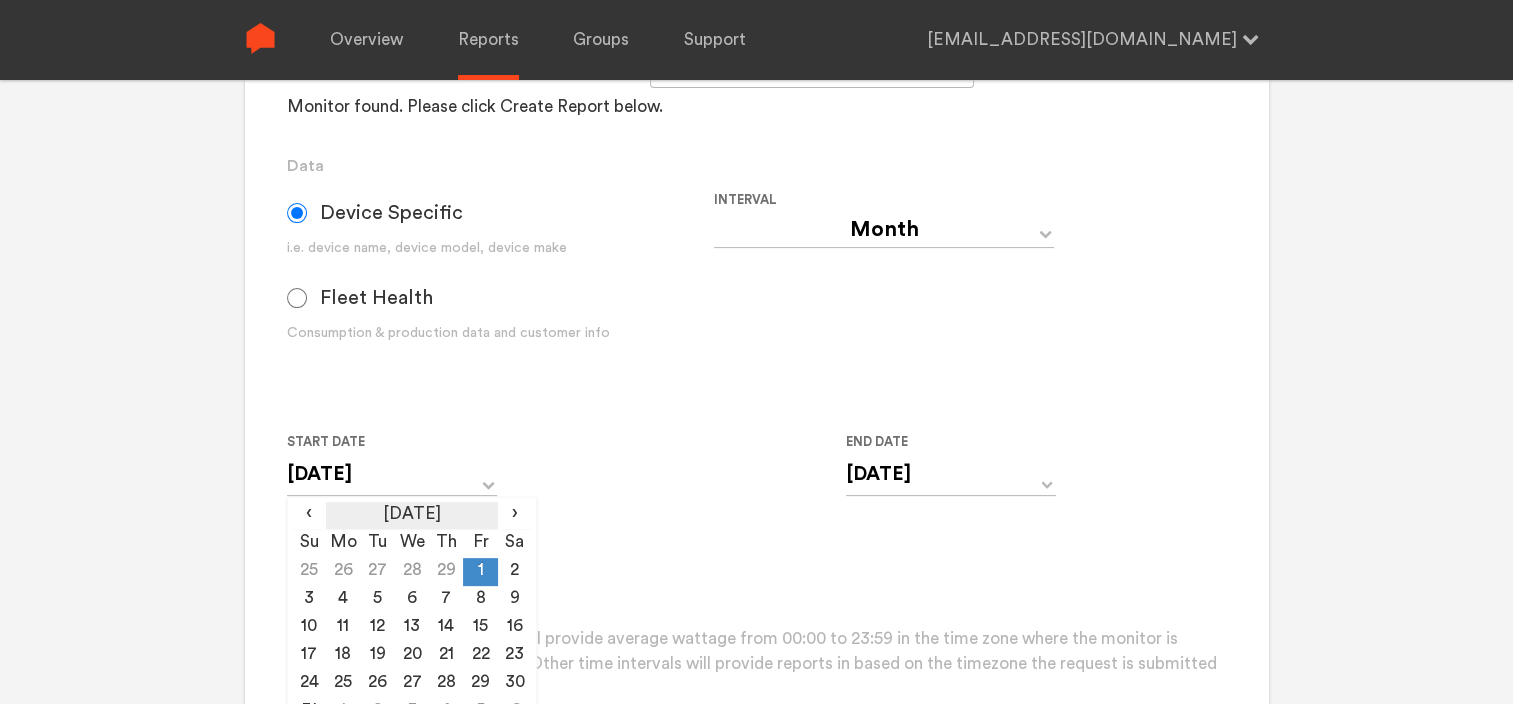 click on "[DATE]" at bounding box center (411, 516) 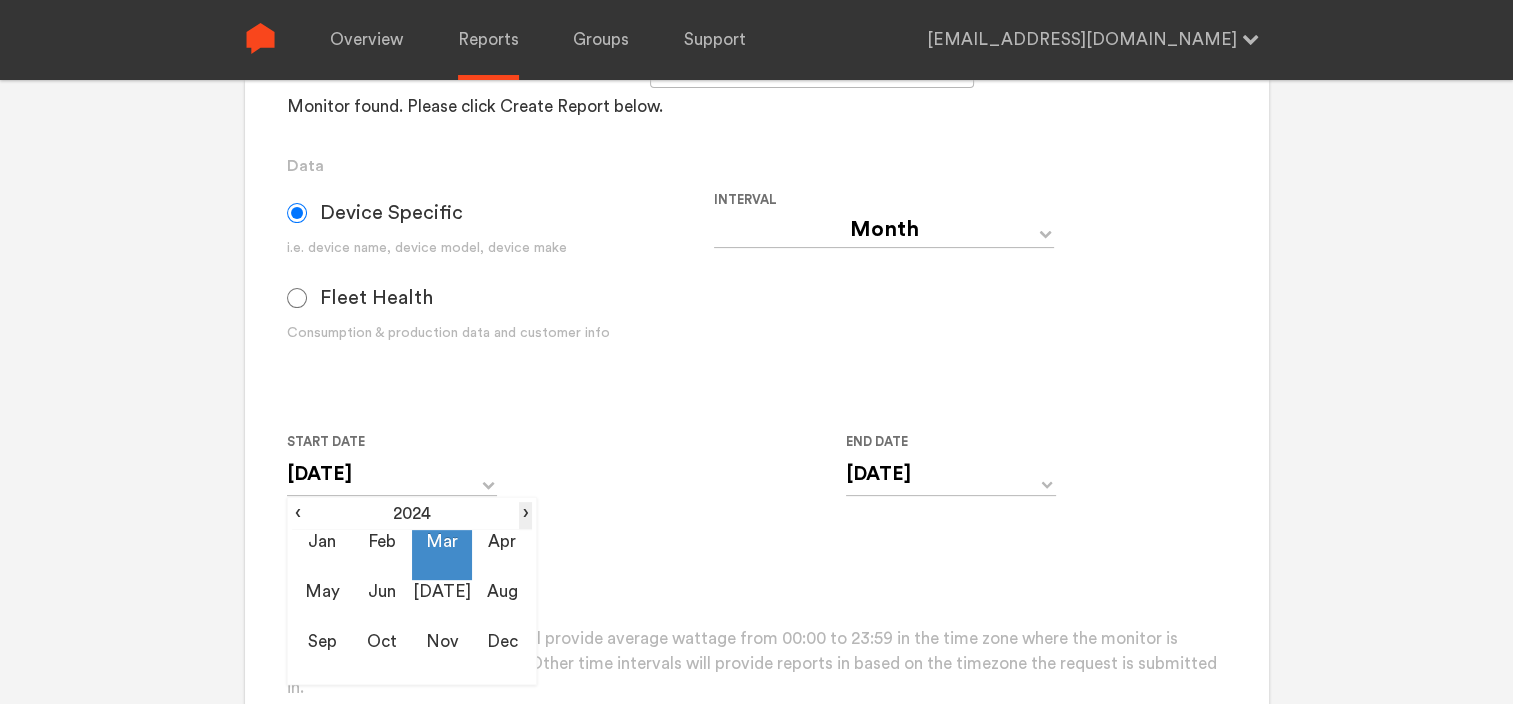 click on "›" at bounding box center (525, 514) 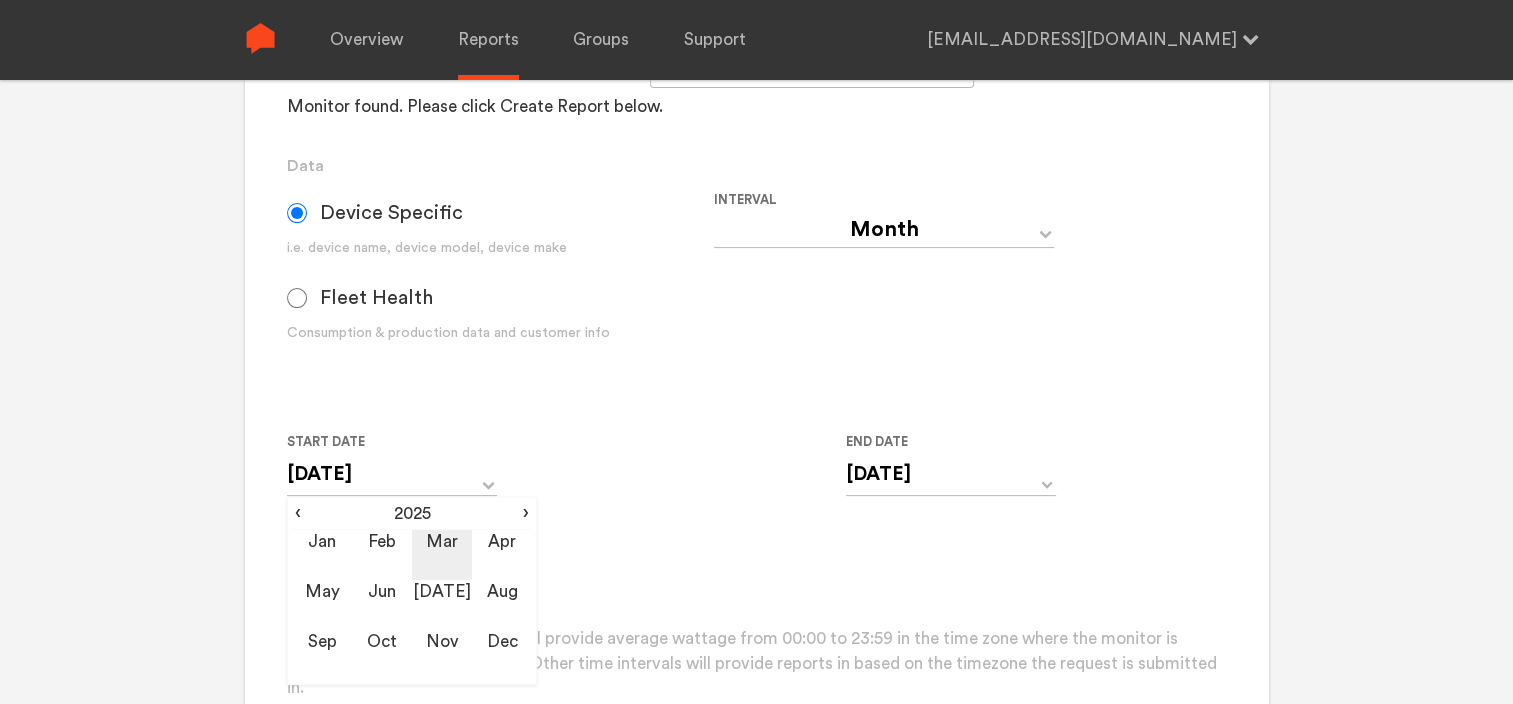 click on "Mar" at bounding box center [442, 555] 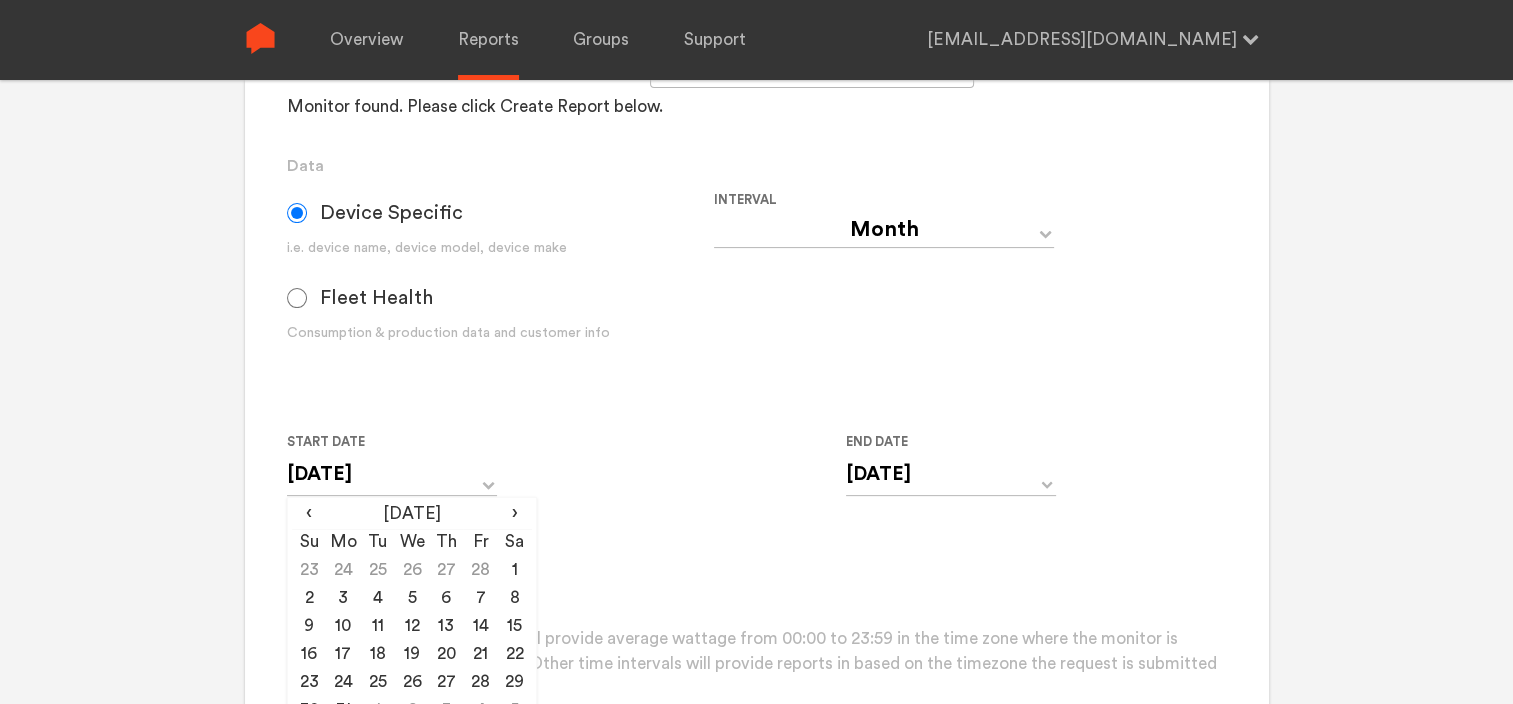 click on "Start Date [DATE] ‹ [DATE] › Su Mo Tu We Th Fr Sa 23 24 25 26 27 28 1 2 3 4 5 6 7 8 9 10 11 12 13 14 15 16 17 18 19 20 21 22 23 24 25 26 27 28 29 30 31 1 2 3 4 5 End Date [DATE] ‹ [DATE] › Su Mo Tu We Th Fr Sa 29 30 1 2 3 4 5 6 7 8 9 10 11 12 13 14 15 16 17 18 19 20 21 22 23 24 25 26 27 28 29 30 31 1 2 3 4 5 6 7 8 9" at bounding box center (714, 475) 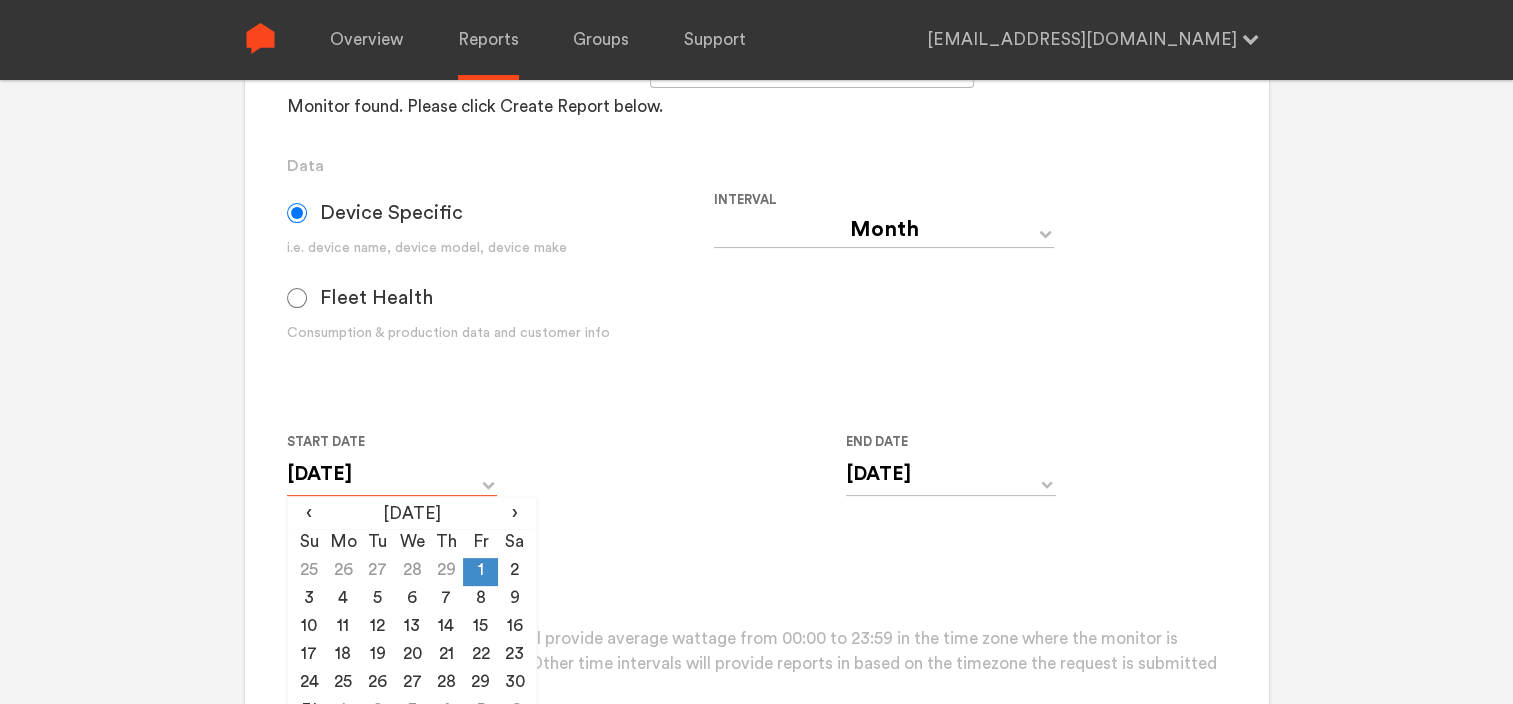 click on "[DATE]" at bounding box center (392, 474) 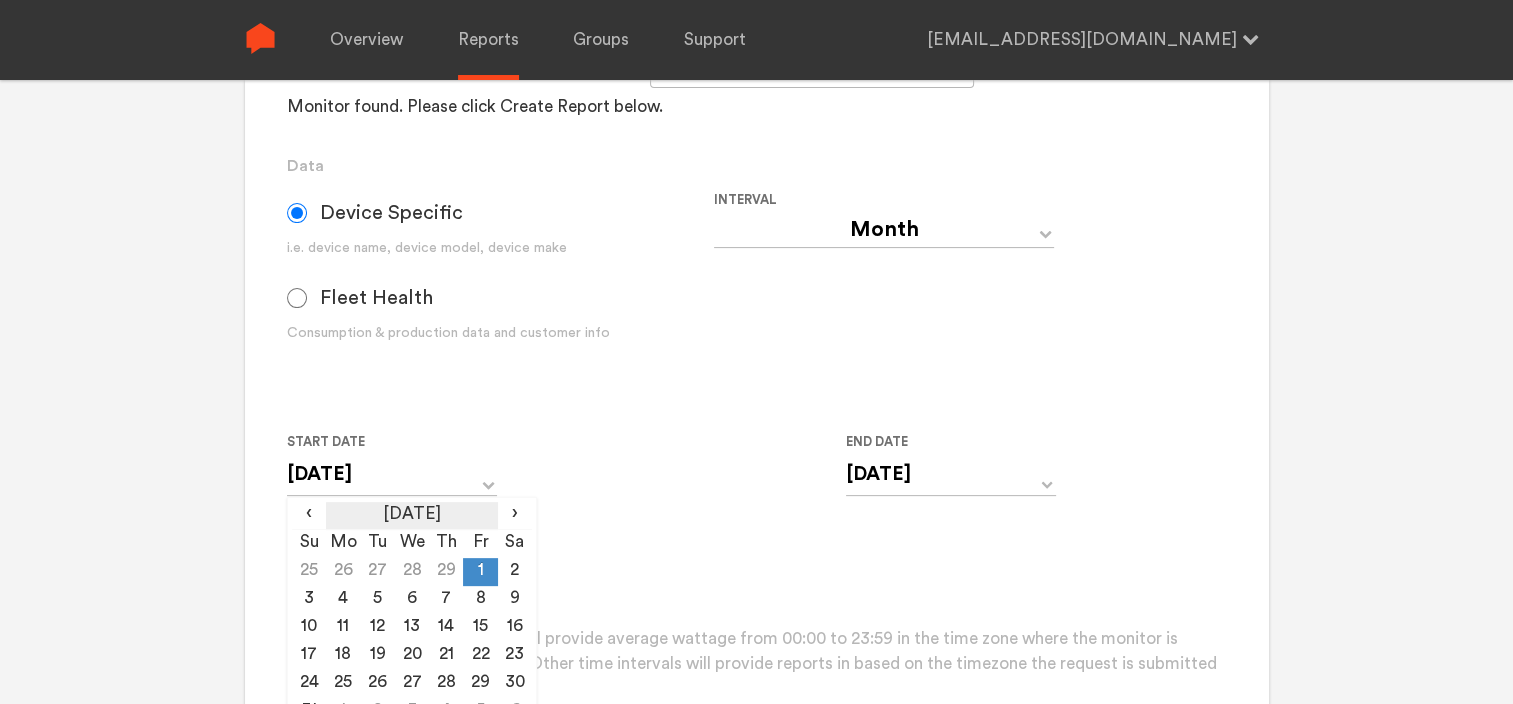 click on "[DATE]" at bounding box center (411, 516) 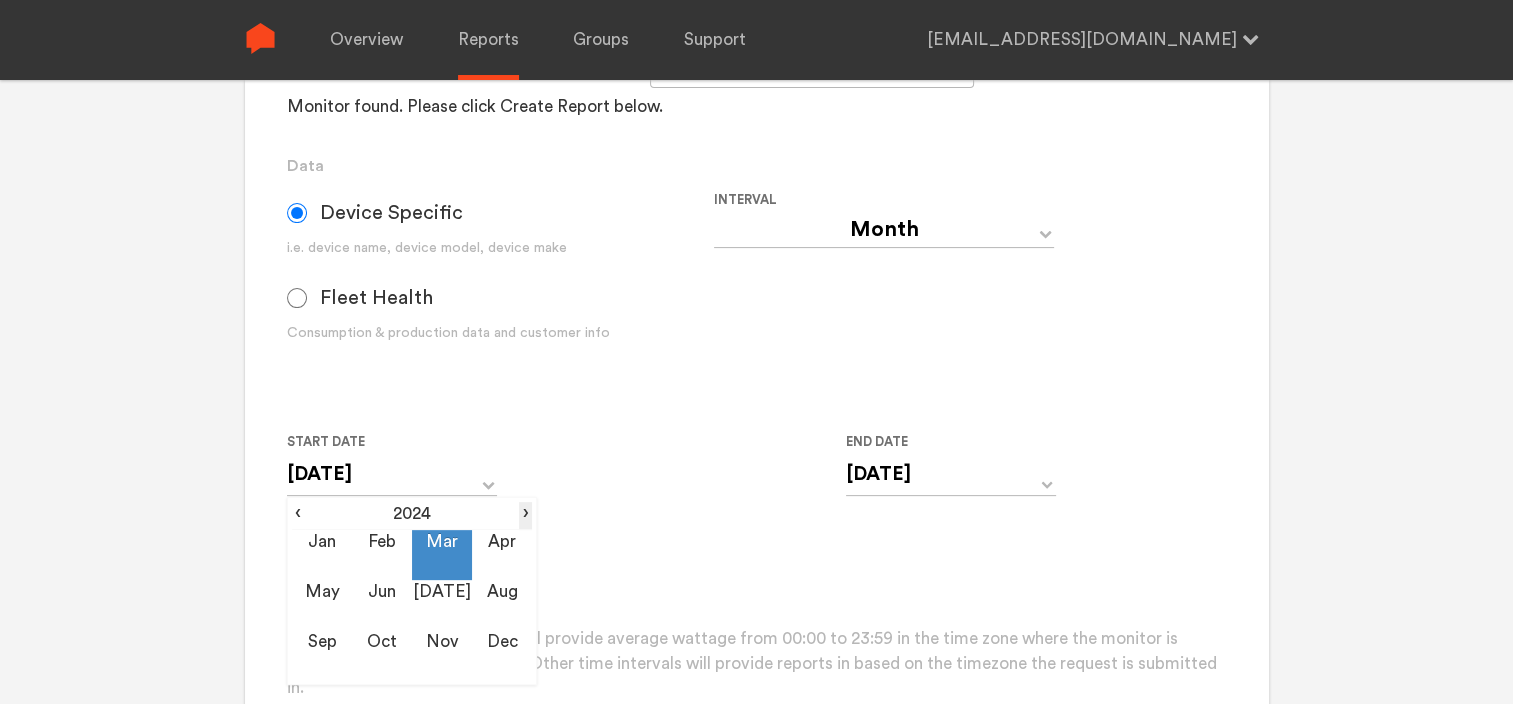 click on "›" at bounding box center (525, 514) 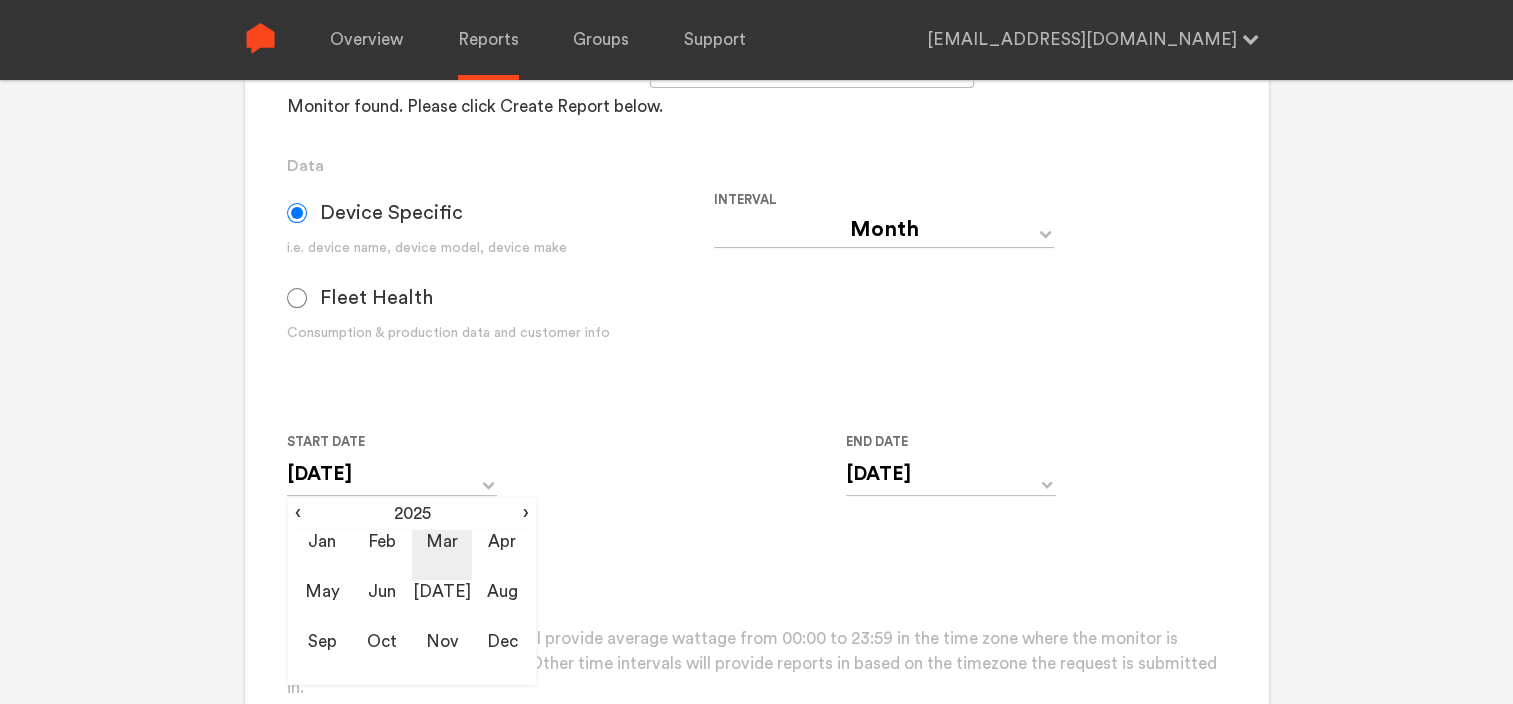 click on "Mar" at bounding box center (442, 555) 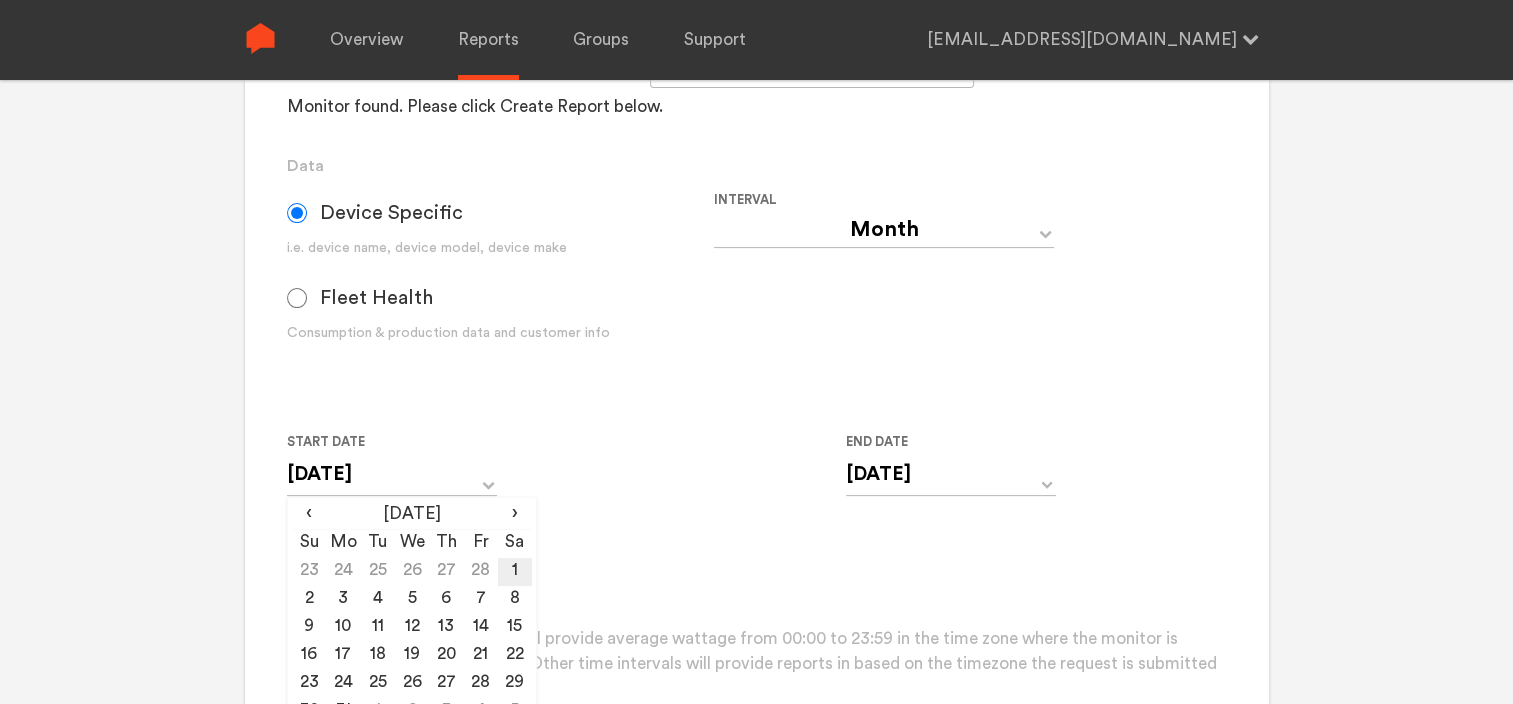 click on "1" at bounding box center [515, 572] 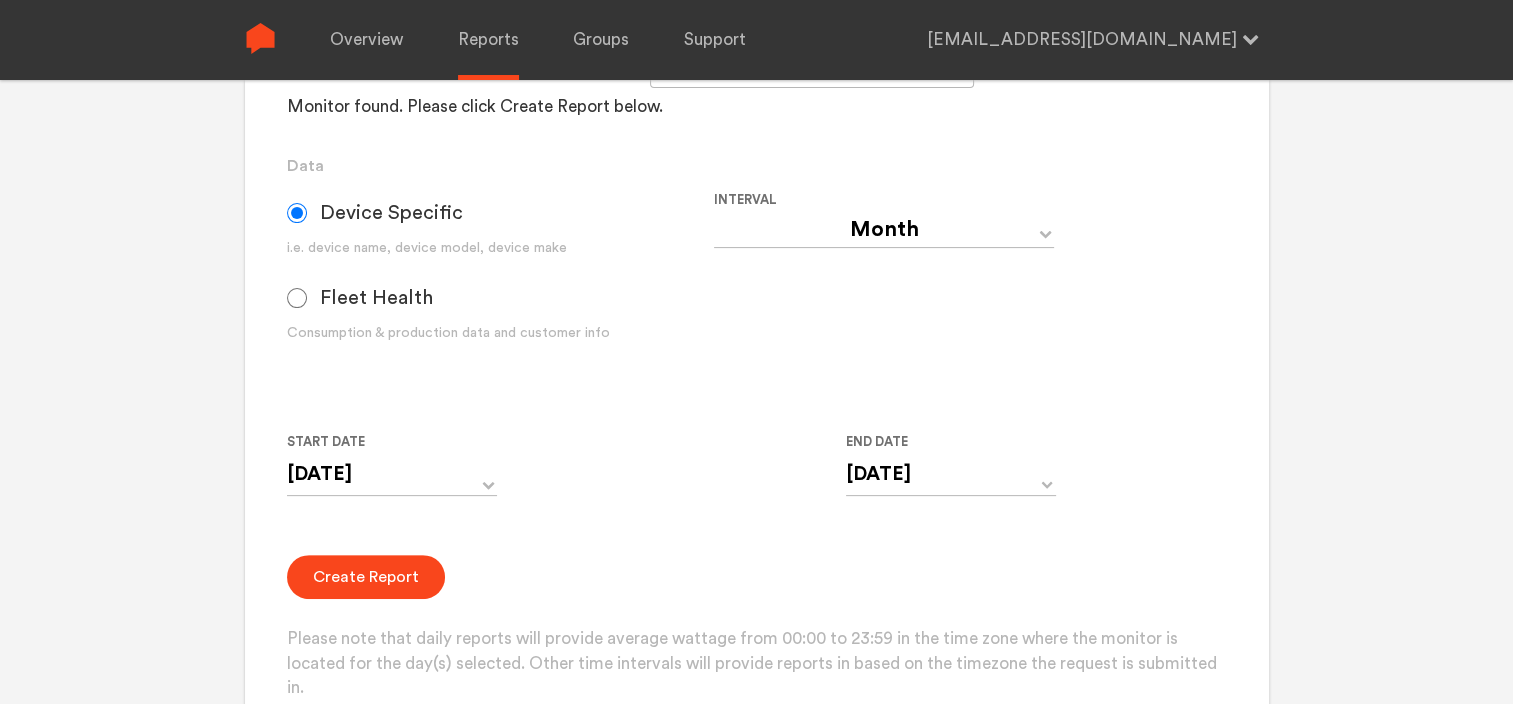 click on "Group Single Monitor Monitor Group Chugoku Electrical Instruments Default Group CHK Orange Box Pilot CHK Gray Box Group Monitor N243020280 For large monitor counts N243020280 Monitor found. Please click Create Report below. Data Device Specific i.e. device name, device model, device make Fleet Health Consumption & production data and customer info Interval Day Year Month Week Hour 30 Minute 15 Minute 5 Minute Minute Start Date [DATE] ‹ [DATE] › Su Mo Tu We Th Fr Sa 23 24 25 26 27 28 1 2 3 4 5 6 7 8 9 10 11 12 13 14 15 16 17 18 19 20 21 22 23 24 25 26 27 28 29 30 31 1 2 3 4 5 End Date [DATE] ‹ [DATE] › Su Mo Tu We Th Fr Sa 29 30 1 2 3 4 5 6 7 8 9 10 11 12 13 14 15 16 17 18 19 20 21 22 23 24 25 26 27 28 29 30 31 1 2 3 4 5 6 7 8 9 Create Report Please note that daily reports will provide average wattage from 00:00 to 23:59 in the time zone where the monitor is located for the day(s) selected. Other time intervals will provide reports in based on the timezone the request is submitted in." at bounding box center [756, 296] 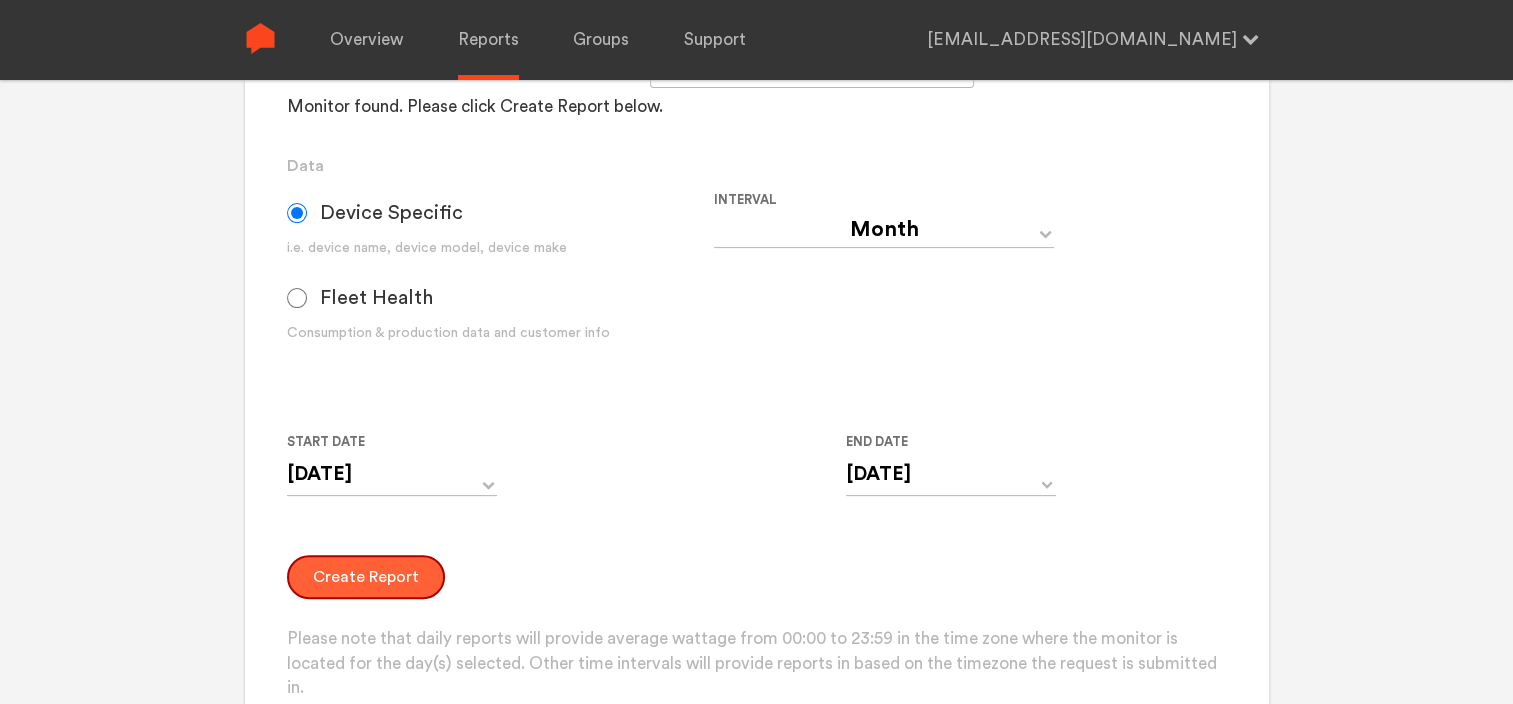 click on "Create Report" at bounding box center (366, 577) 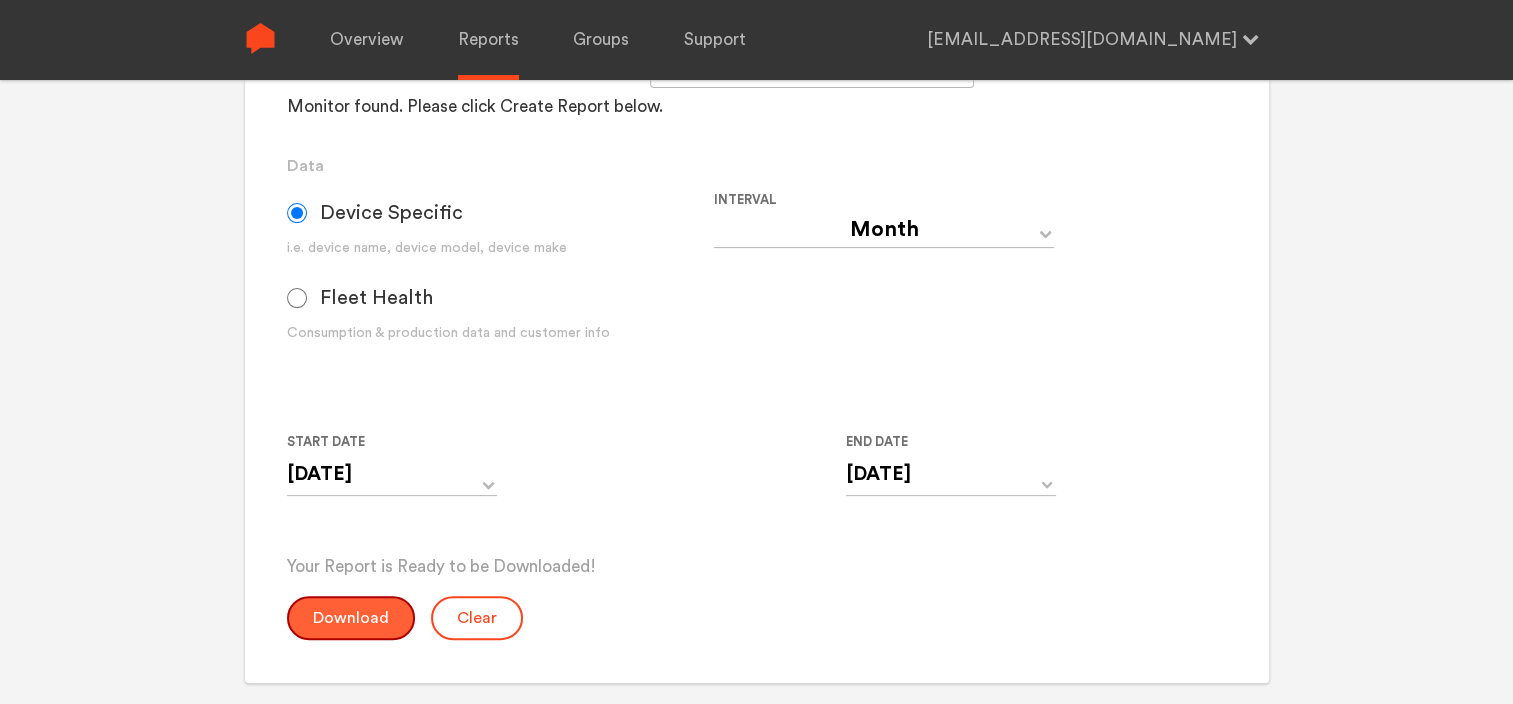 click on "Download" at bounding box center [351, 618] 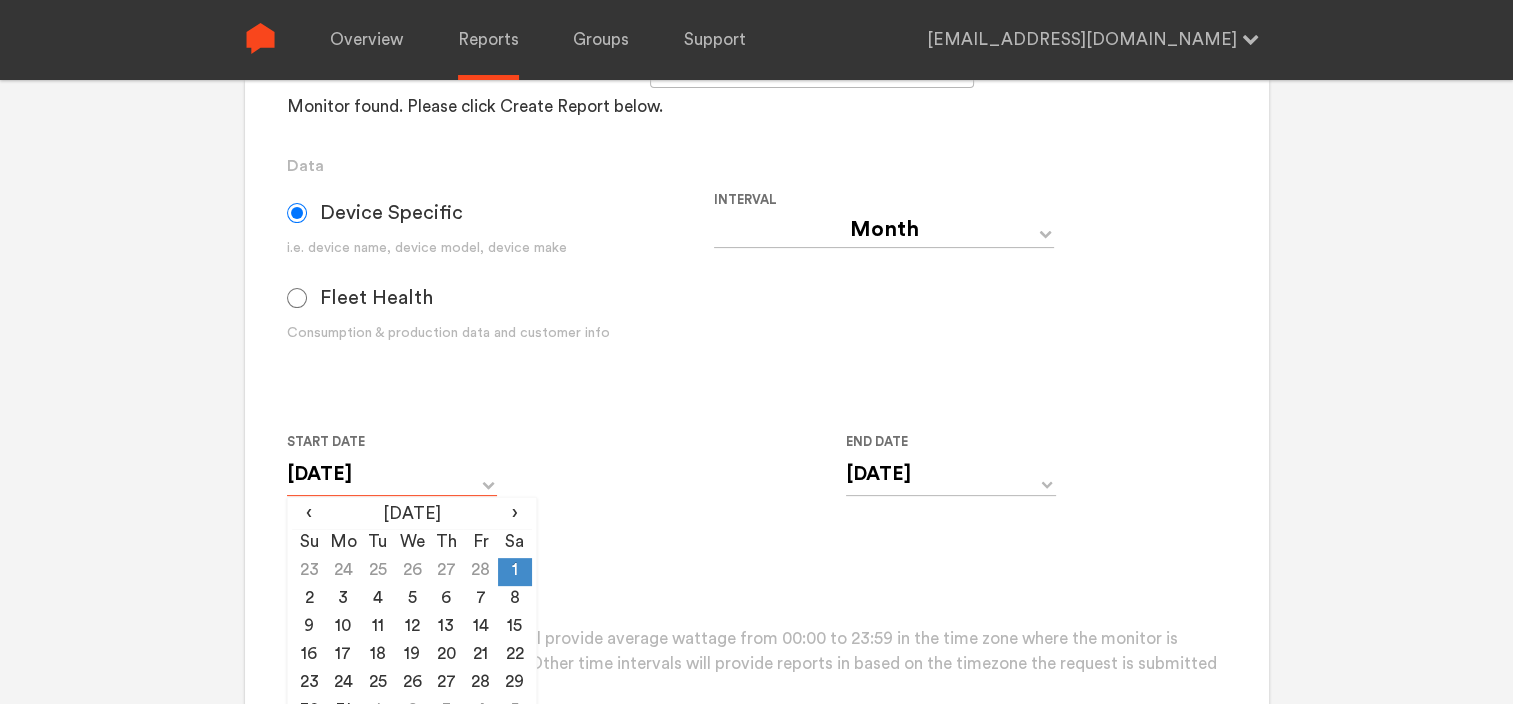 click on "[DATE]" at bounding box center (392, 474) 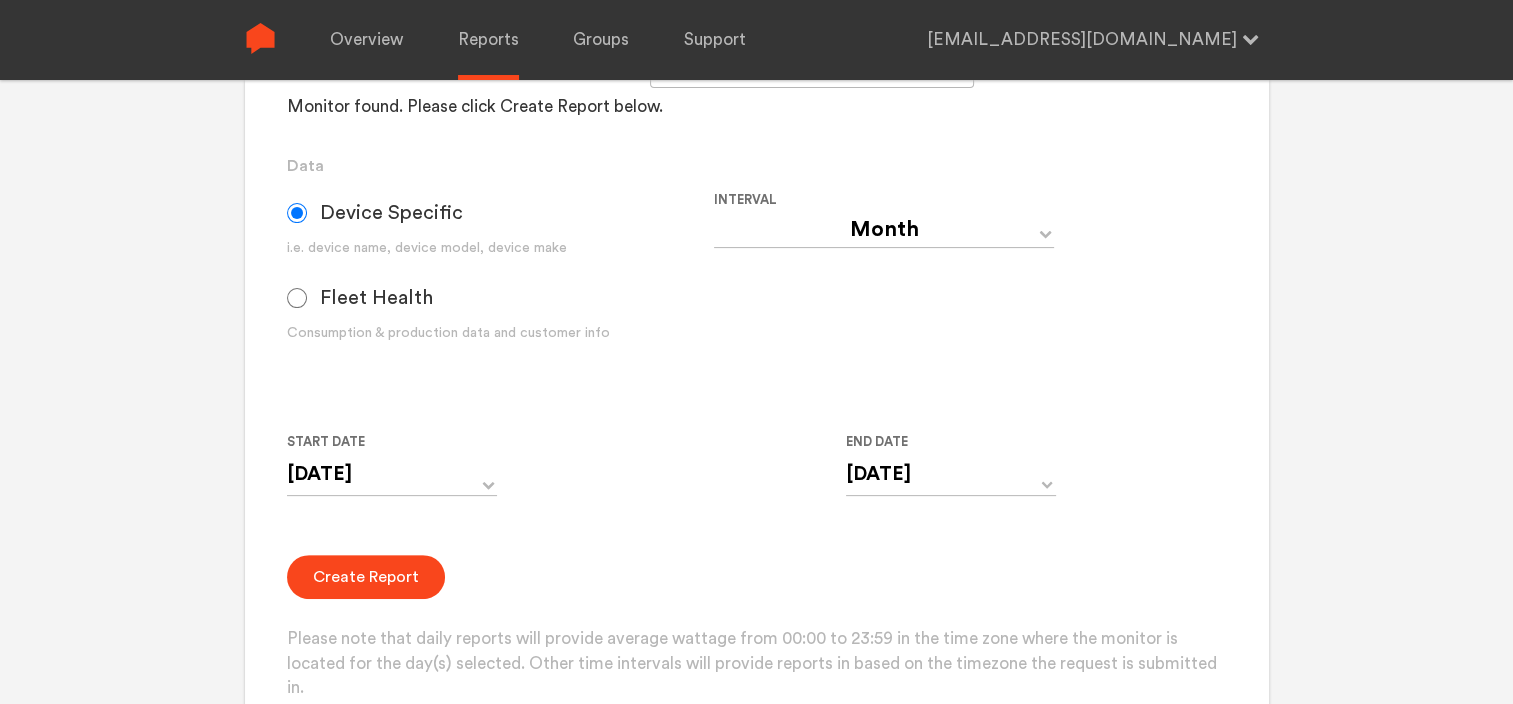click on "Start Date [DATE] ‹ [DATE] › Su Mo Tu We Th Fr Sa 23 24 25 26 27 28 1 2 3 4 5 6 7 8 9 10 11 12 13 14 15 16 17 18 19 20 21 22 23 24 25 26 27 28 29 30 31 1 2 3 4 5 End Date [DATE] ‹ [DATE] › Su Mo Tu We Th Fr Sa 29 30 1 2 3 4 5 6 7 8 9 10 11 12 13 14 15 16 17 18 19 20 21 22 23 24 25 26 27 28 29 30 31 1 2 3 4 5 6 7 8 9" at bounding box center (714, 475) 